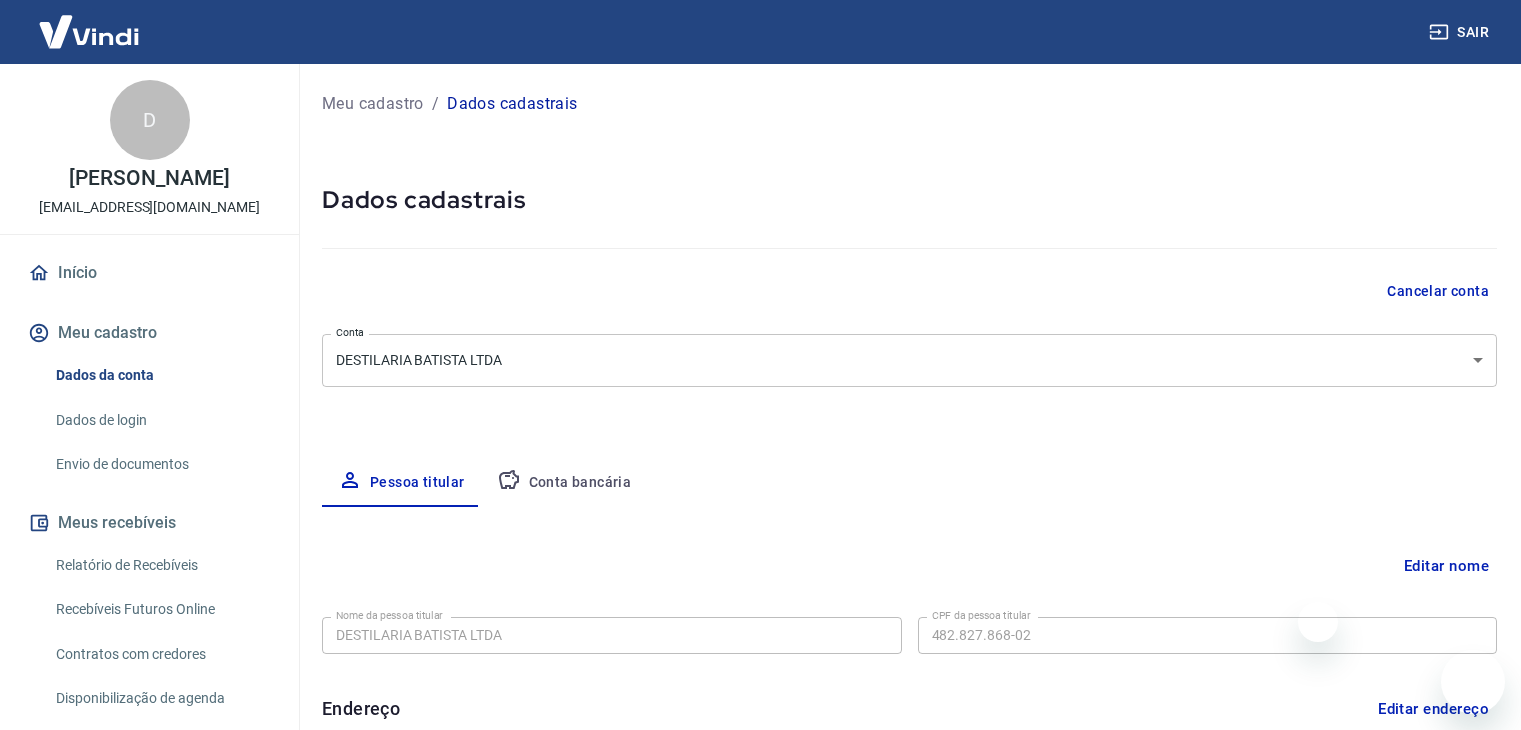 select on "SP" 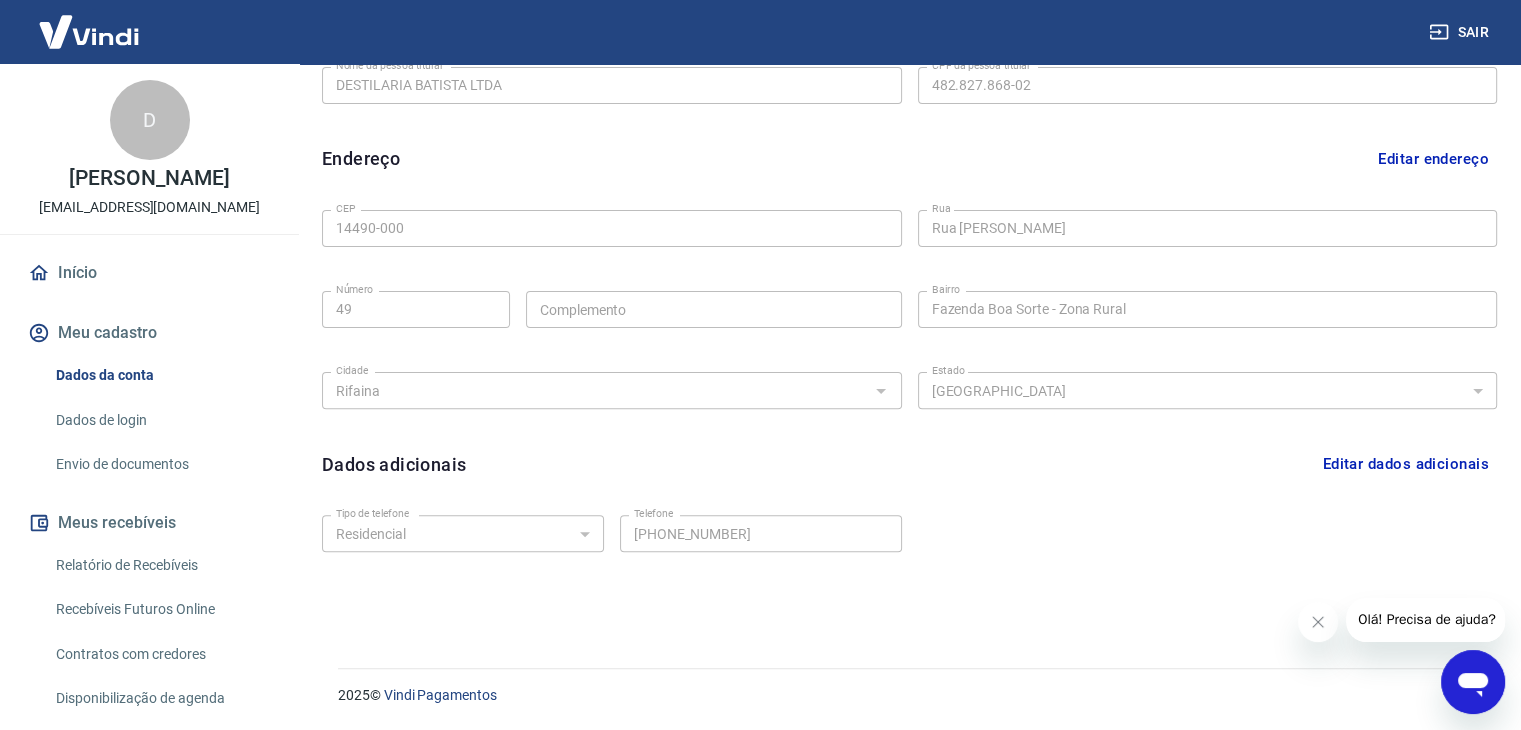 scroll, scrollTop: 0, scrollLeft: 0, axis: both 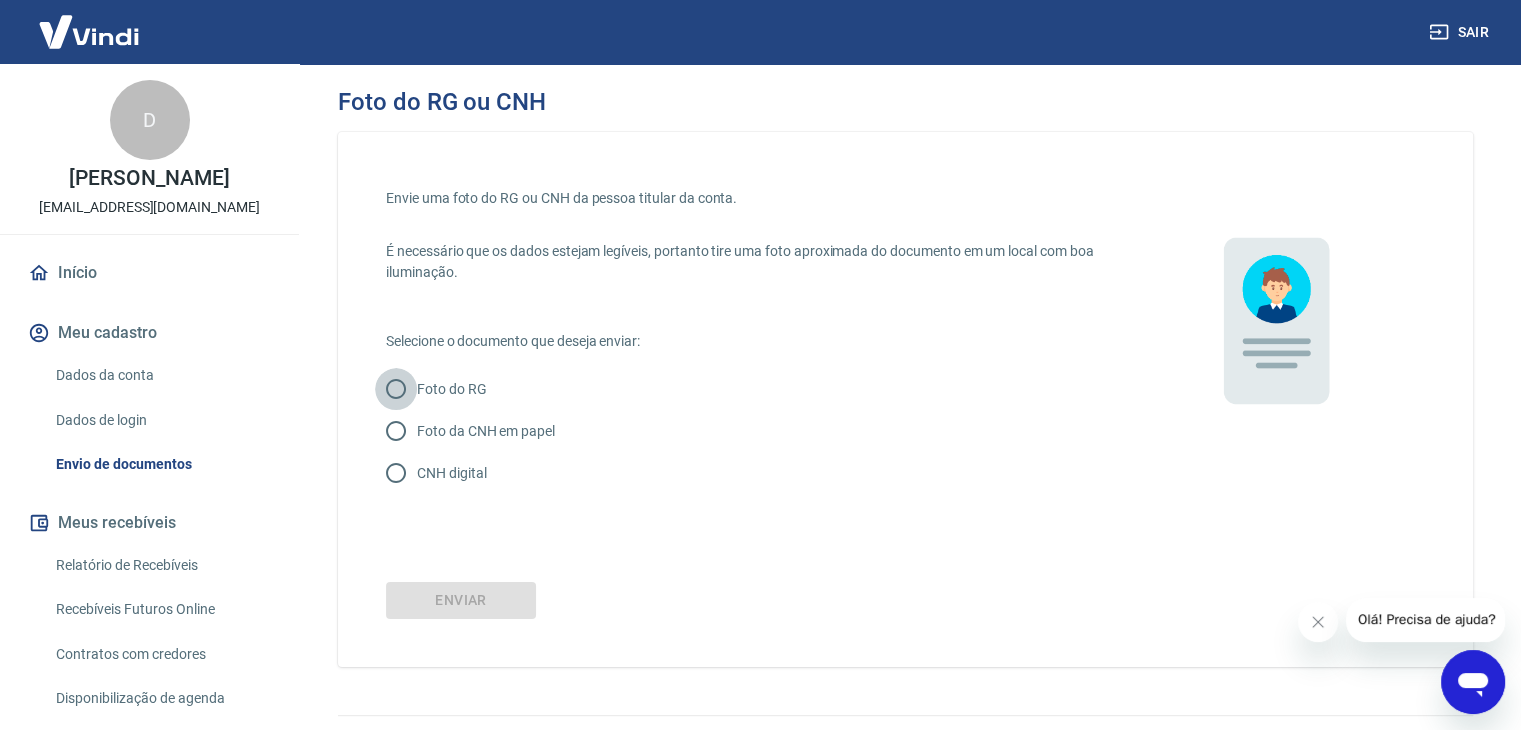 click on "Foto do RG" at bounding box center (396, 389) 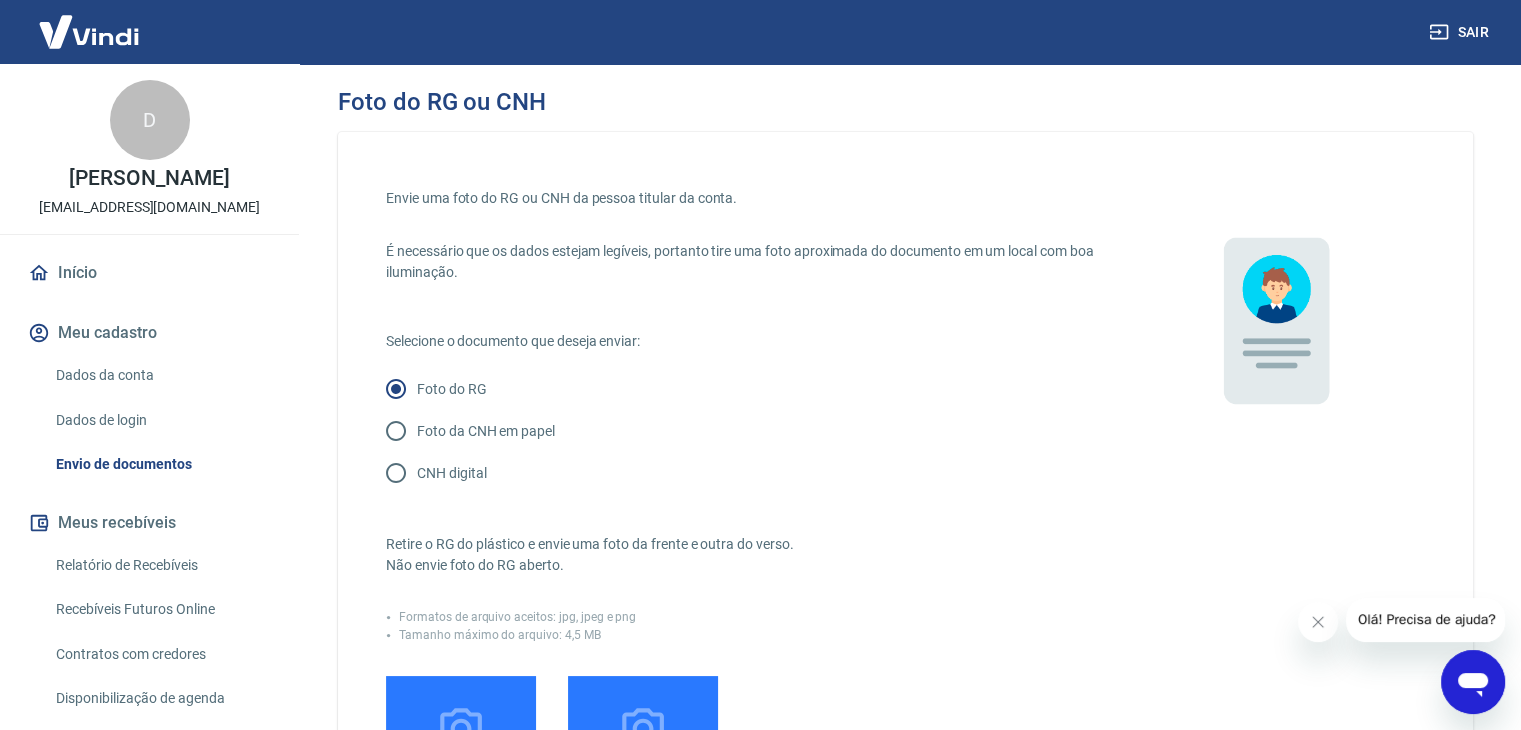 scroll, scrollTop: 0, scrollLeft: 0, axis: both 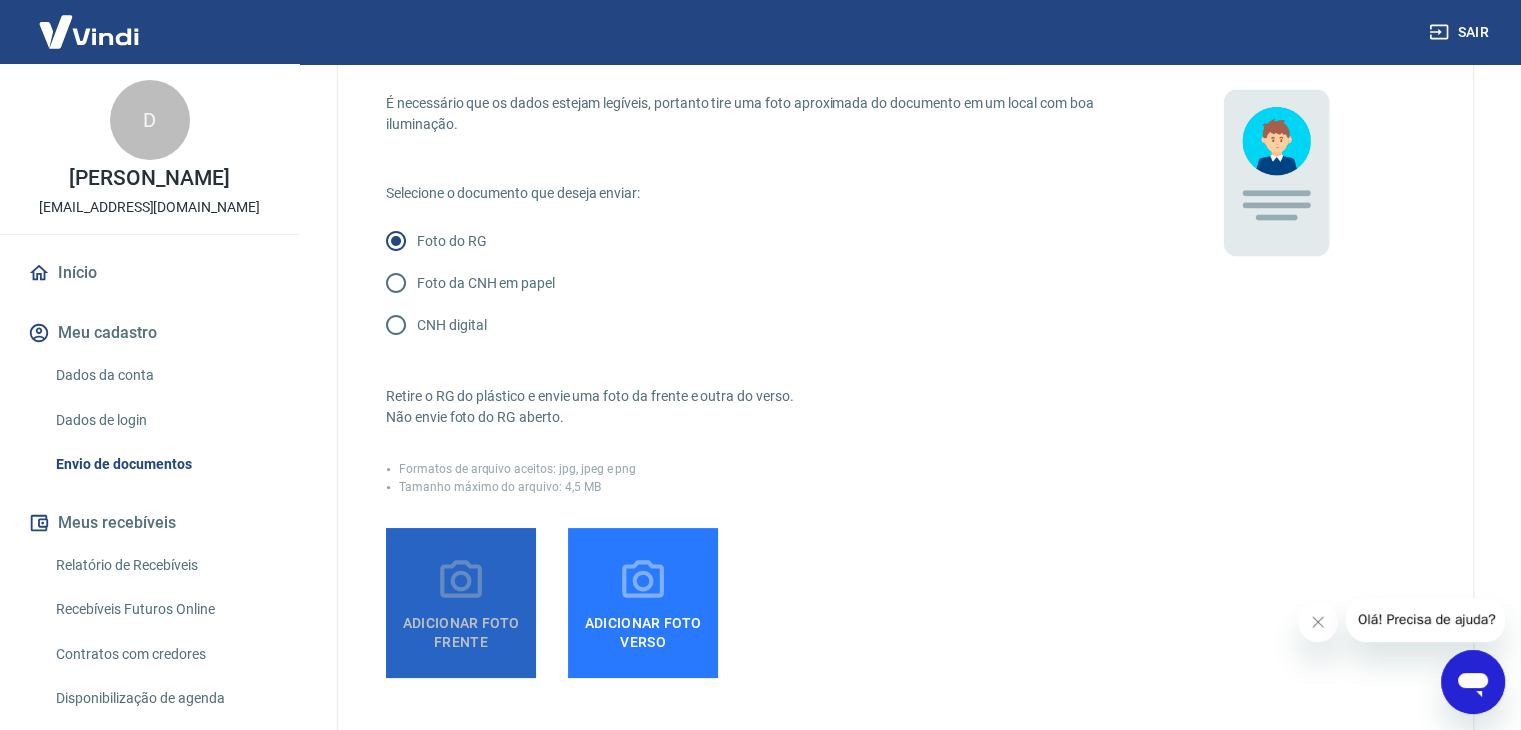 click 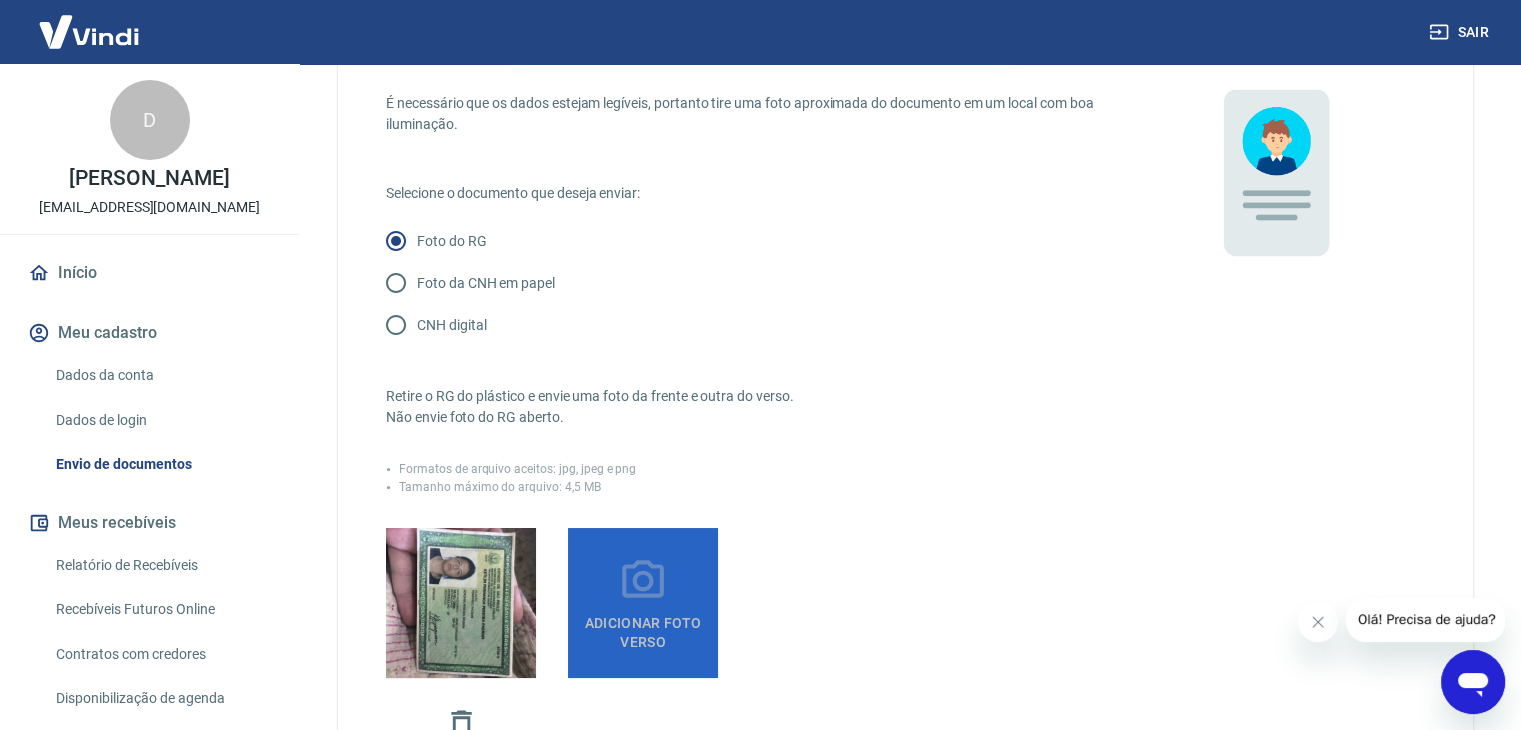 click 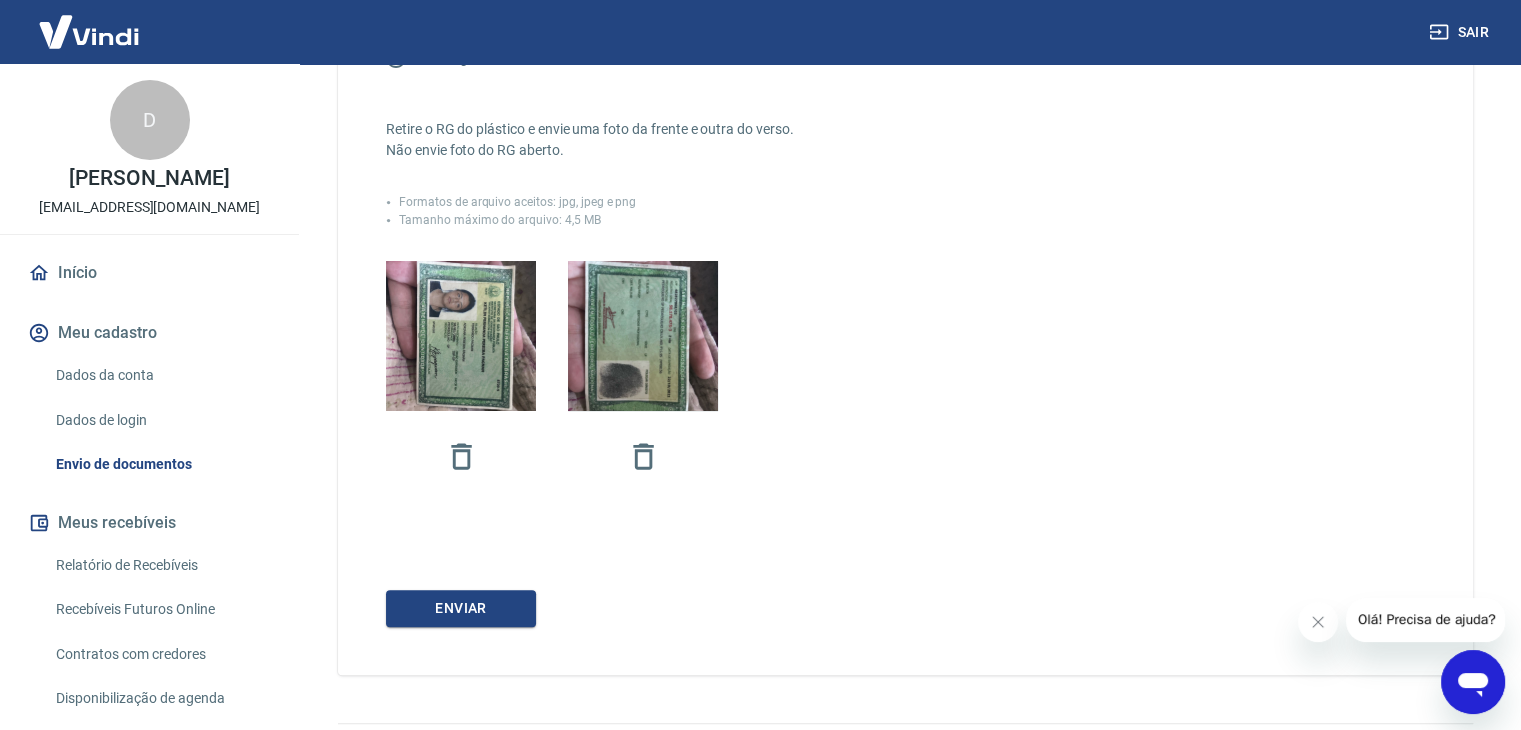 scroll, scrollTop: 458, scrollLeft: 0, axis: vertical 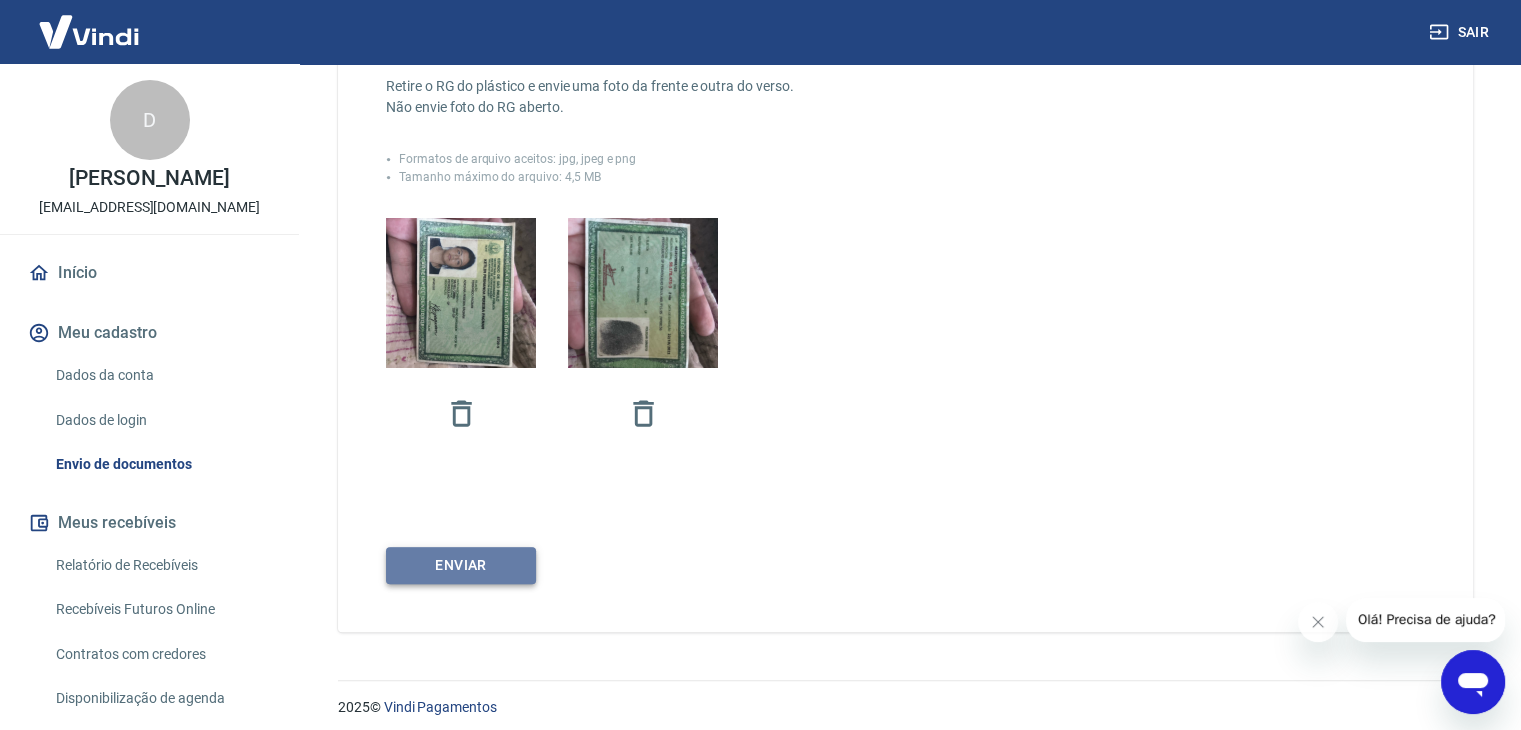 click on "Enviar" at bounding box center (461, 565) 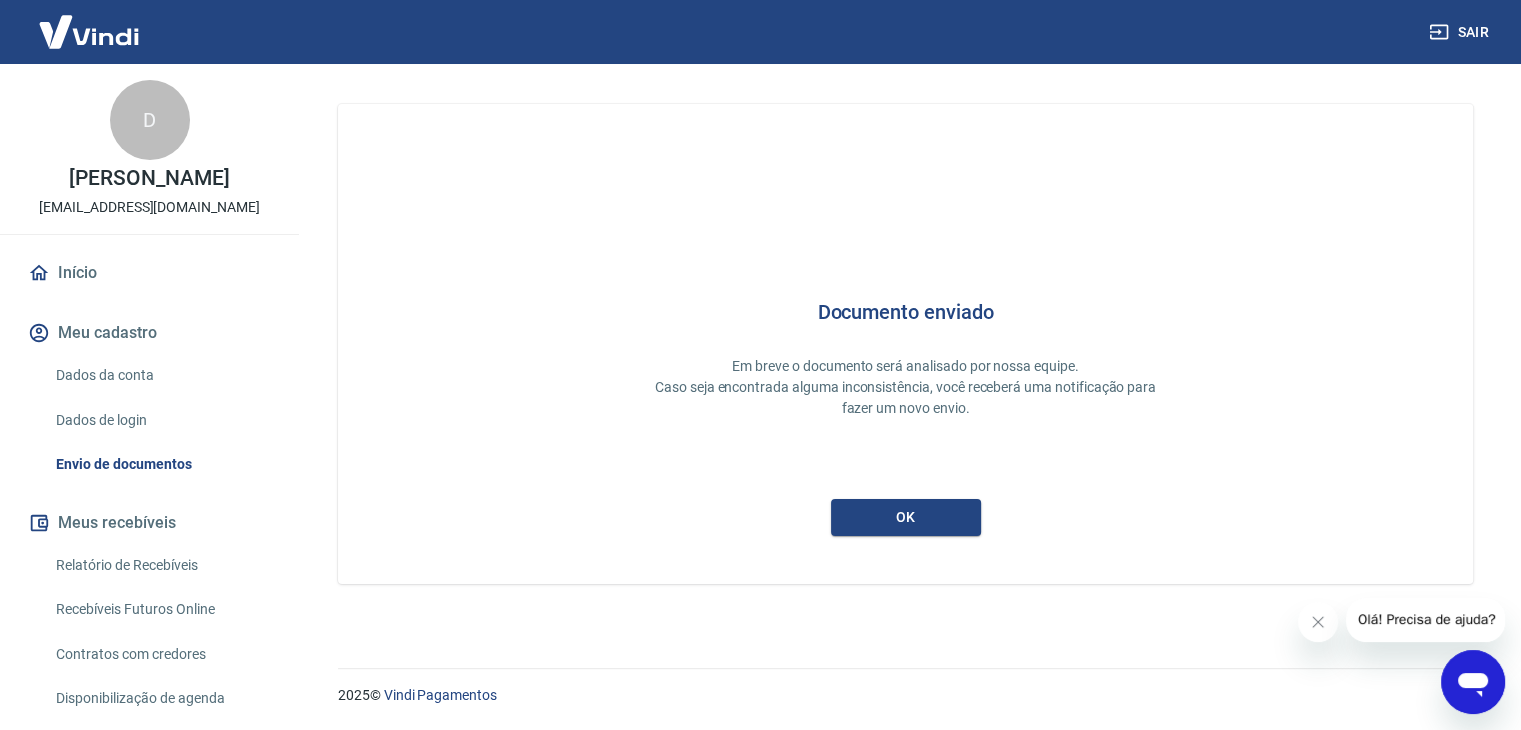 scroll, scrollTop: 0, scrollLeft: 0, axis: both 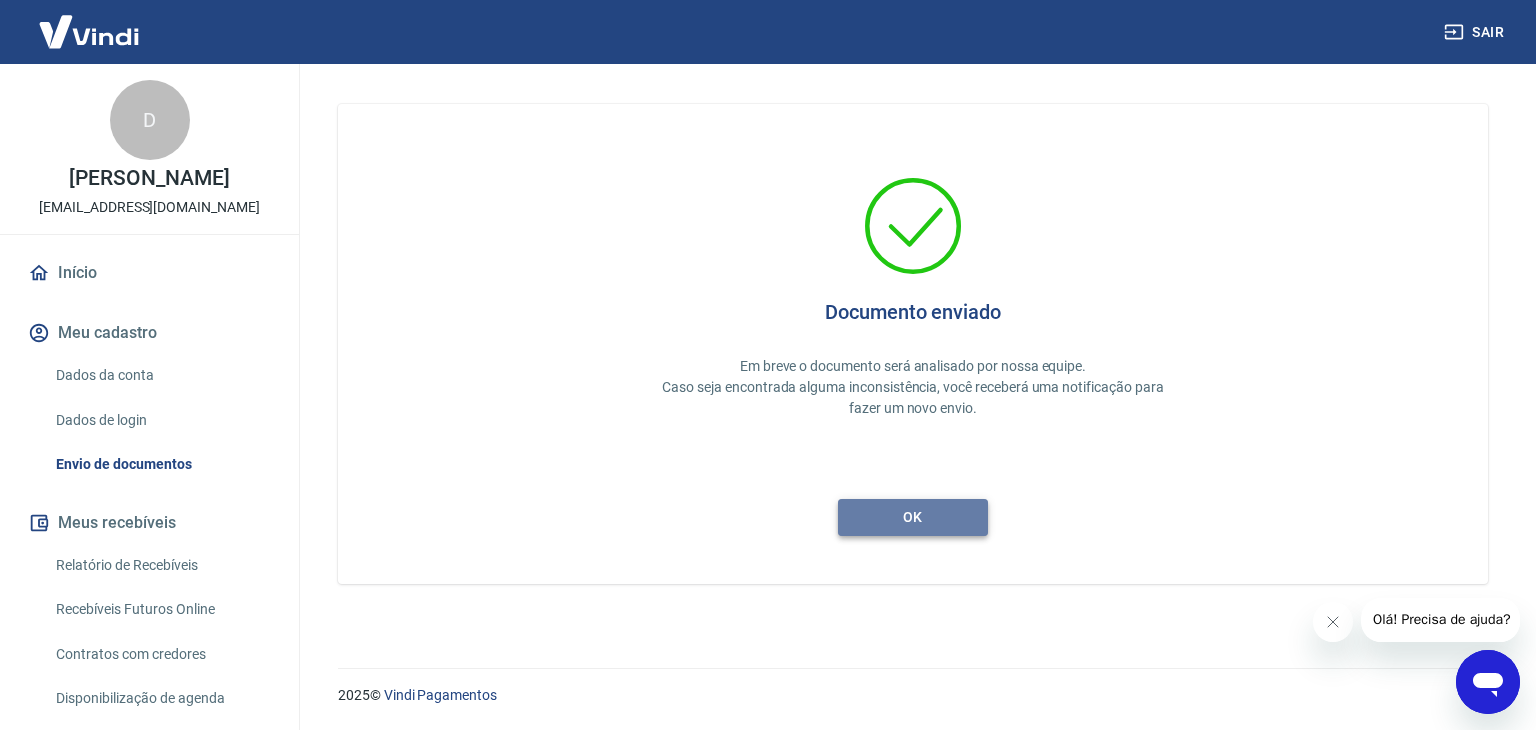 click on "ok" at bounding box center [913, 517] 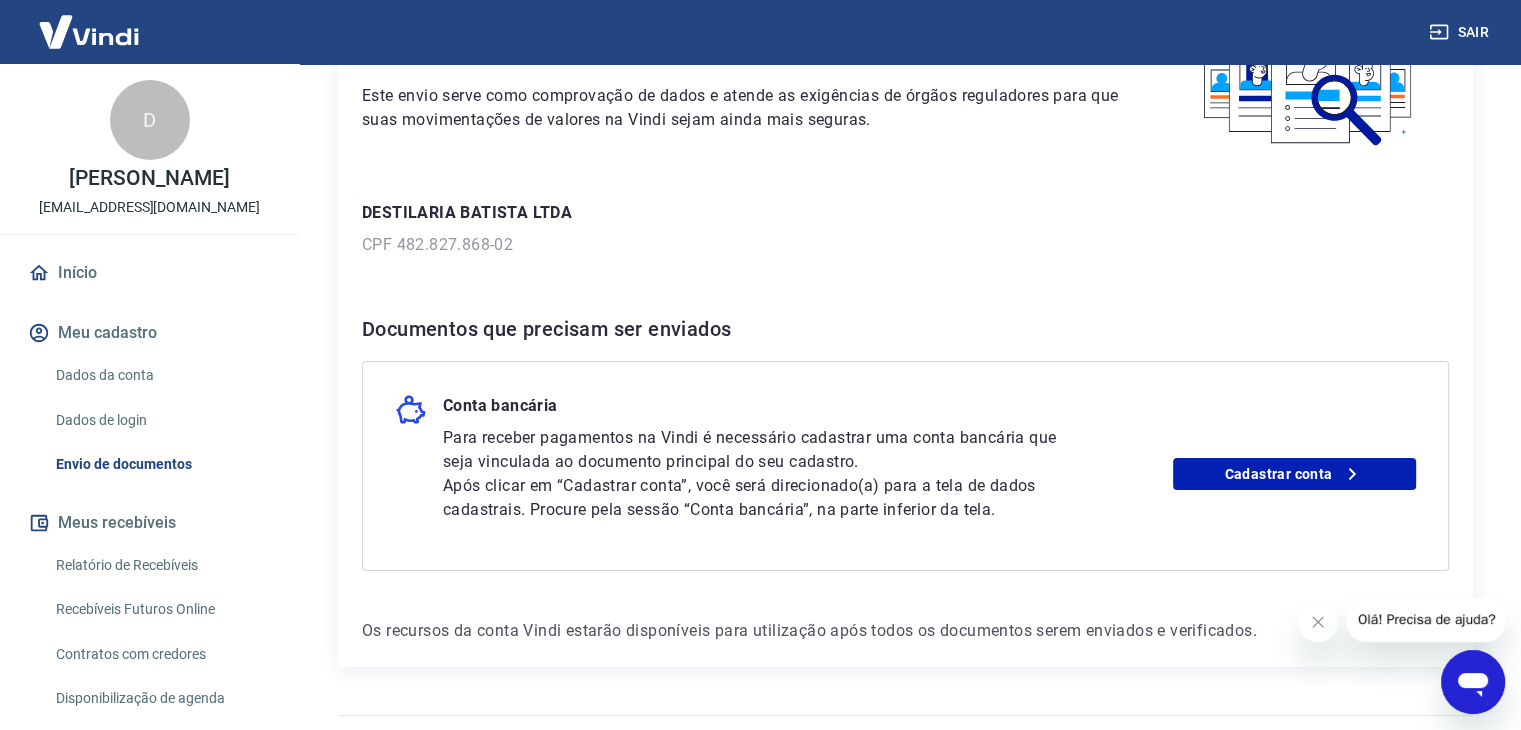 scroll, scrollTop: 219, scrollLeft: 0, axis: vertical 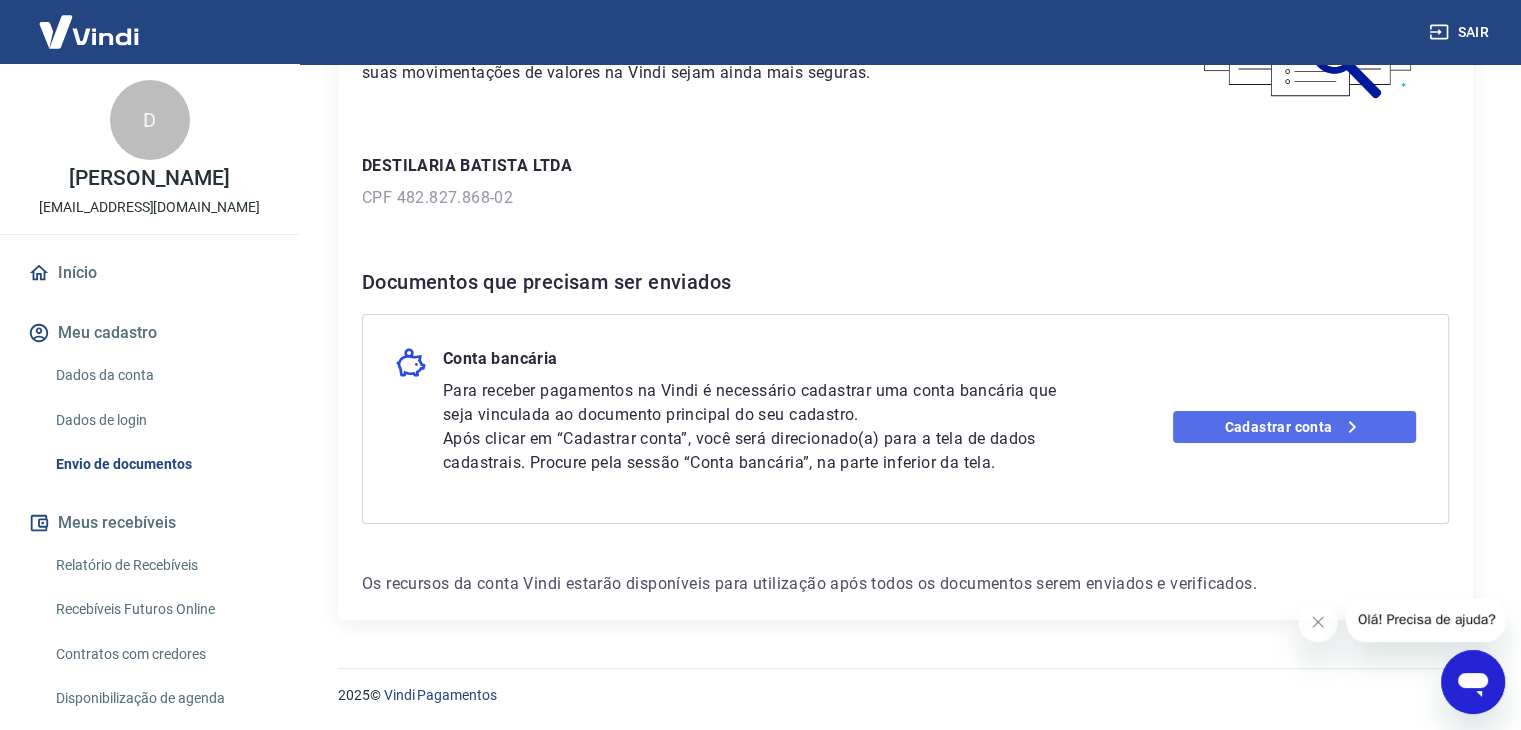 click on "Cadastrar conta" at bounding box center (1294, 427) 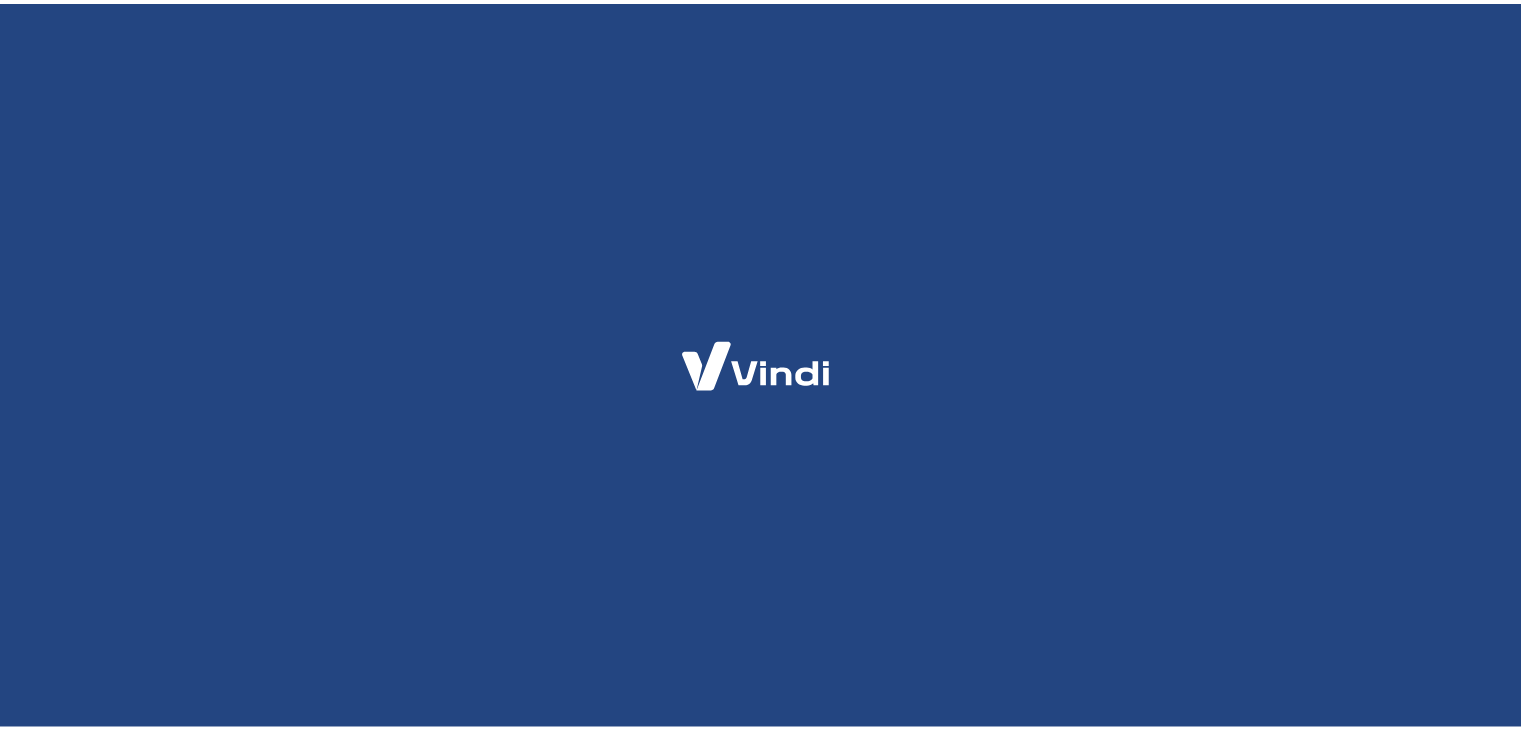 scroll, scrollTop: 0, scrollLeft: 0, axis: both 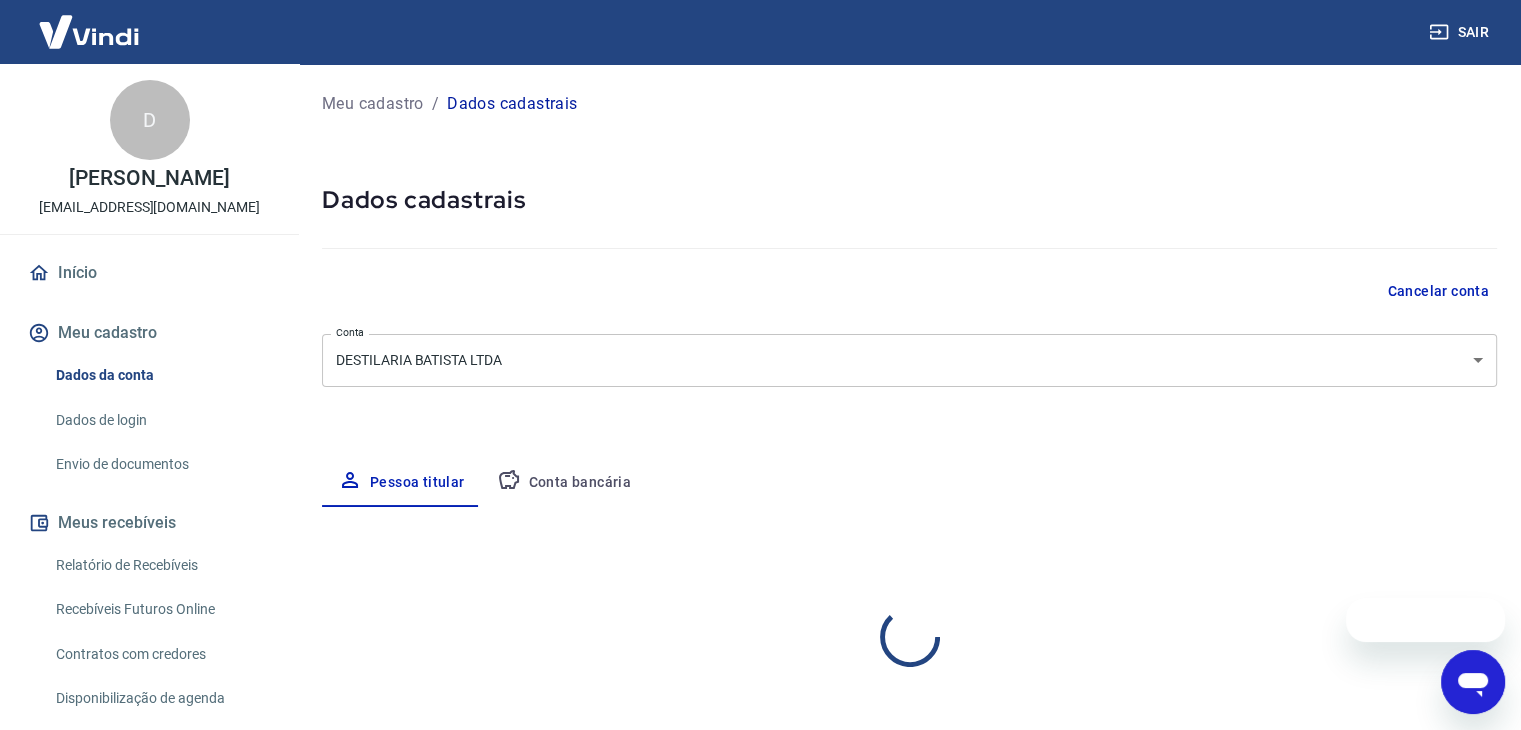 select on "SP" 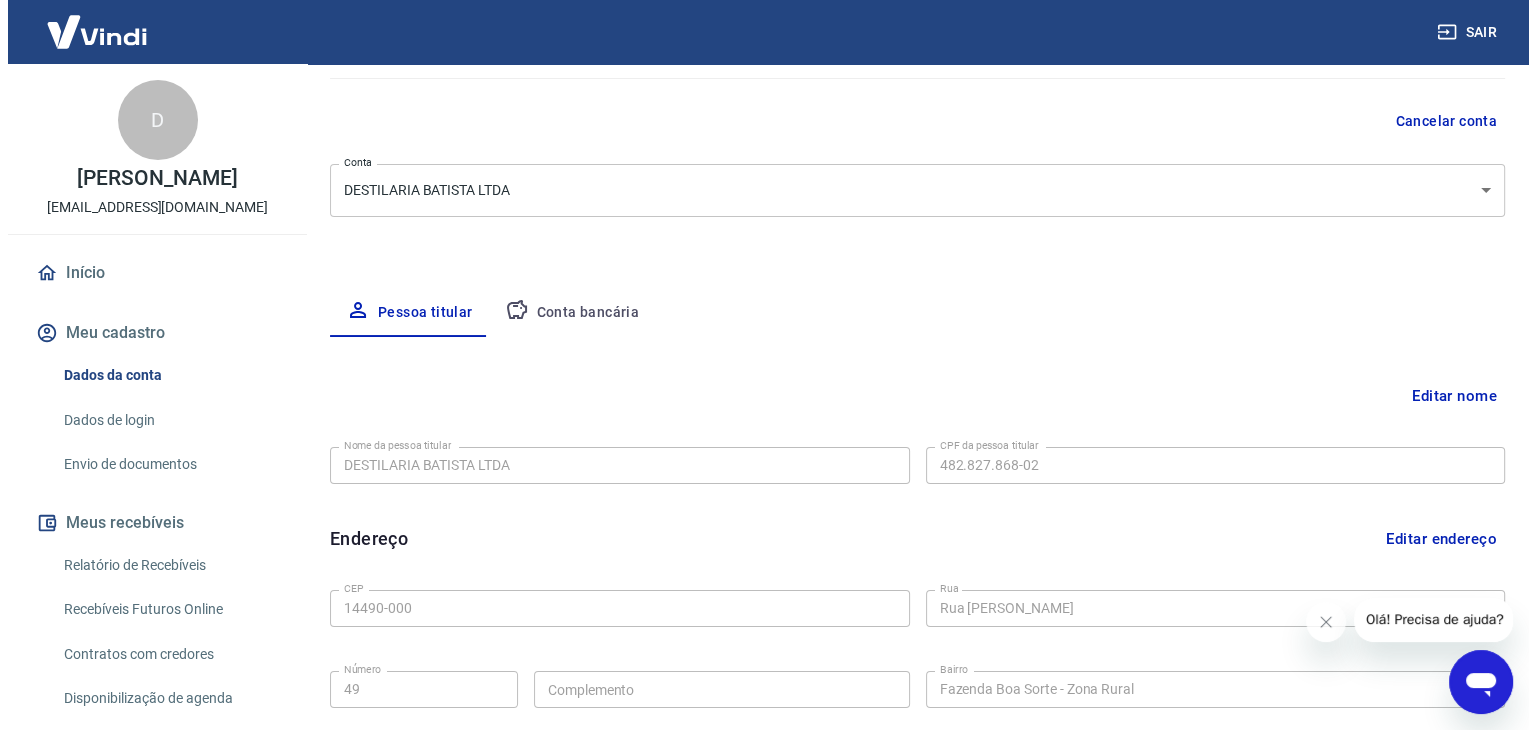 scroll, scrollTop: 175, scrollLeft: 0, axis: vertical 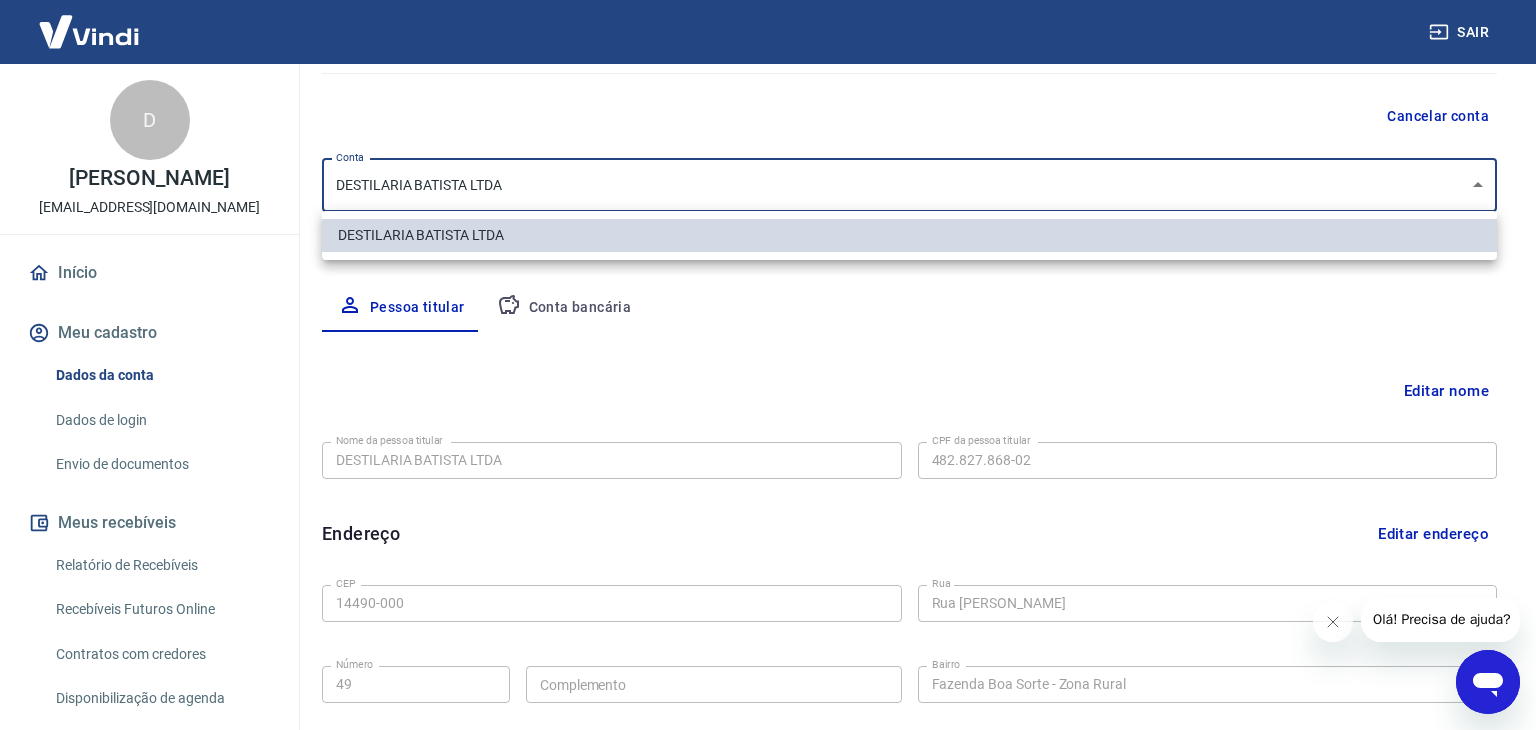 click on "Sair D Destilaria Batista cachacabatista10@gmail.com Início Meu cadastro Dados da conta Dados de login Envio de documentos Meus recebíveis Relatório de Recebíveis Recebíveis Futuros Online Contratos com credores Disponibilização de agenda Segurança Fale conosco Volte para o portal de gerenciamento de vendas do Intermediador. Voltar para  Intermediador Meu cadastro / Dados cadastrais Dados cadastrais Cancelar conta Conta DESTILARIA BATISTA LTDA [object Object] Conta Pessoa titular Conta bancária Editar nome Nome da pessoa titular DESTILARIA BATISTA LTDA Nome da pessoa titular CPF da pessoa titular 482.827.868-02 CPF da pessoa titular Atenção! Seus recebimentos podem ficar temporariamente bloqueados se o nome da pessoa titular for editado. Salvar Cancelar Endereço Editar endereço CEP 14490-000 CEP Rua Rua Marechal Deodoro Rua Número 49 Número Complemento Complemento Bairro Fazenda Boa Sorte - Zona Rural Bairro Cidade Rifaina Cidade Estado Acre Alagoas Amapá Amazonas Bahia Ceará Distrito Federal" at bounding box center [768, 190] 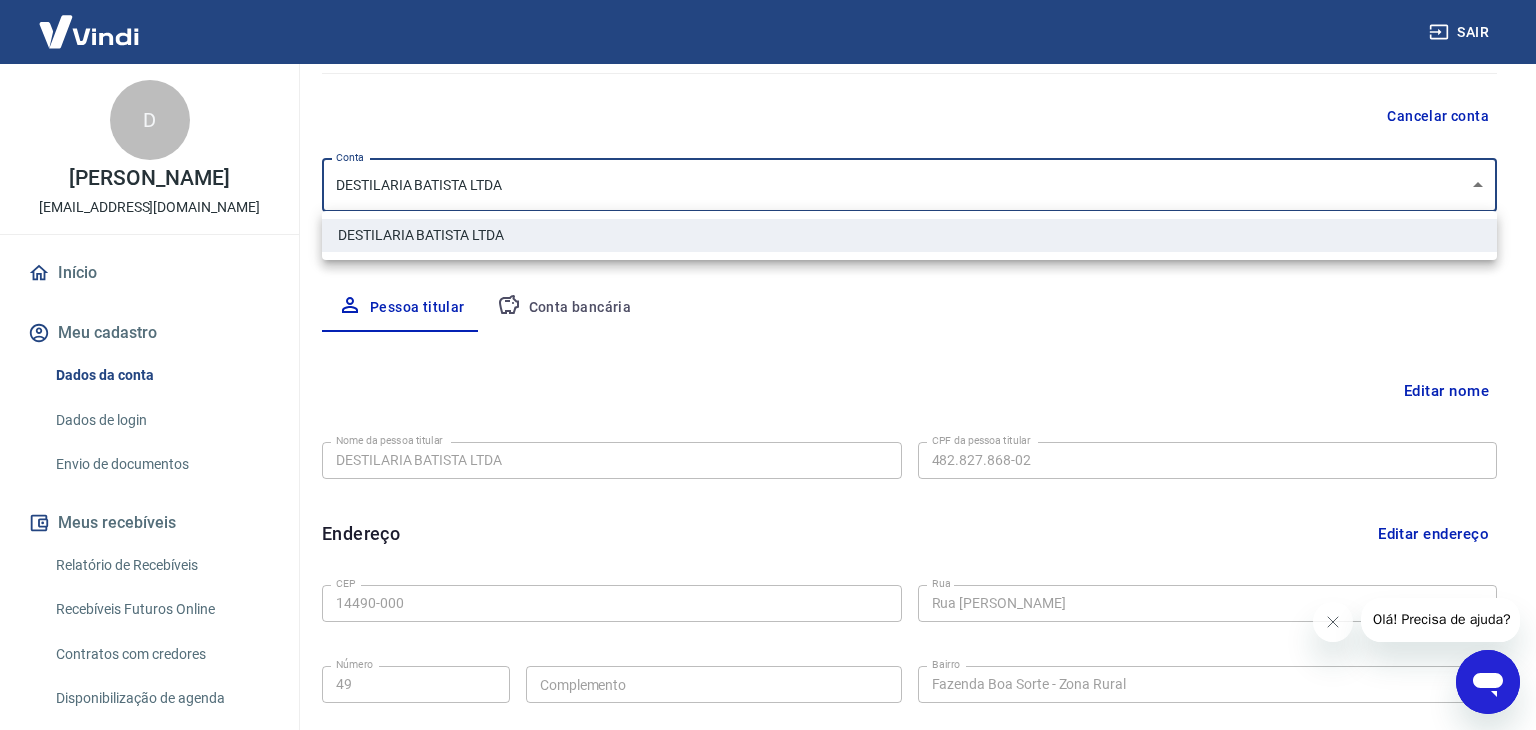 click at bounding box center (768, 365) 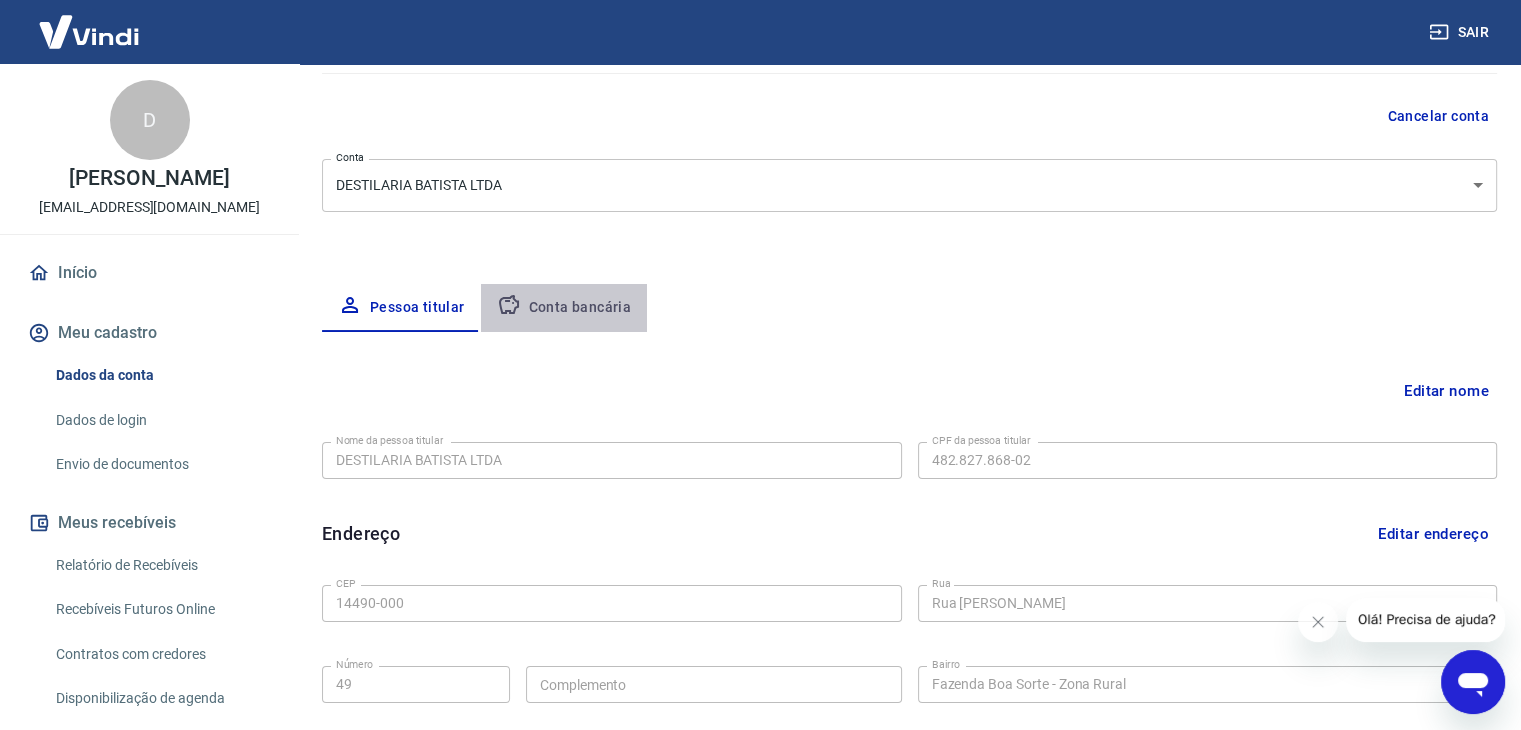 click on "Conta bancária" at bounding box center [564, 308] 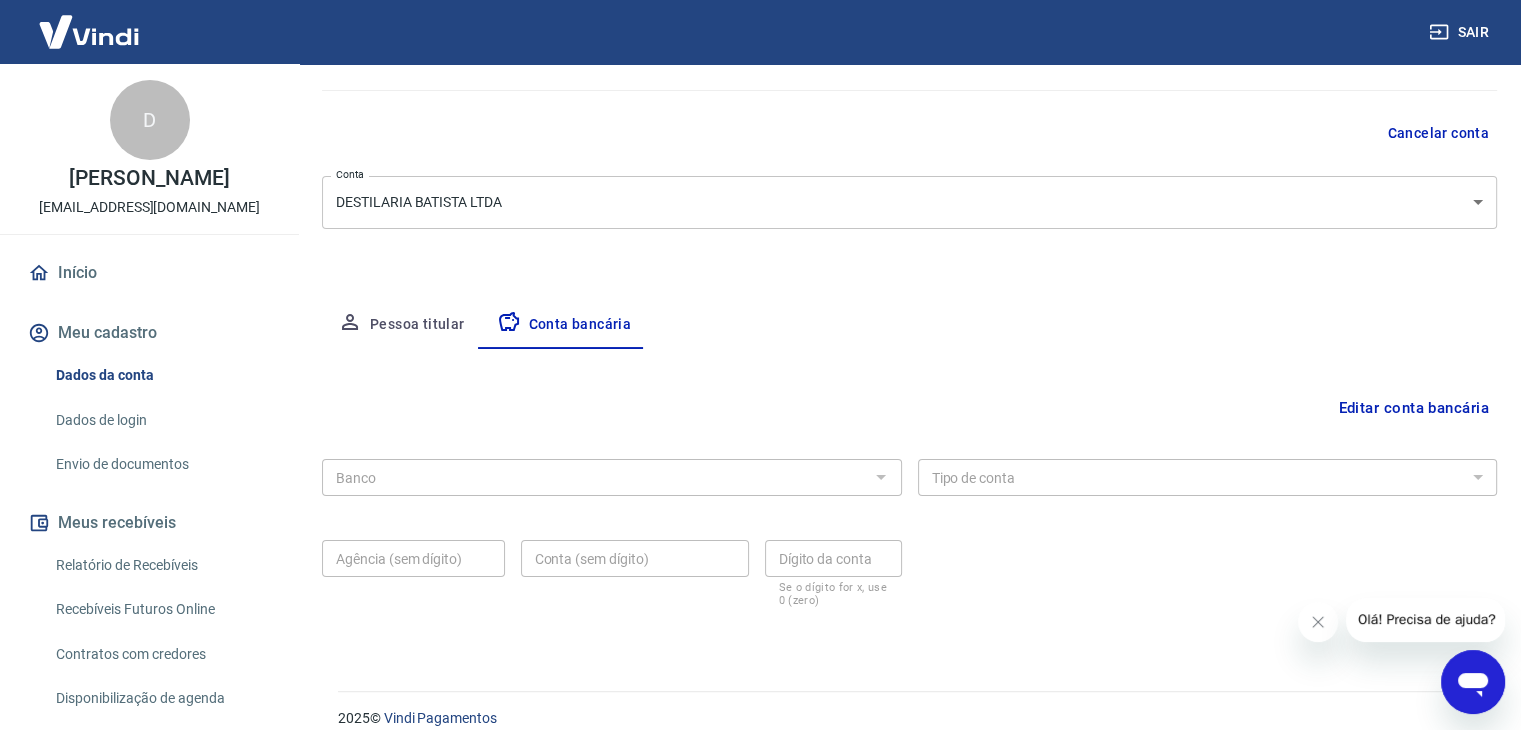 scroll, scrollTop: 180, scrollLeft: 0, axis: vertical 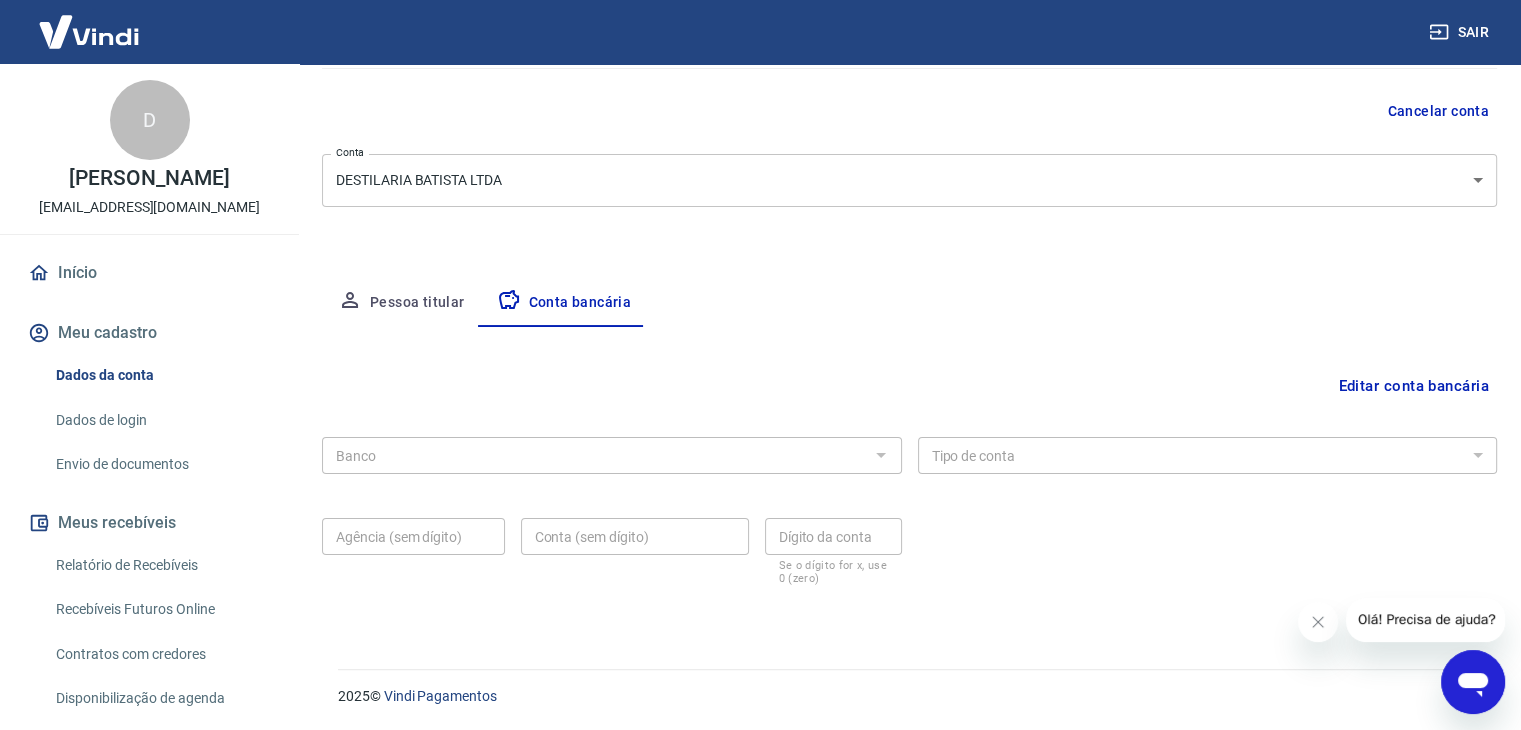 click on "Banco" at bounding box center [612, 455] 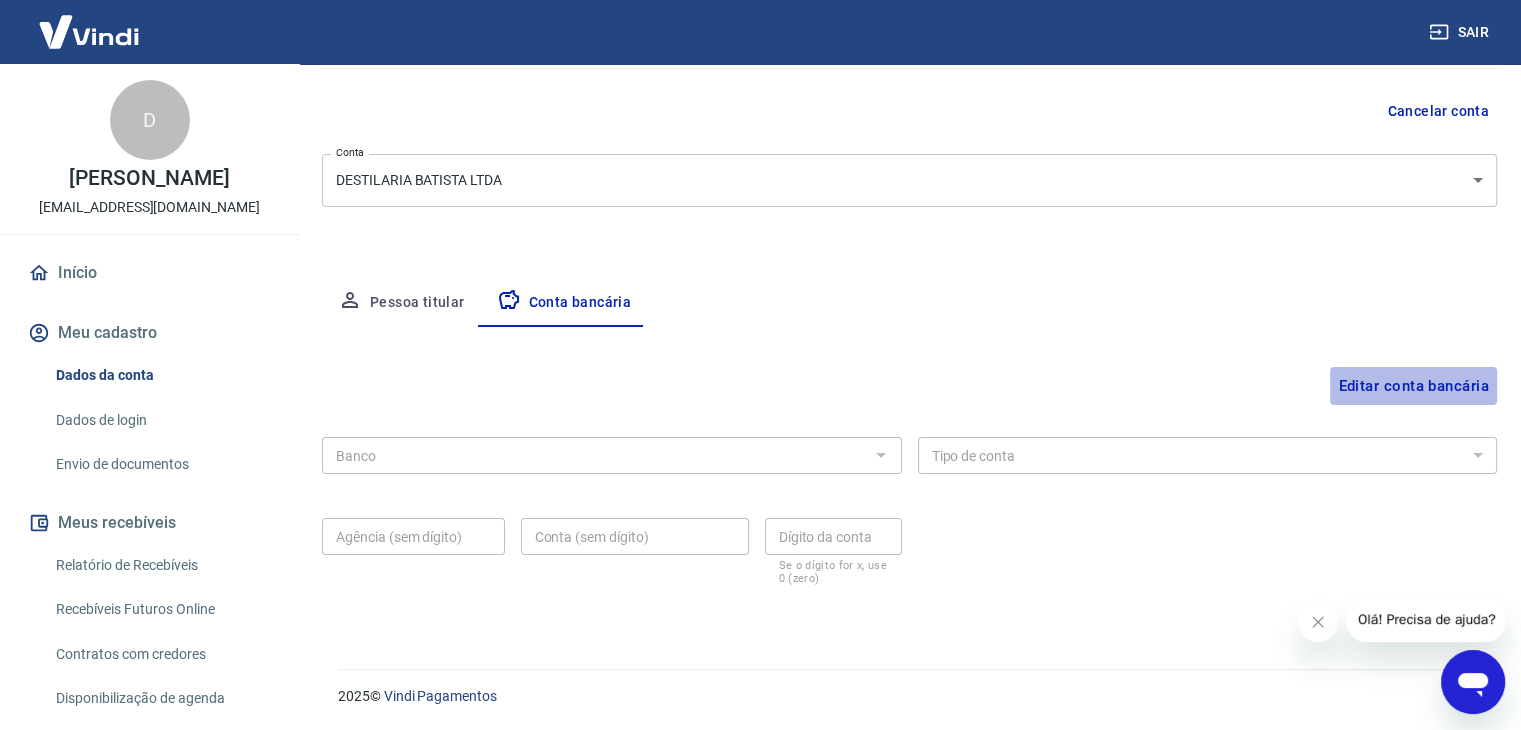 click on "Editar conta bancária" at bounding box center [1413, 386] 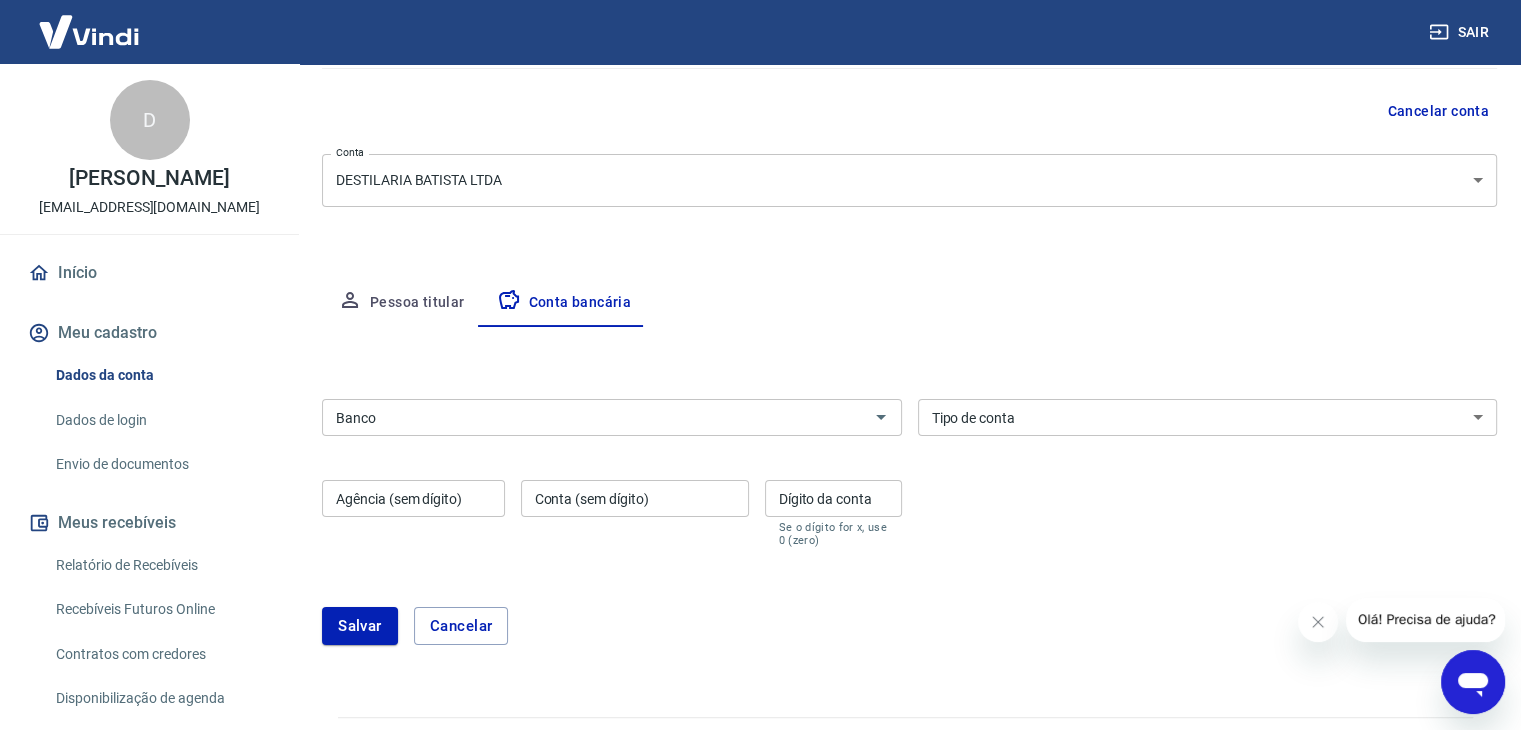 click on "Banco" at bounding box center [612, 417] 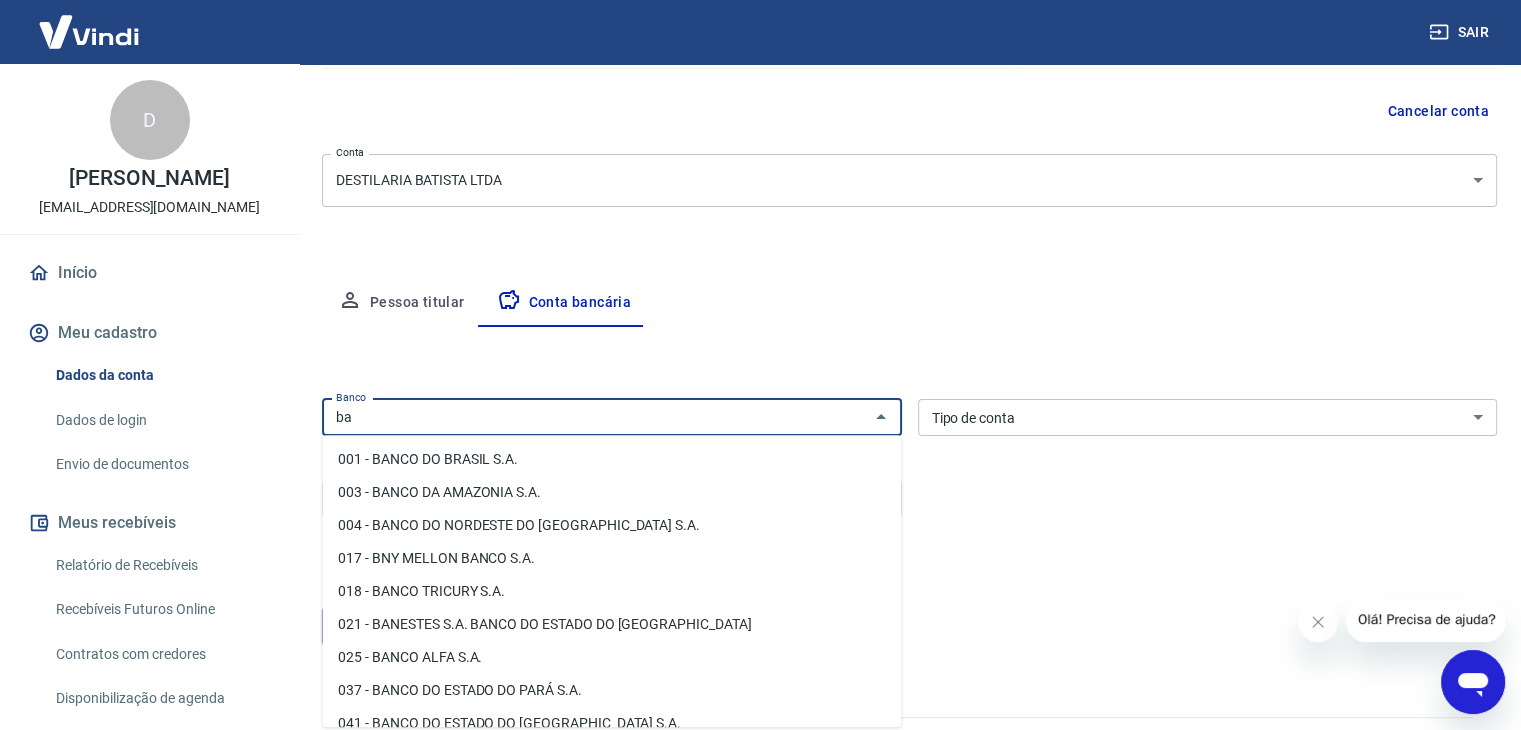 click on "001 - BANCO DO BRASIL S.A." at bounding box center (611, 459) 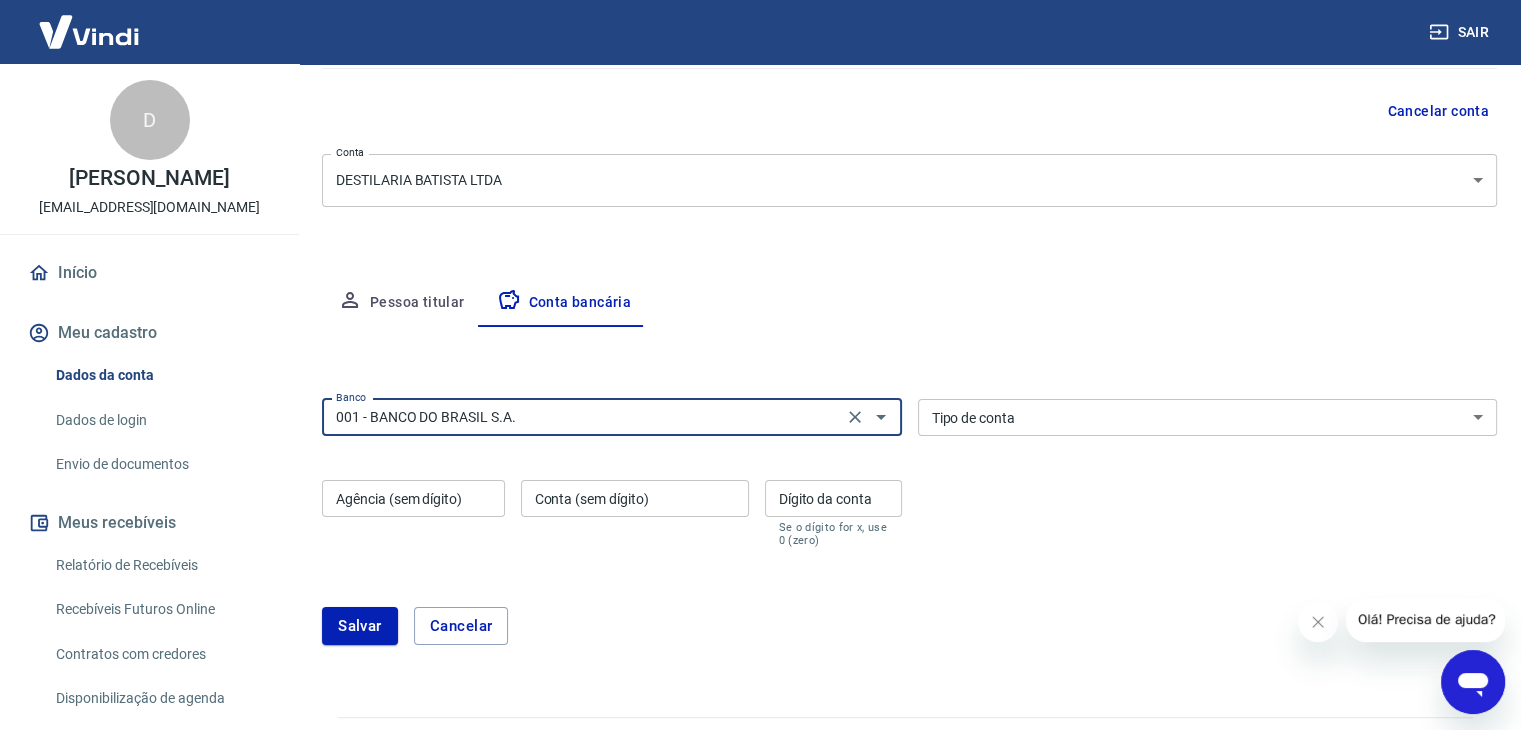type on "001 - BANCO DO BRASIL S.A." 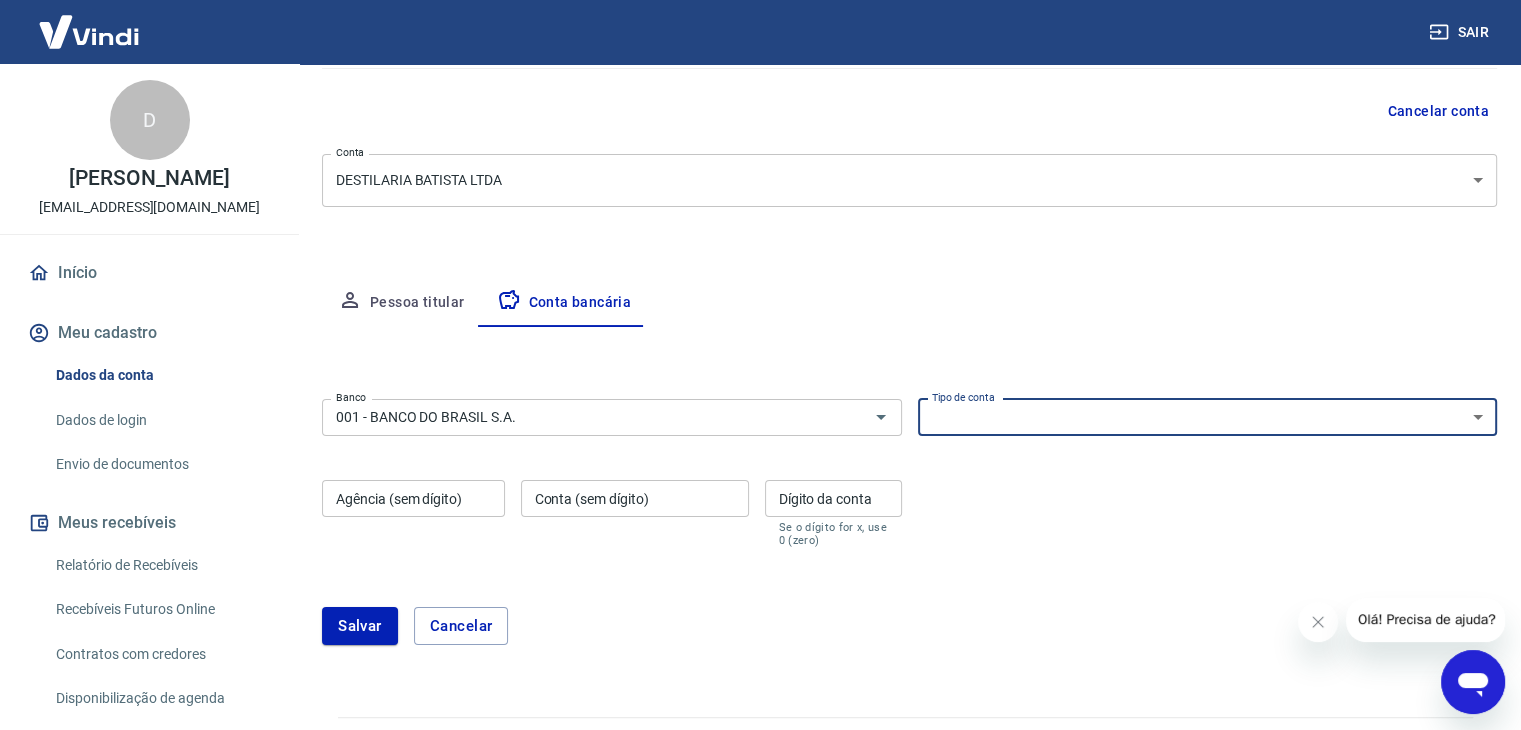 click on "Conta Corrente Conta Poupança" at bounding box center (1208, 417) 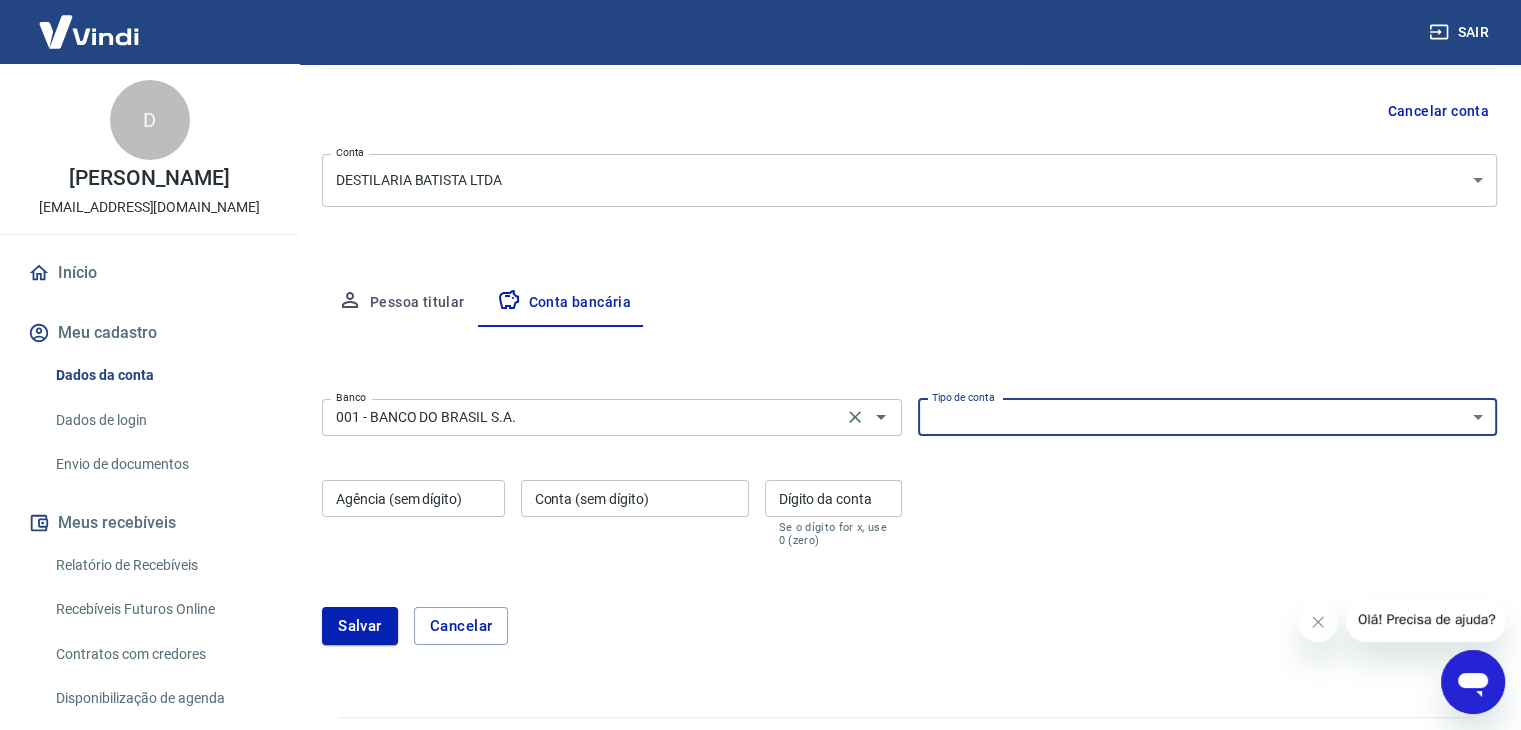 click on "Banco 001 - BANCO DO BRASIL S.A. Banco" at bounding box center (612, 415) 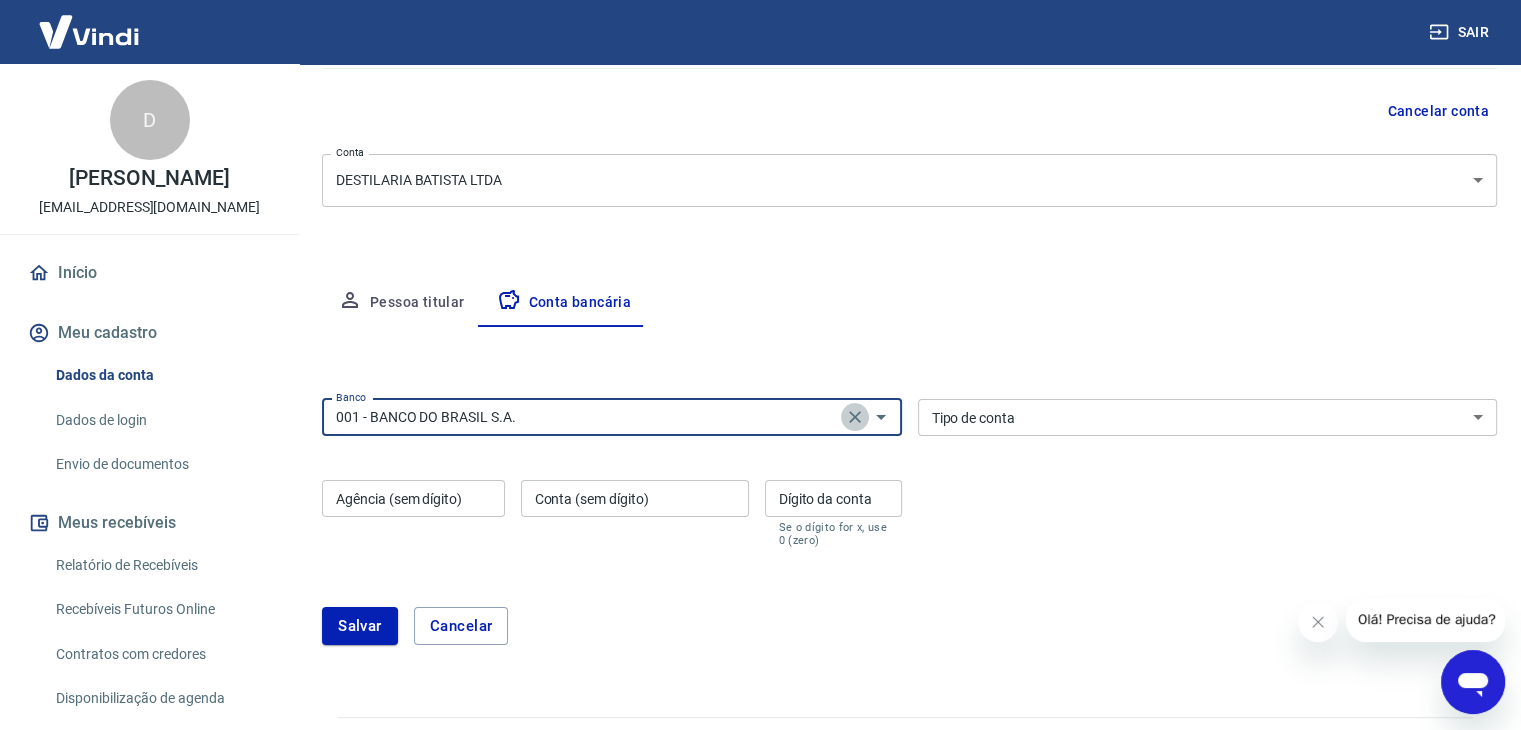 click 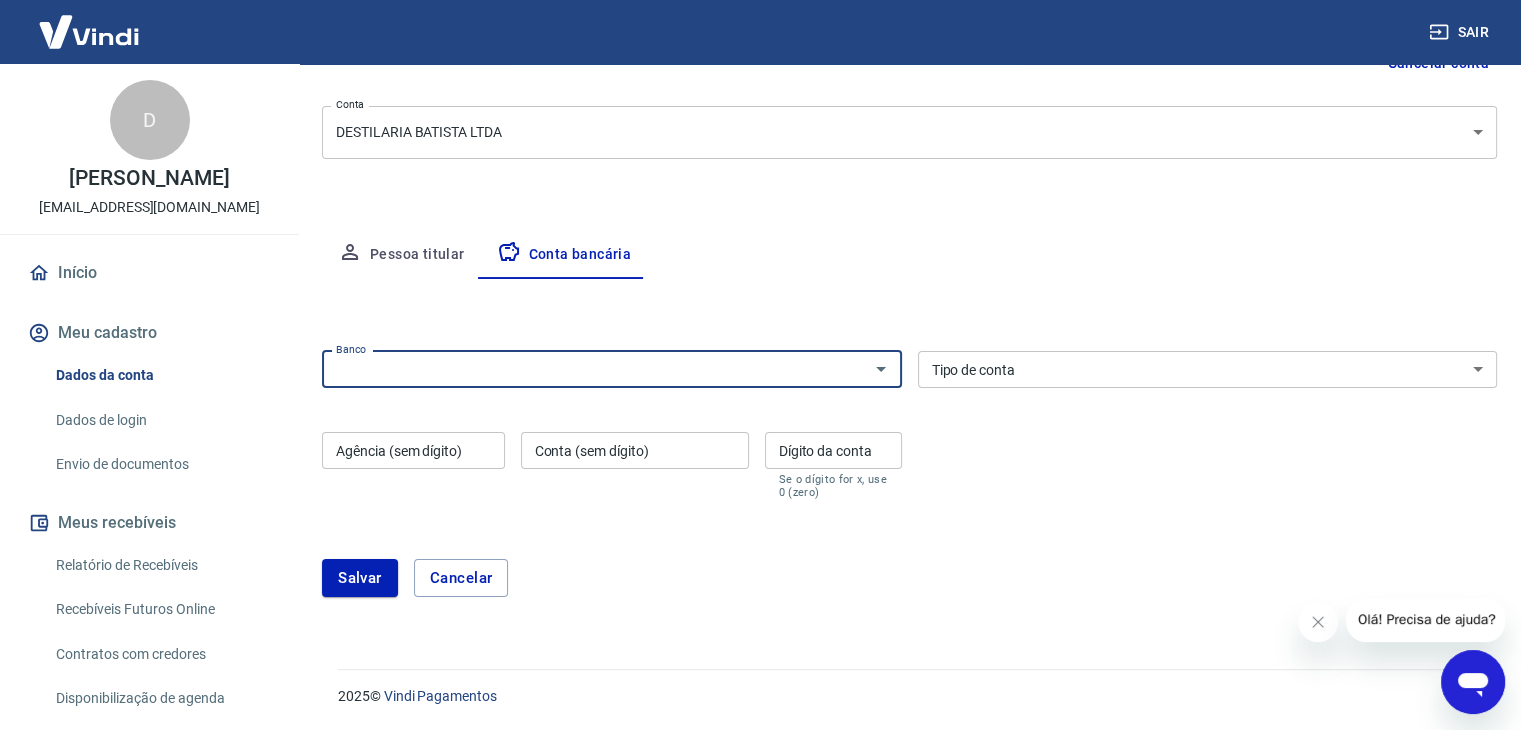 scroll, scrollTop: 0, scrollLeft: 0, axis: both 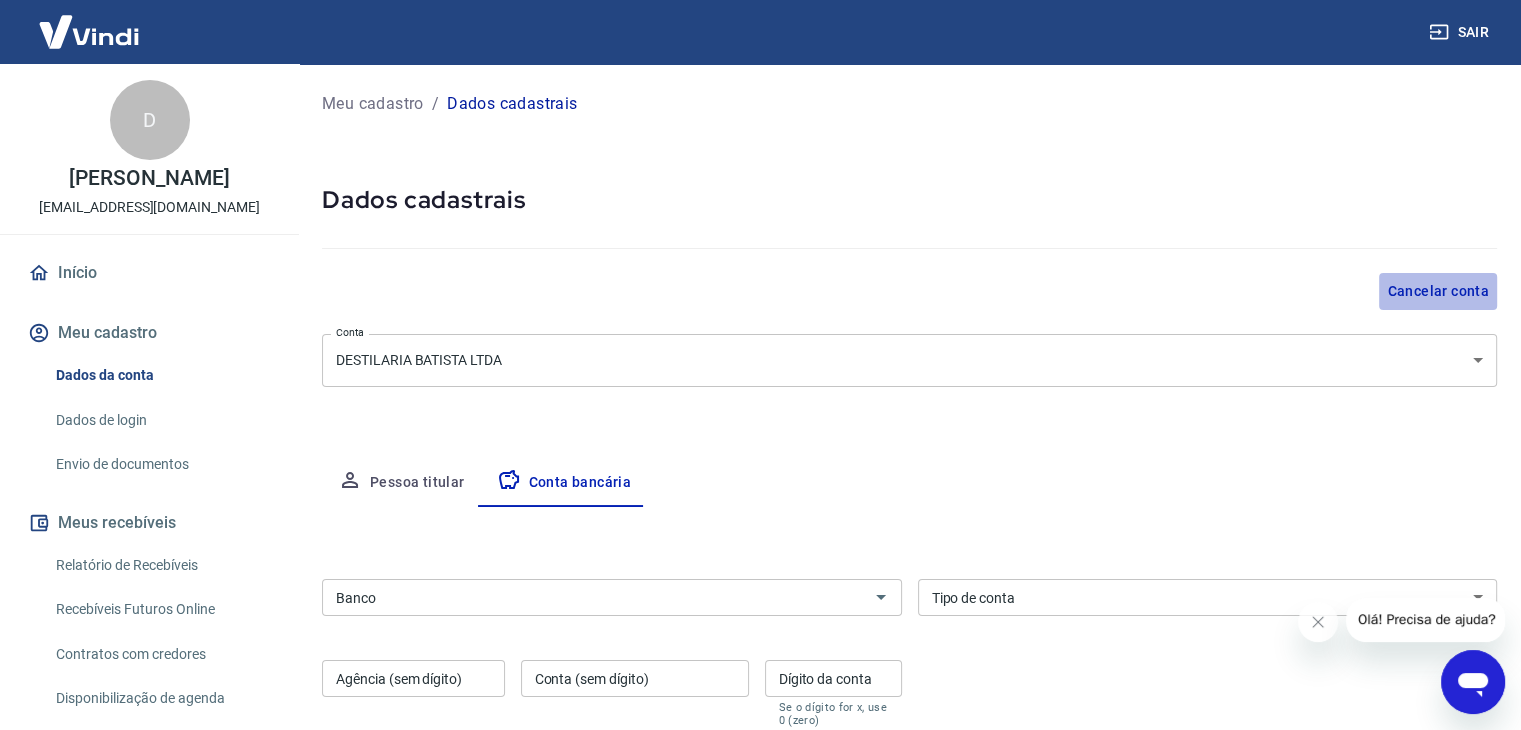 click on "Cancelar conta" at bounding box center (1438, 291) 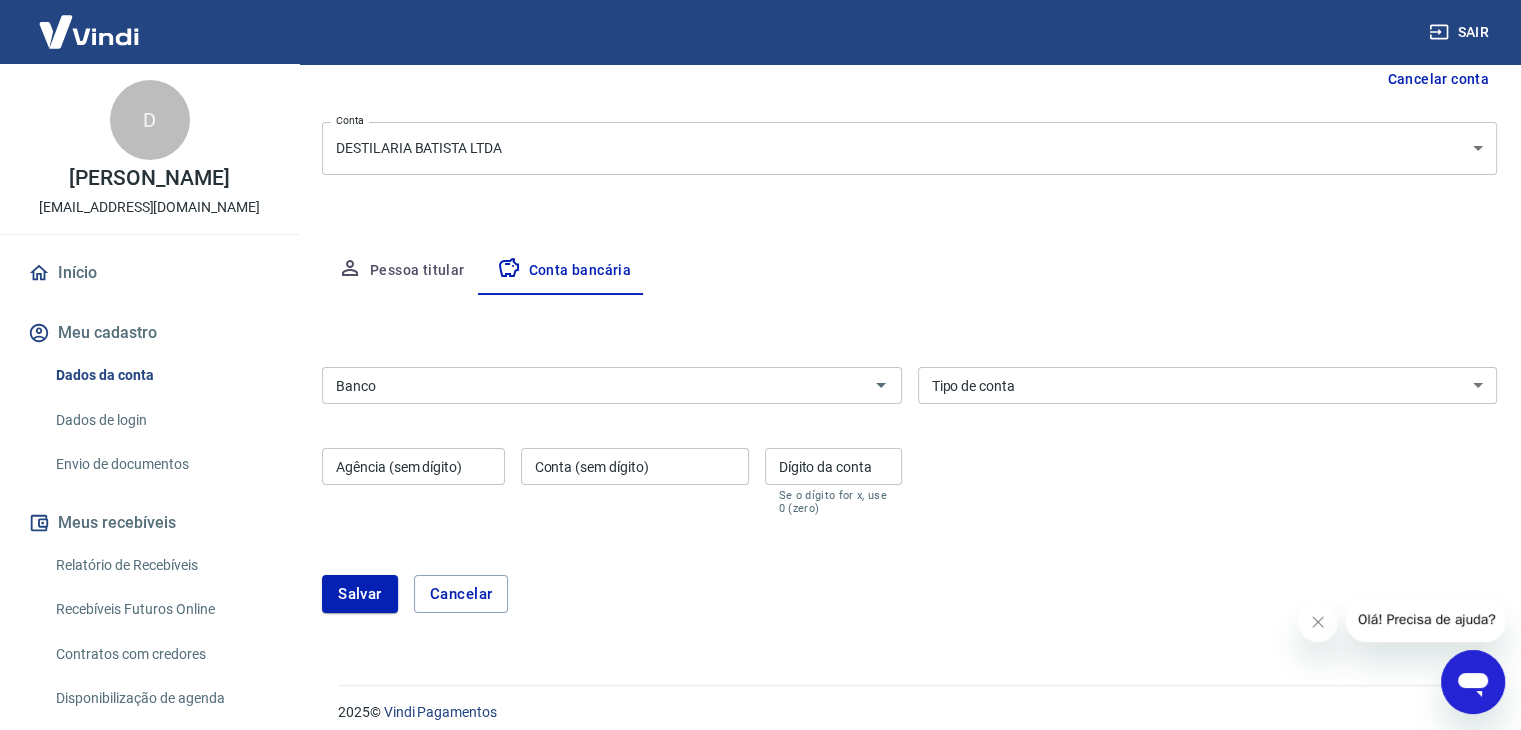 scroll, scrollTop: 216, scrollLeft: 0, axis: vertical 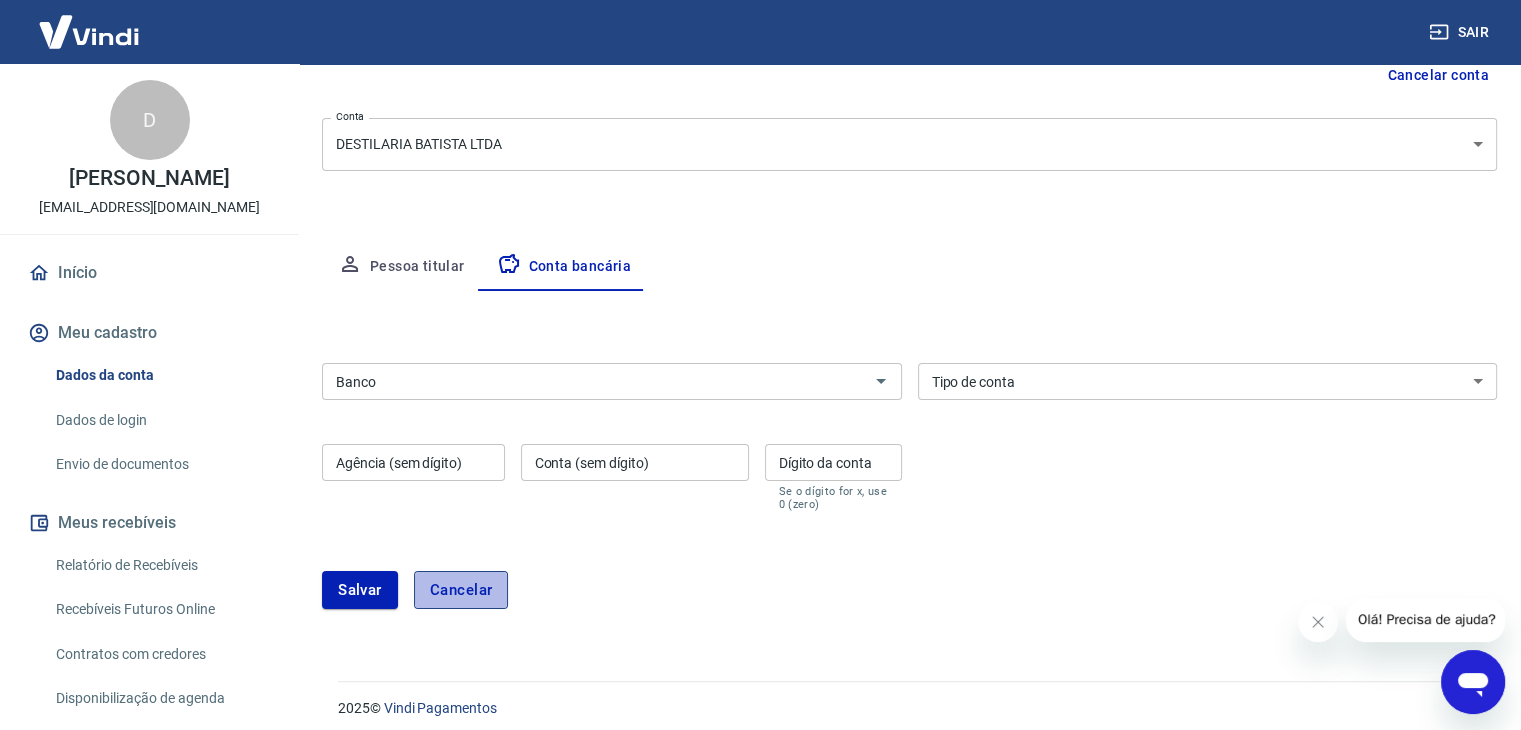 click on "Cancelar" at bounding box center [461, 590] 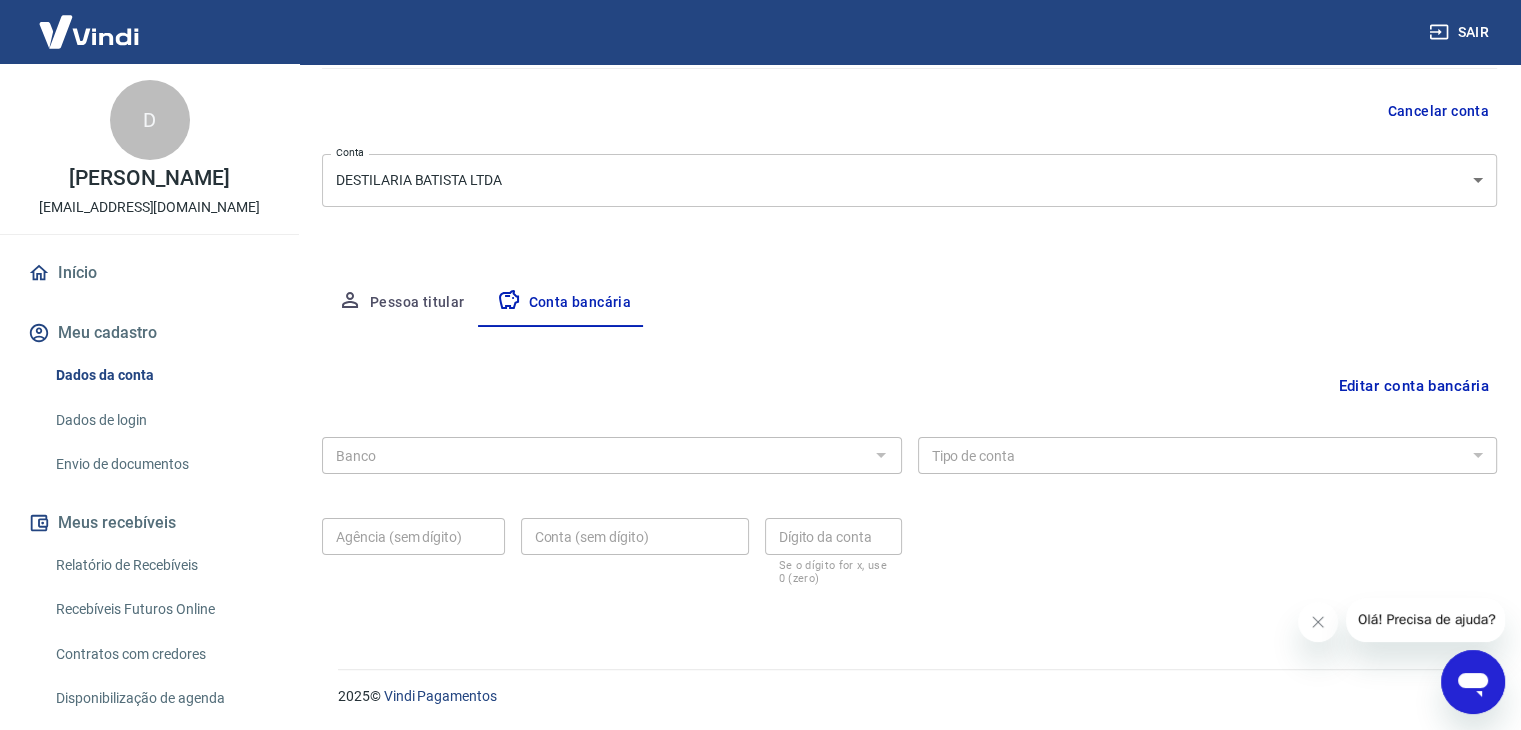 scroll, scrollTop: 0, scrollLeft: 0, axis: both 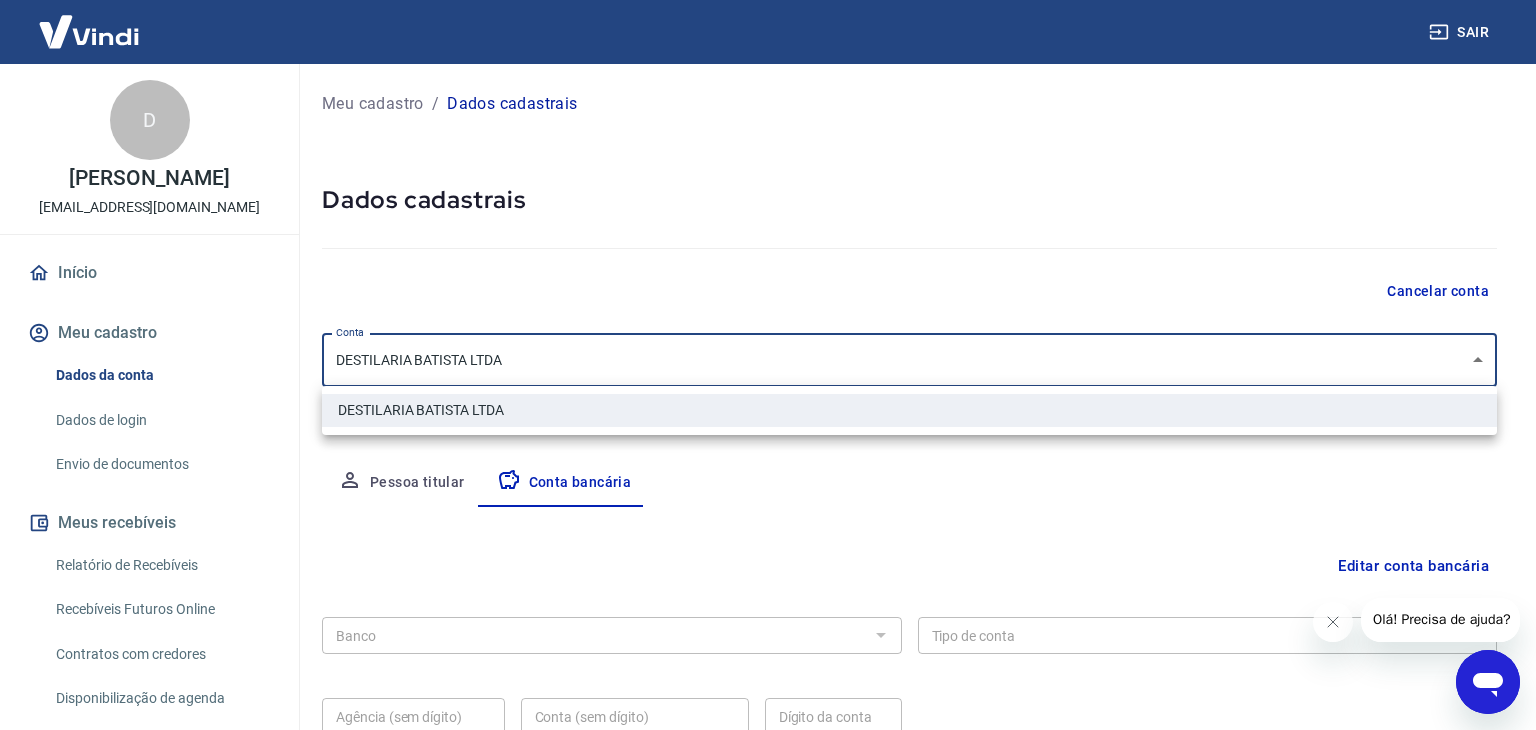 click on "Sair D Destilaria Batista cachacabatista10@gmail.com Início Meu cadastro Dados da conta Dados de login Envio de documentos Meus recebíveis Relatório de Recebíveis Recebíveis Futuros Online Contratos com credores Disponibilização de agenda Segurança Fale conosco Volte para o portal de gerenciamento de vendas do Intermediador. Voltar para  Intermediador Meu cadastro / Dados cadastrais Dados cadastrais Cancelar conta Conta DESTILARIA BATISTA LTDA [object Object] Conta Pessoa titular Conta bancária Editar conta bancária Banco Banco Tipo de conta Conta Corrente Conta Poupança Tipo de conta Agência (sem dígito) Agência (sem dígito) Conta (sem dígito) Conta (sem dígito) Dígito da conta Dígito da conta Se o dígito for x, use 0 (zero) Atenção Ao cadastrar uma nova conta bancária, faremos um crédito de valor simbólico na conta bancária informada. Este crédito é apenas para verificação de segurança e será feito automaticamente após a alteração da conta. Salvar Cancelar 2025  ©" at bounding box center [768, 365] 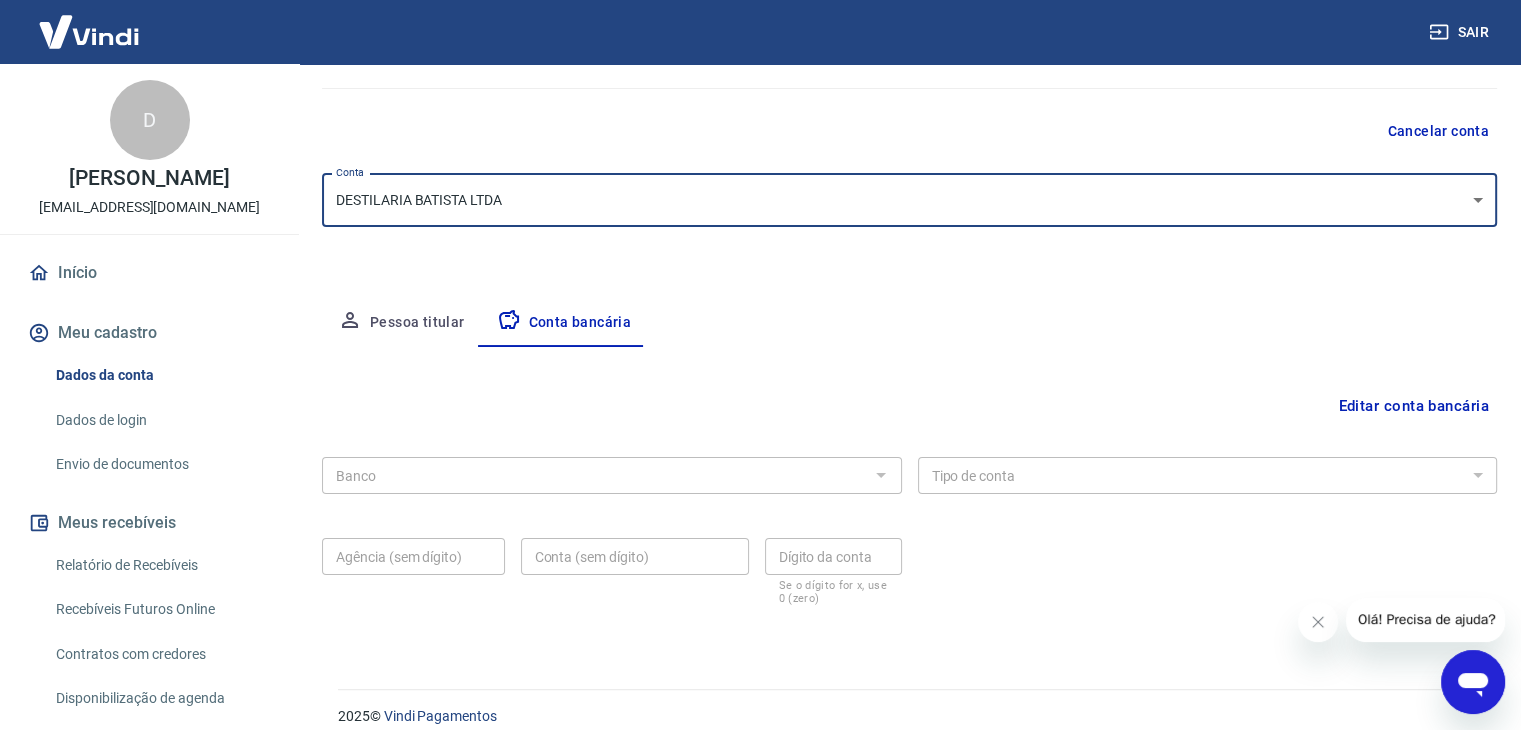 scroll, scrollTop: 163, scrollLeft: 0, axis: vertical 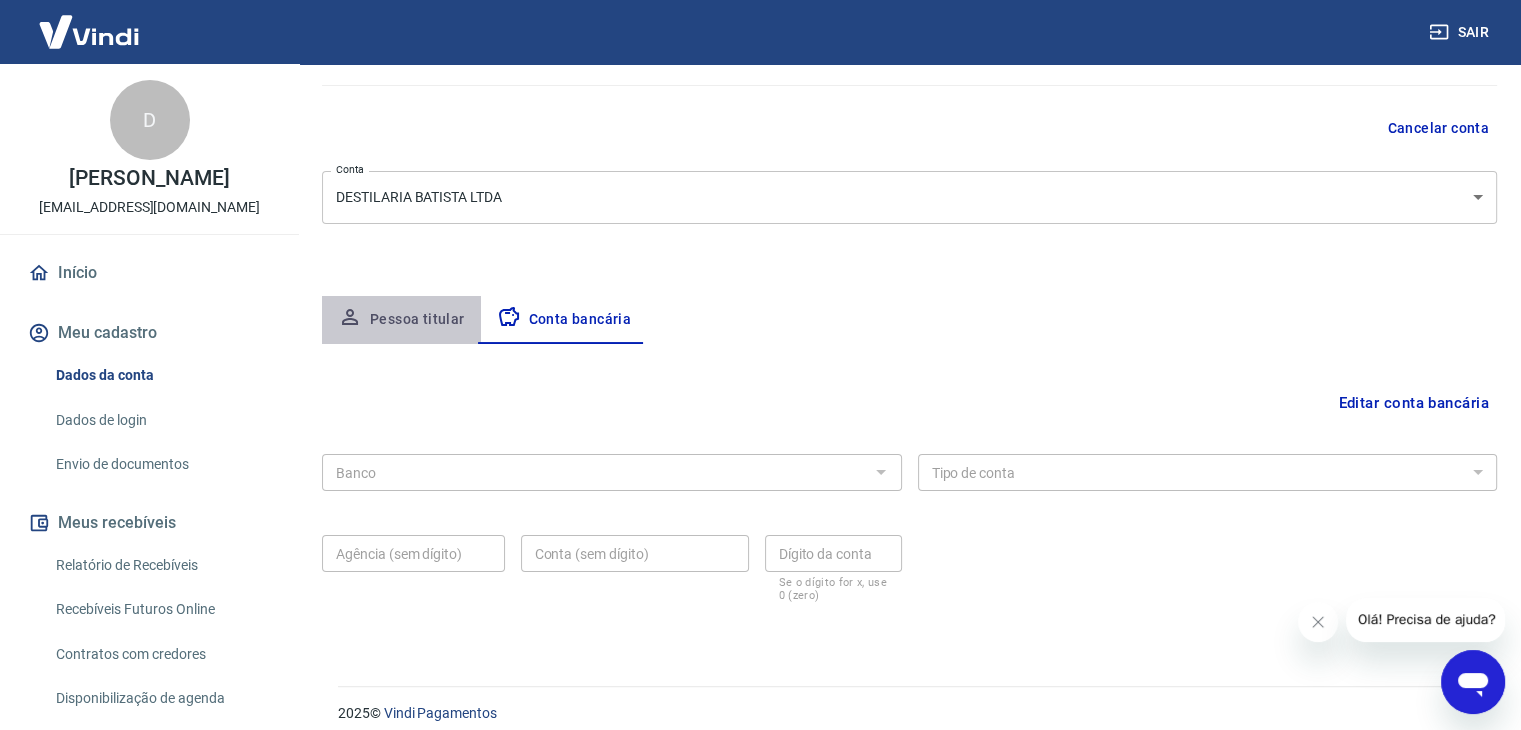 click on "Pessoa titular" at bounding box center [401, 320] 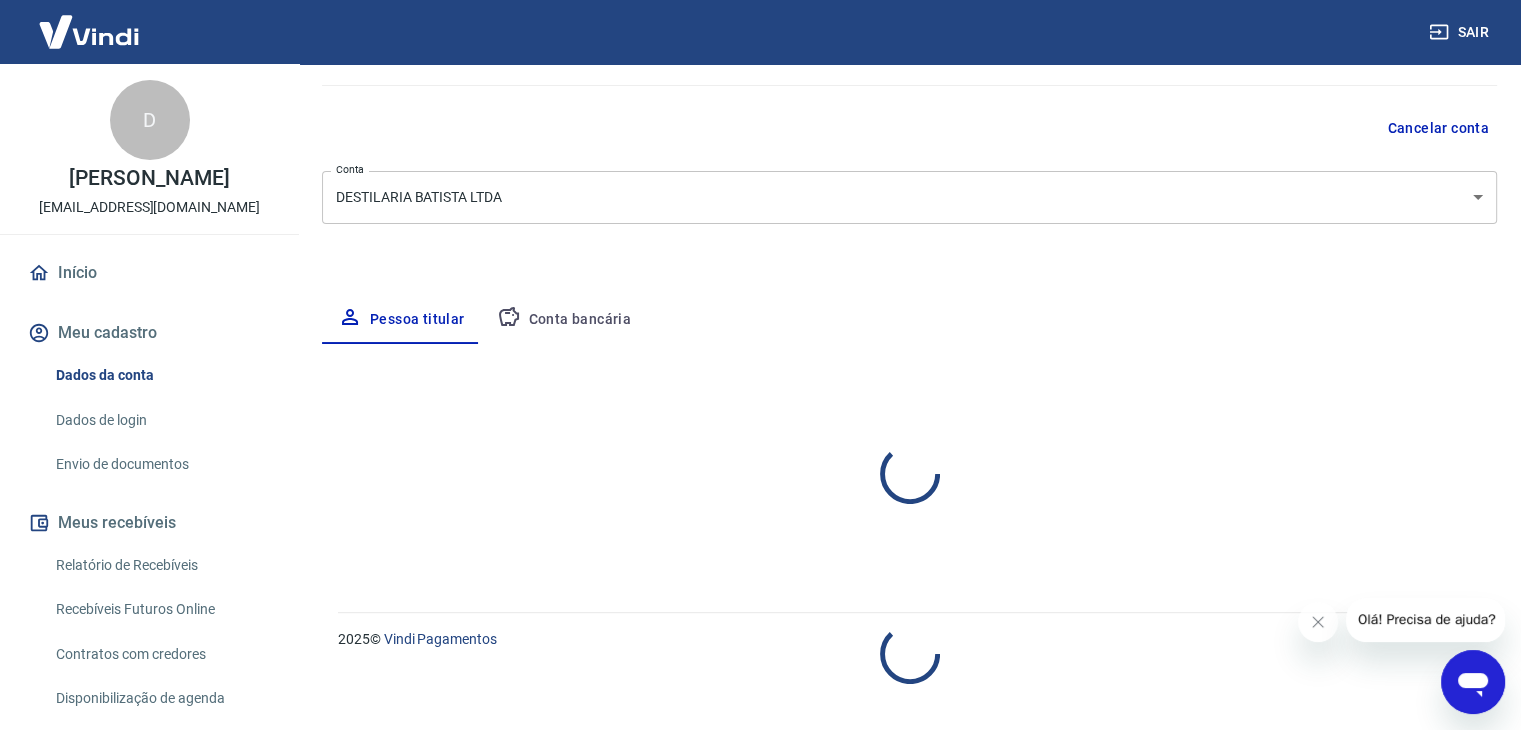 select on "SP" 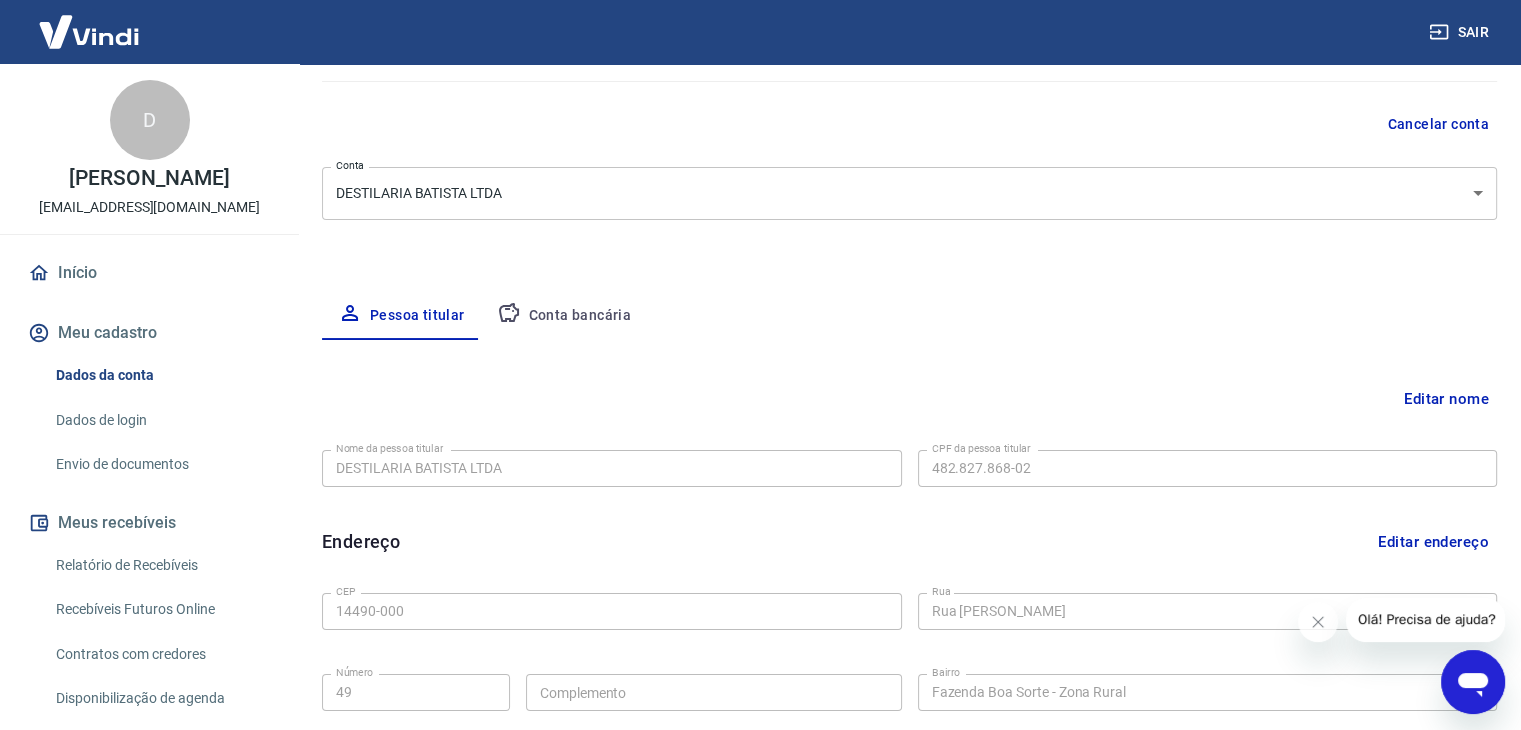 scroll, scrollTop: 166, scrollLeft: 0, axis: vertical 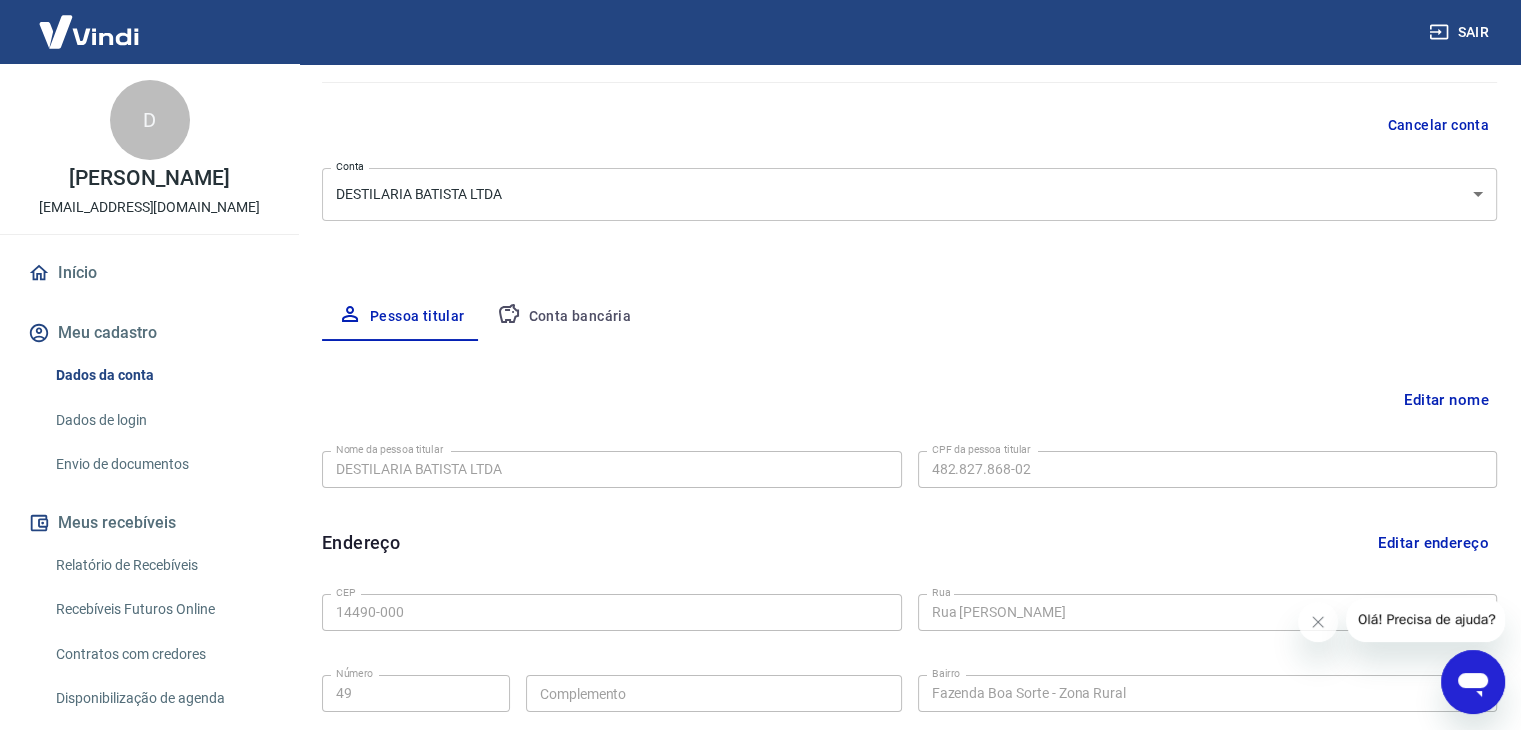 click on "Conta bancária" at bounding box center (564, 317) 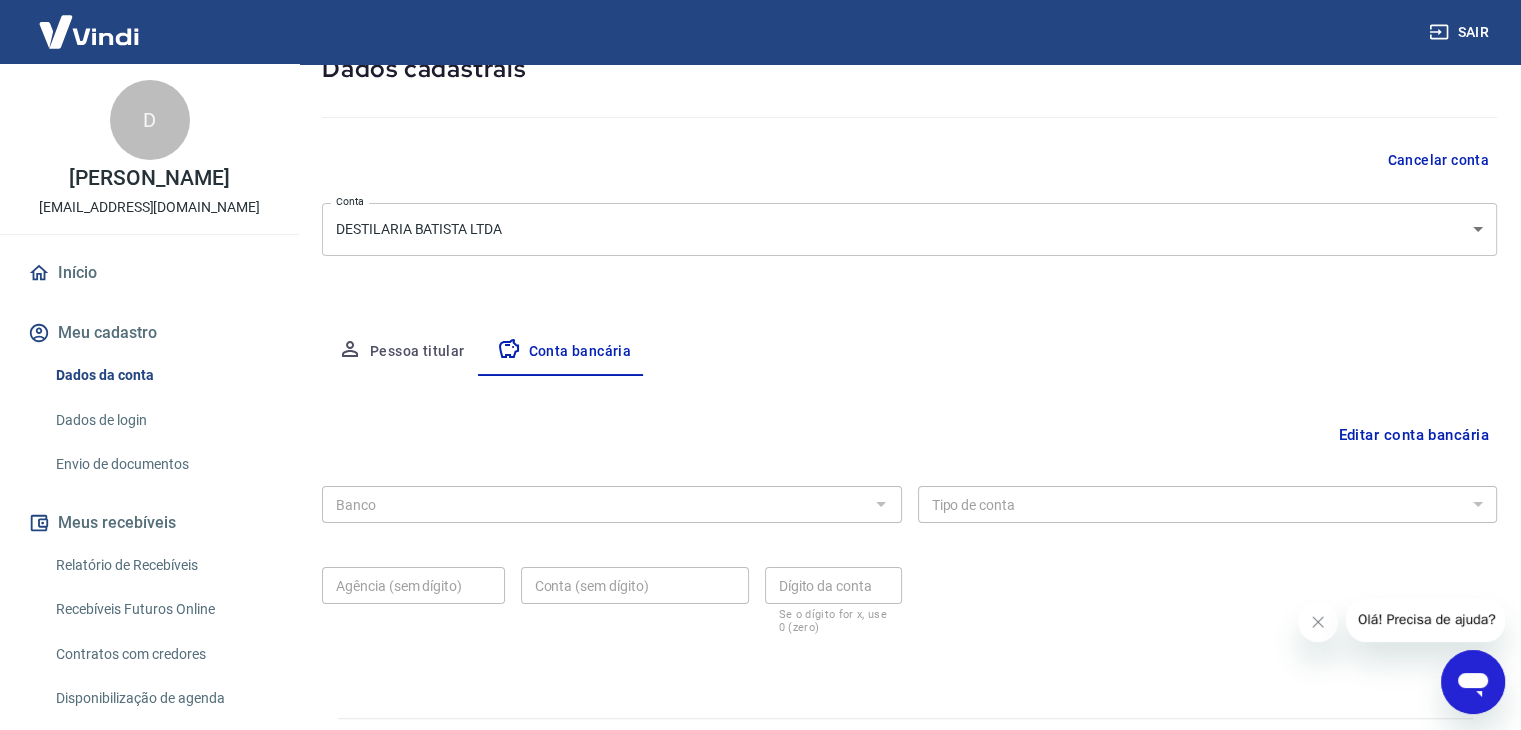 scroll, scrollTop: 132, scrollLeft: 0, axis: vertical 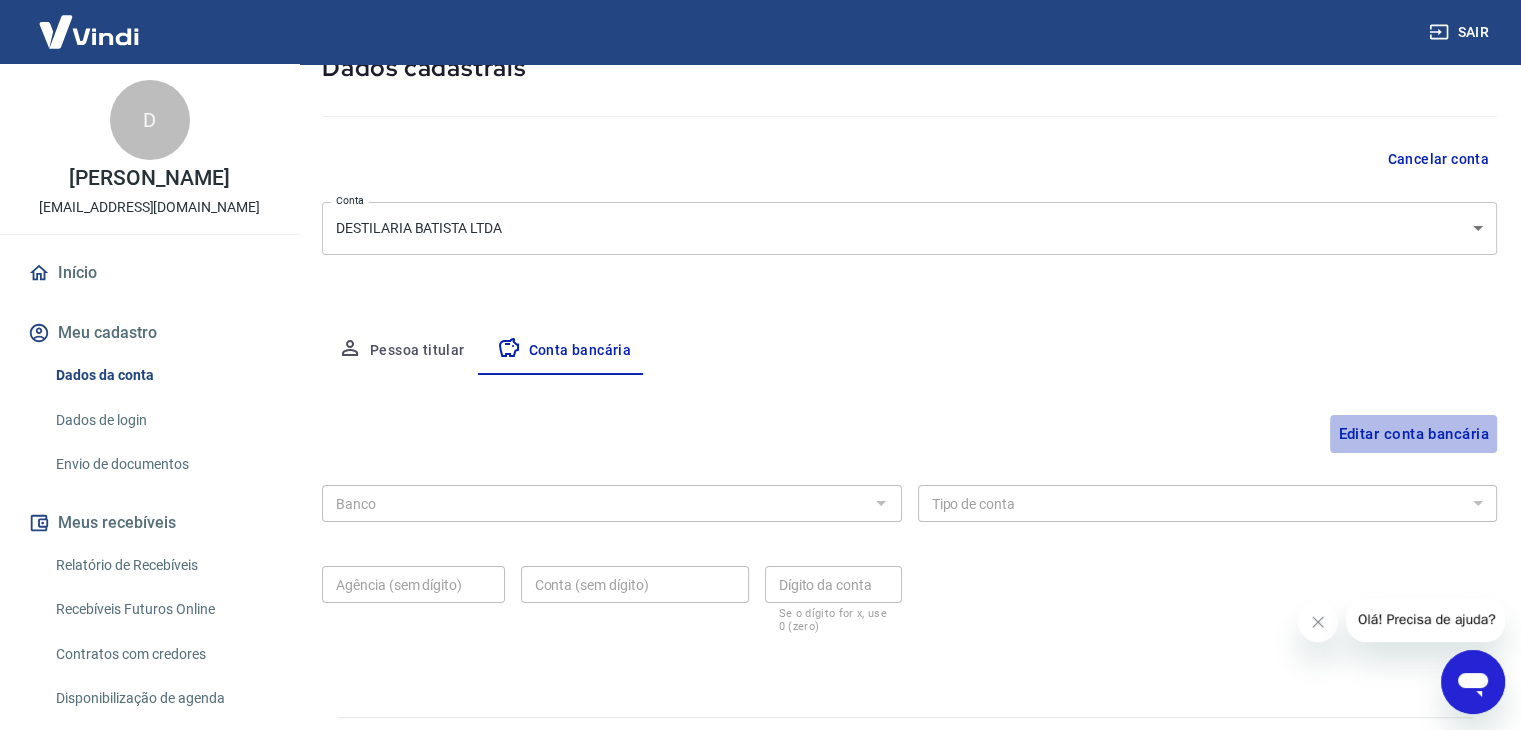 click on "Editar conta bancária" at bounding box center (1413, 434) 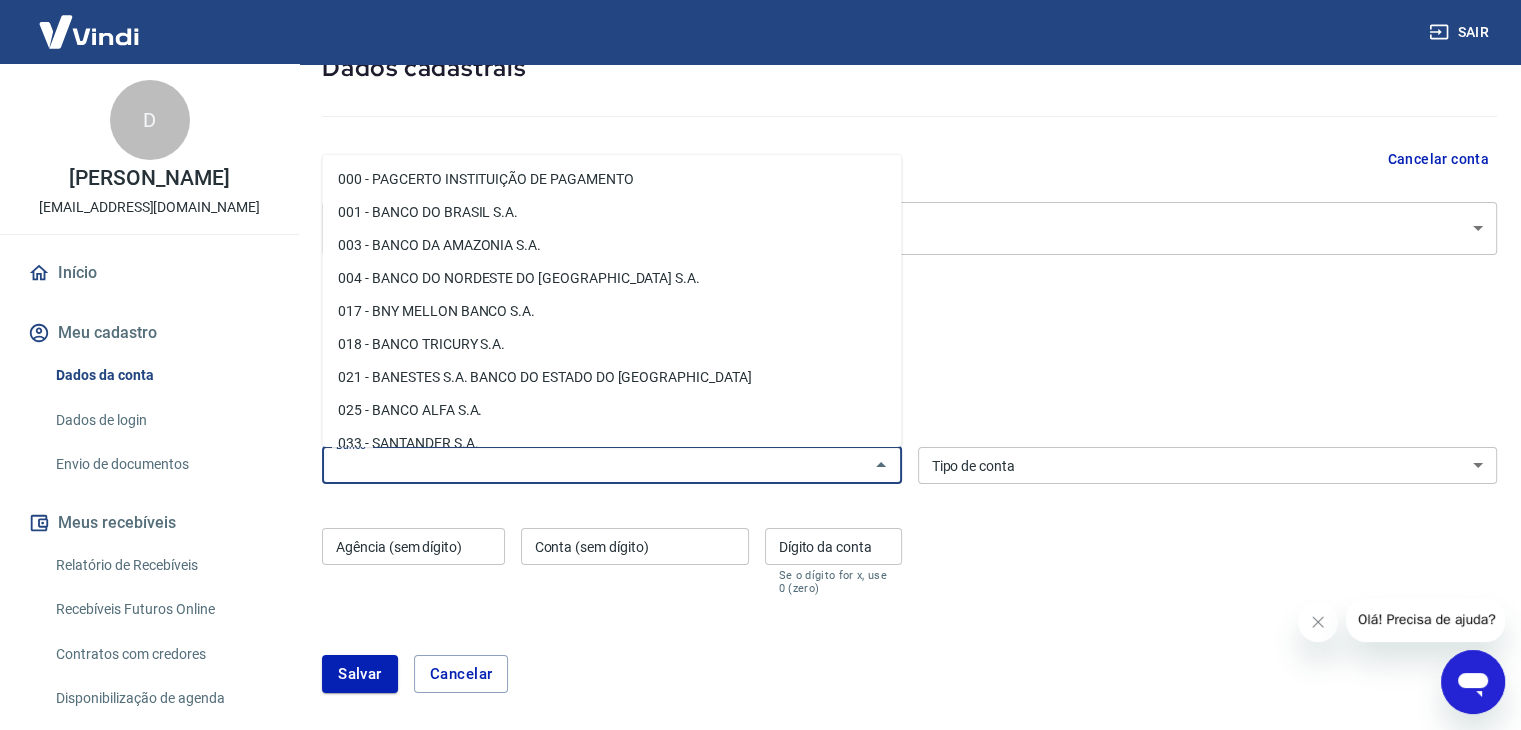 click on "Banco" at bounding box center [595, 465] 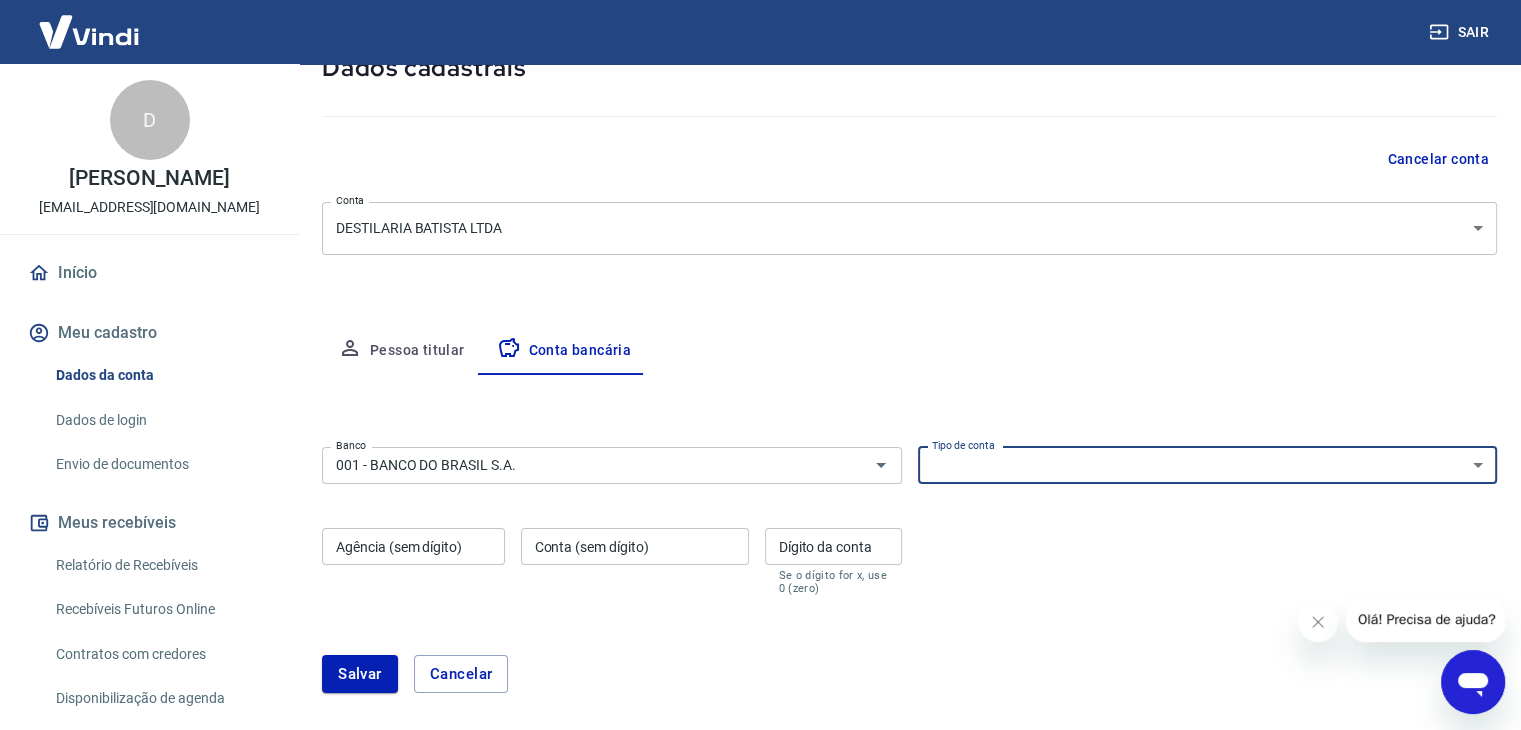 click on "Conta Corrente Conta Poupança" at bounding box center (1208, 465) 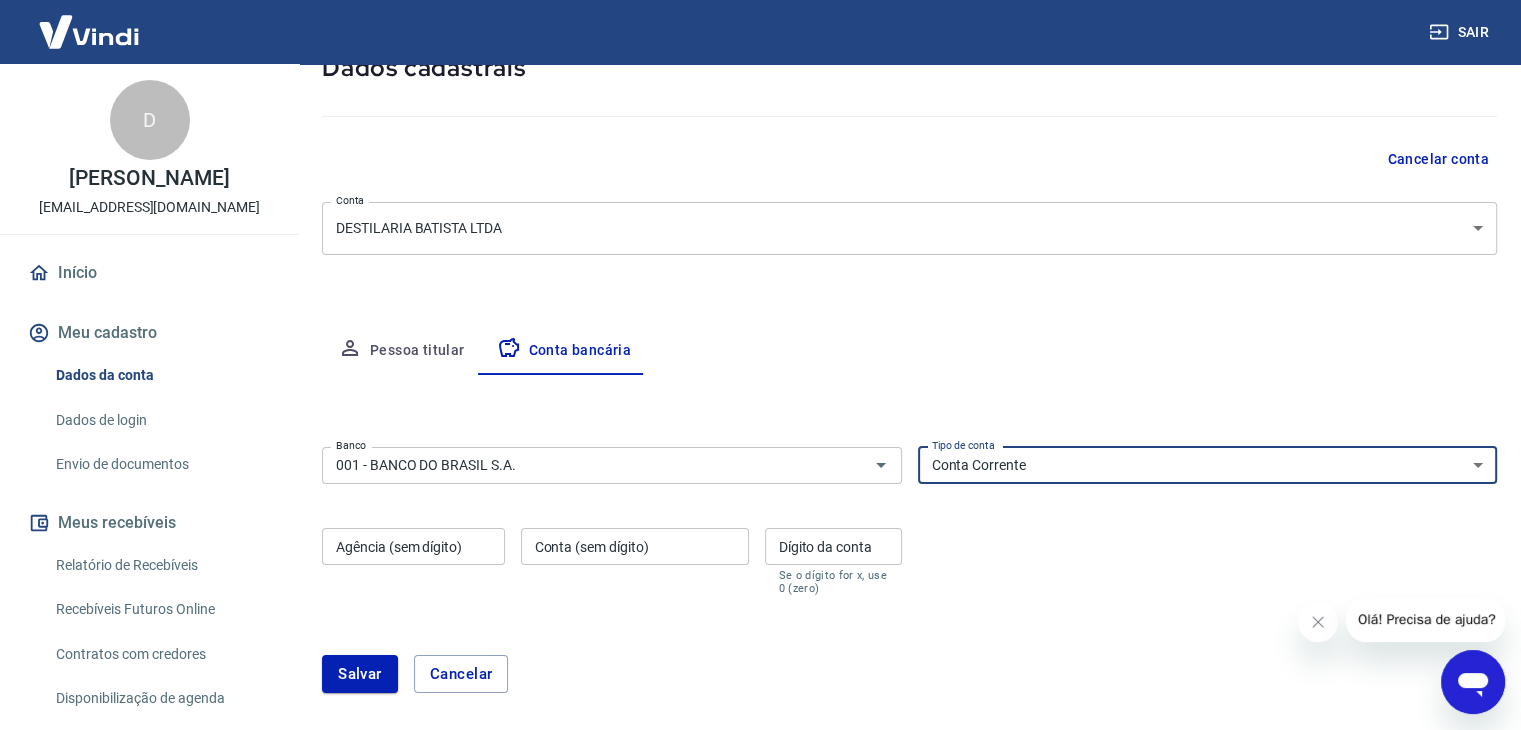 click on "Conta Corrente Conta Poupança" at bounding box center (1208, 465) 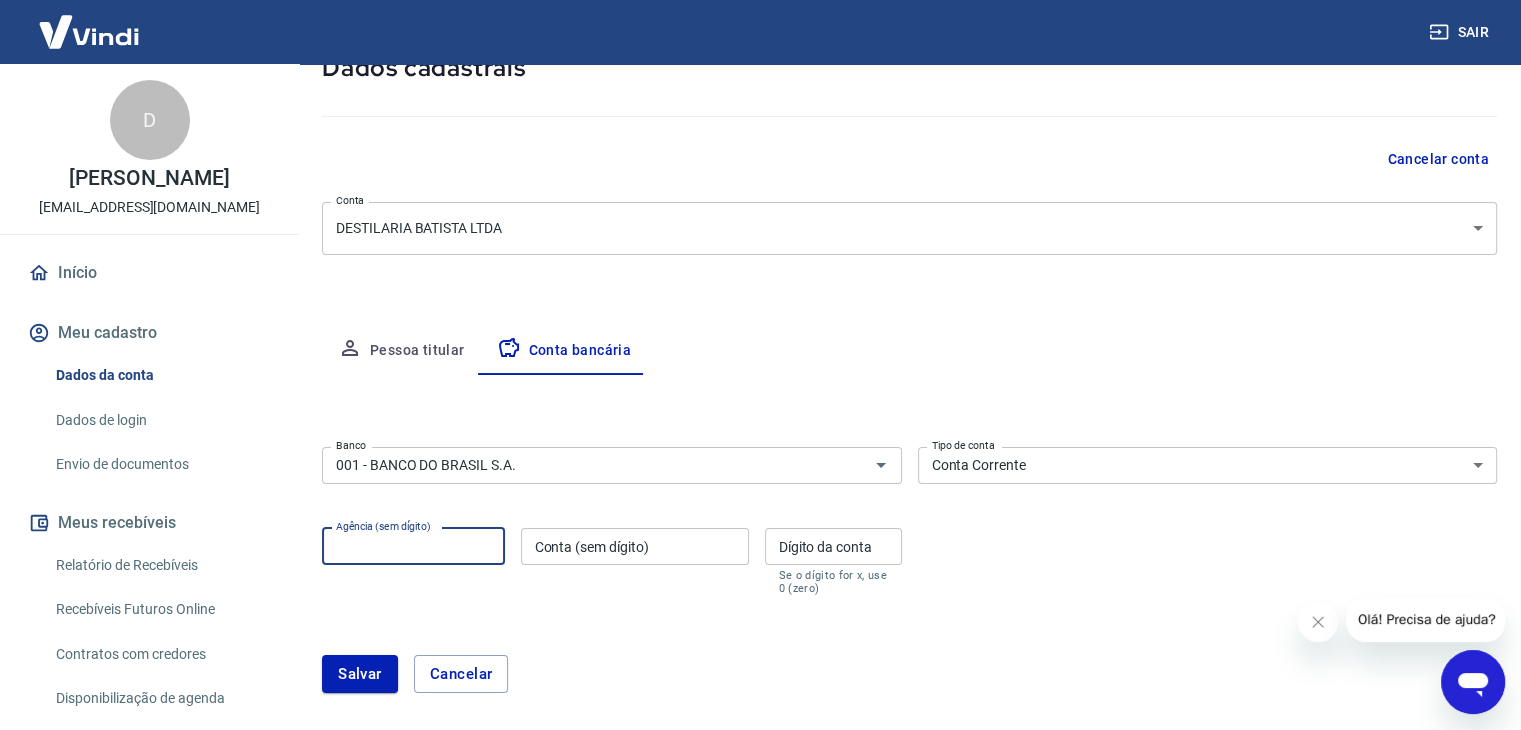 click on "Agência (sem dígito)" at bounding box center (413, 546) 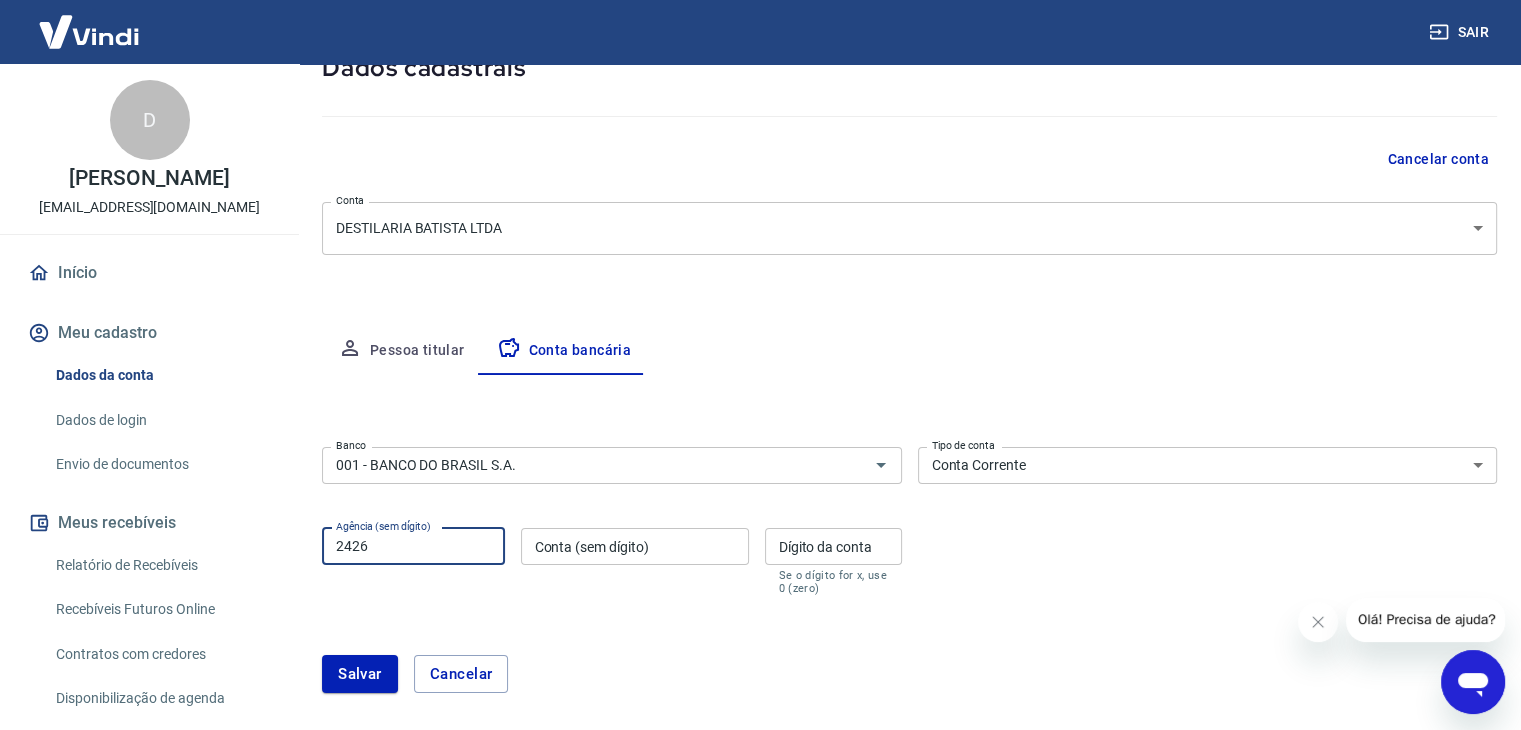 type on "2426" 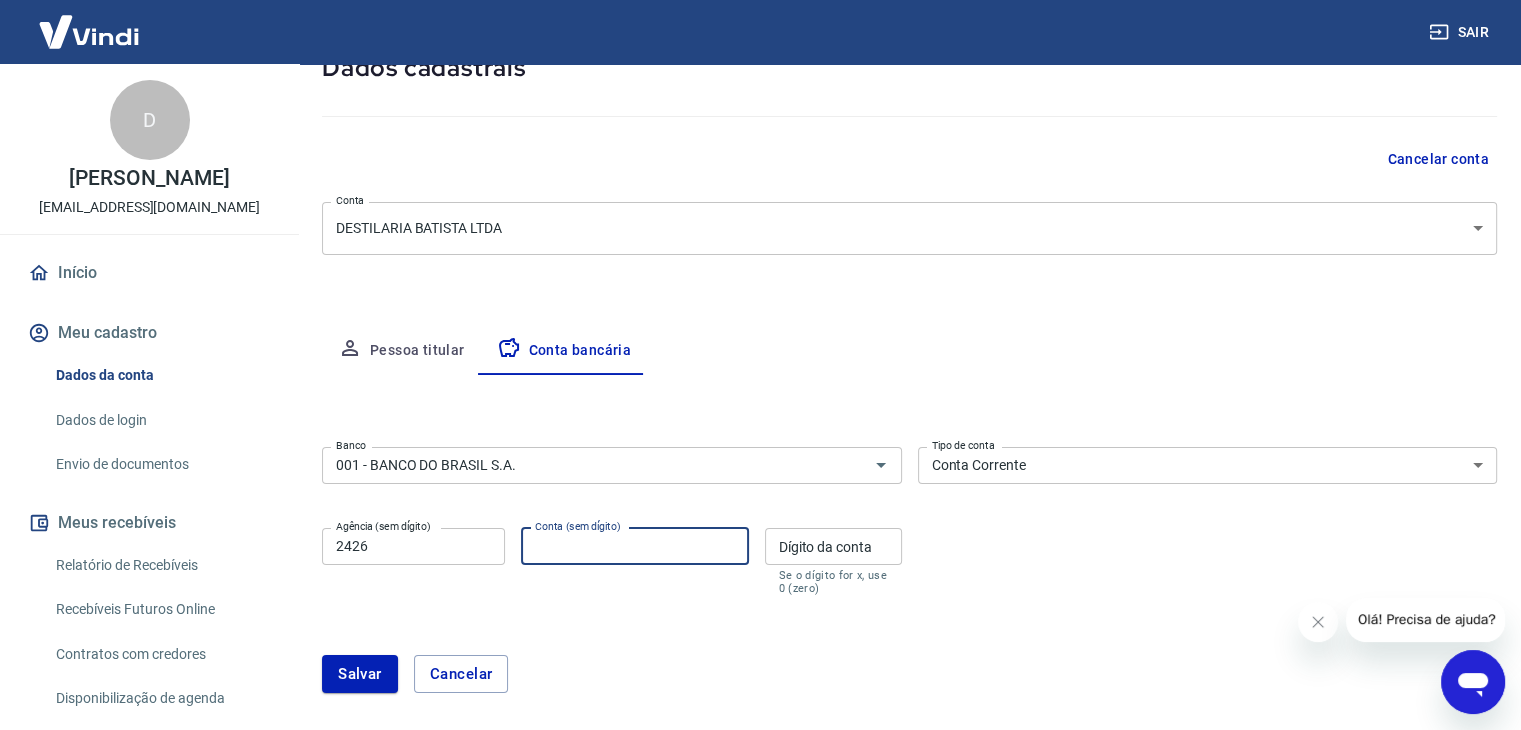 click on "Conta (sem dígito)" at bounding box center [635, 546] 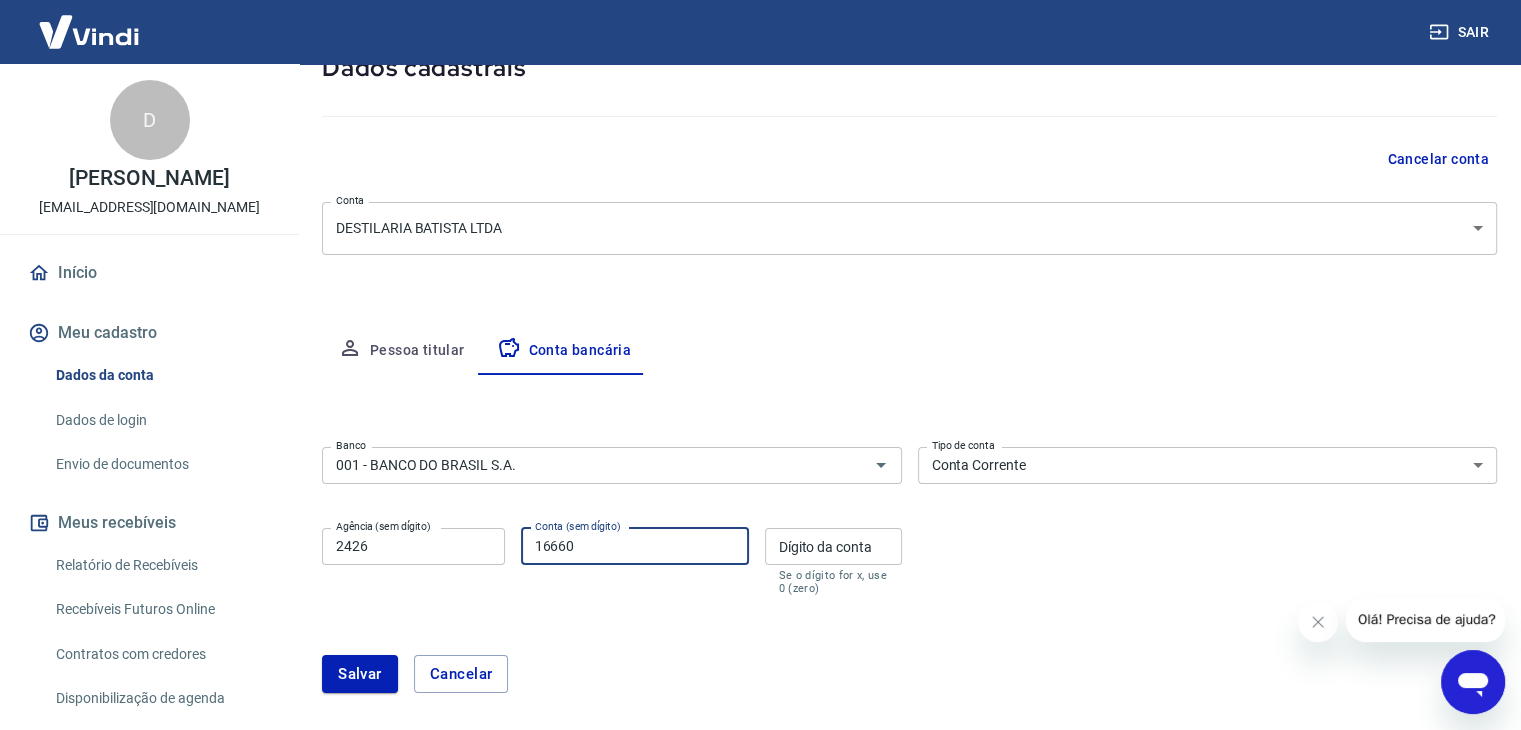 type on "16660" 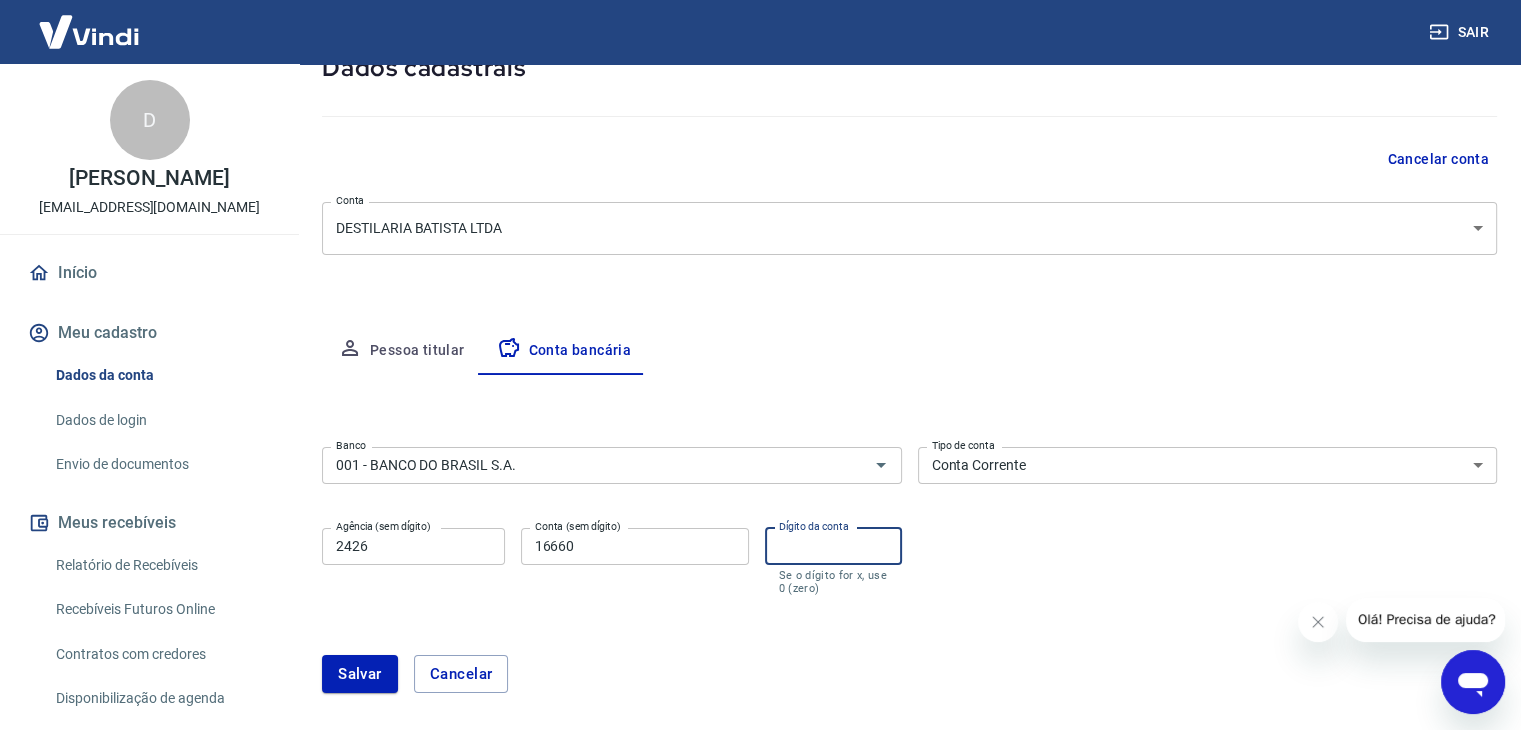 click on "Dígito da conta" at bounding box center (833, 546) 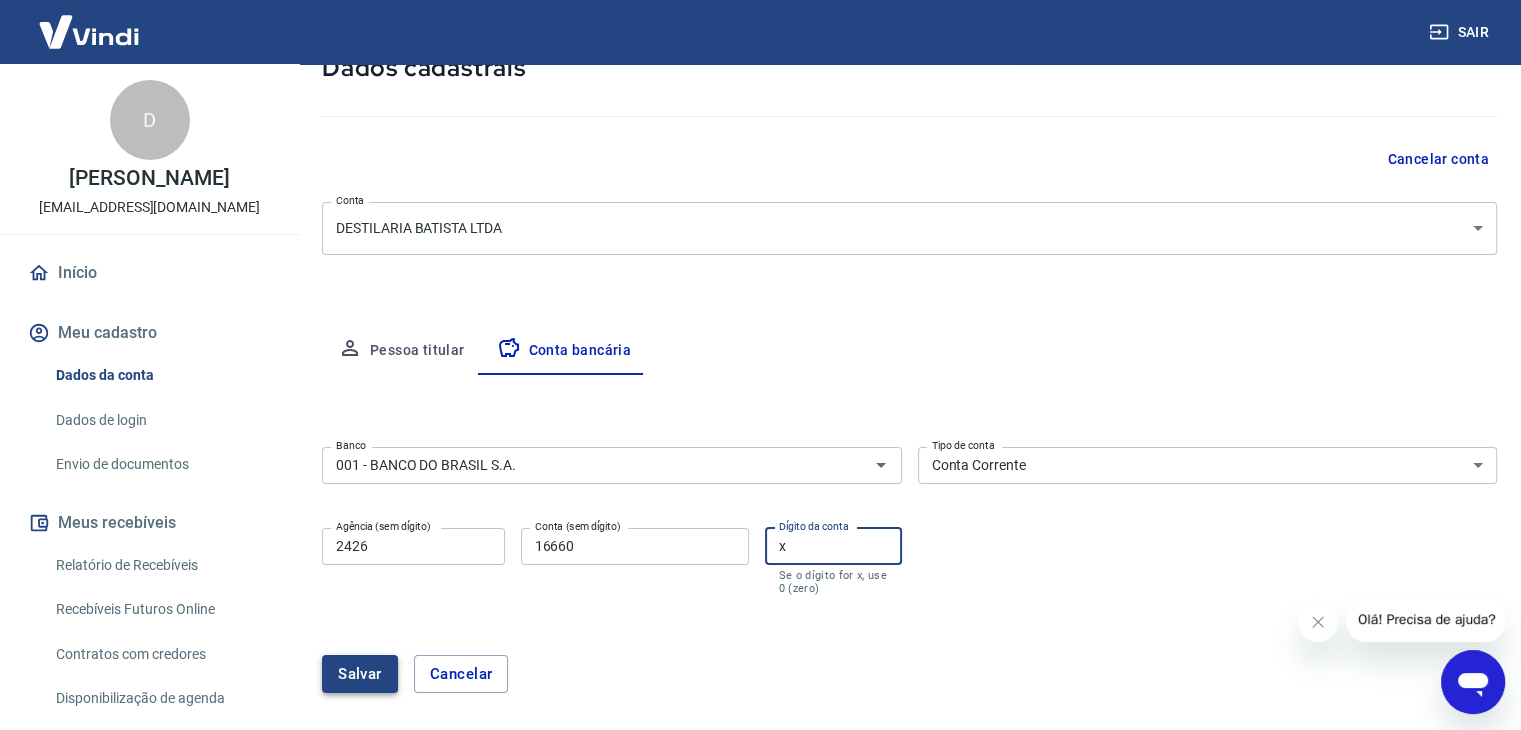 type on "x" 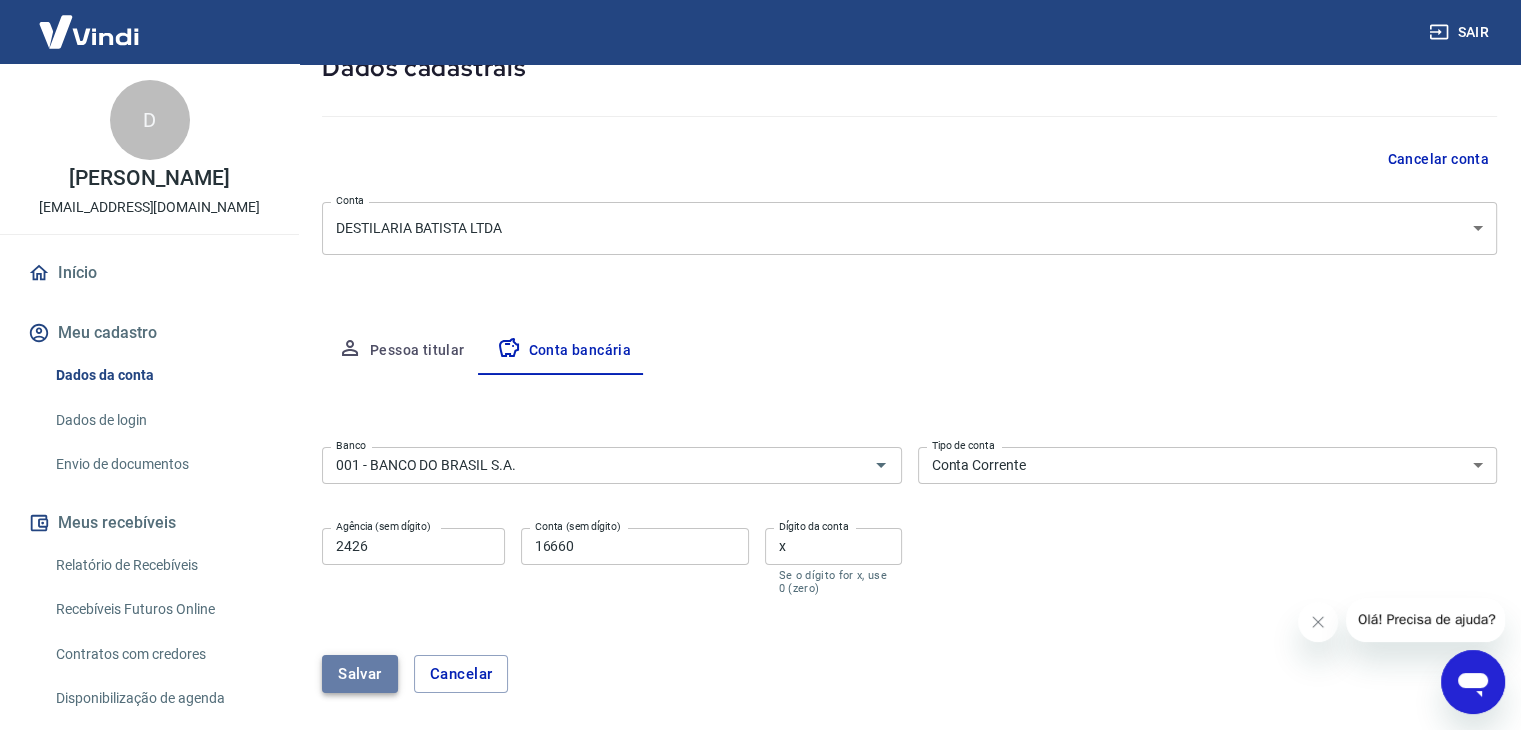 click on "Salvar" at bounding box center (360, 674) 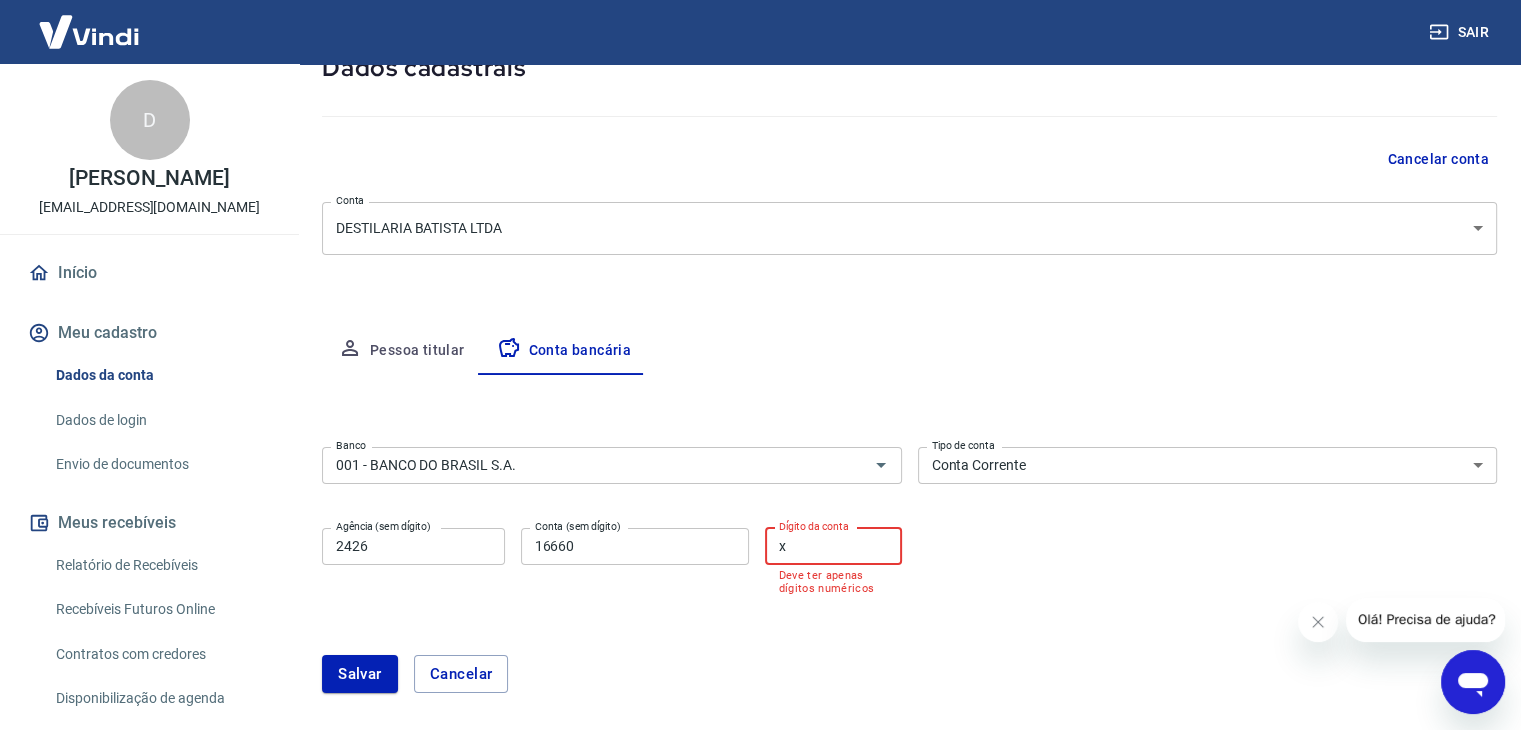 click on "x" at bounding box center (833, 546) 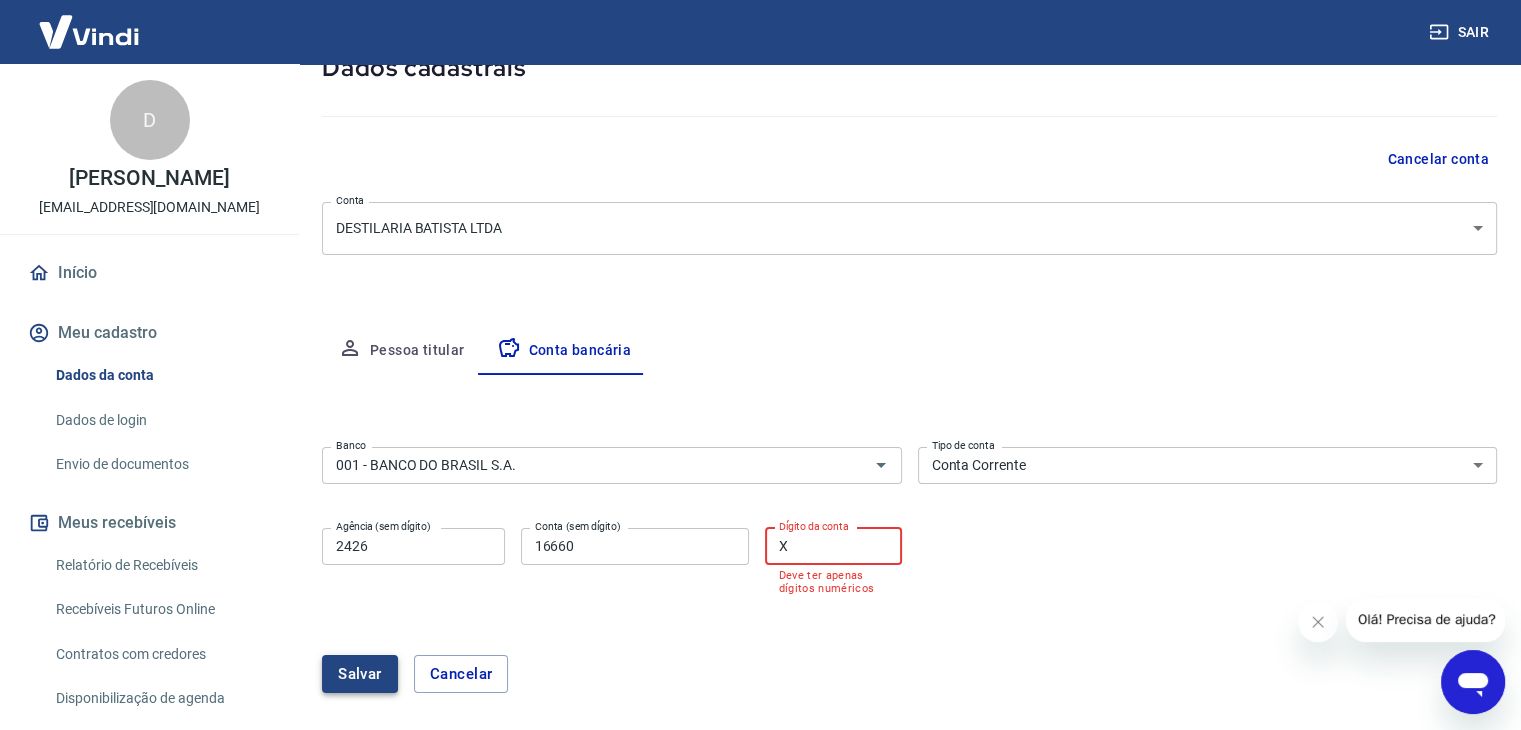 type on "X" 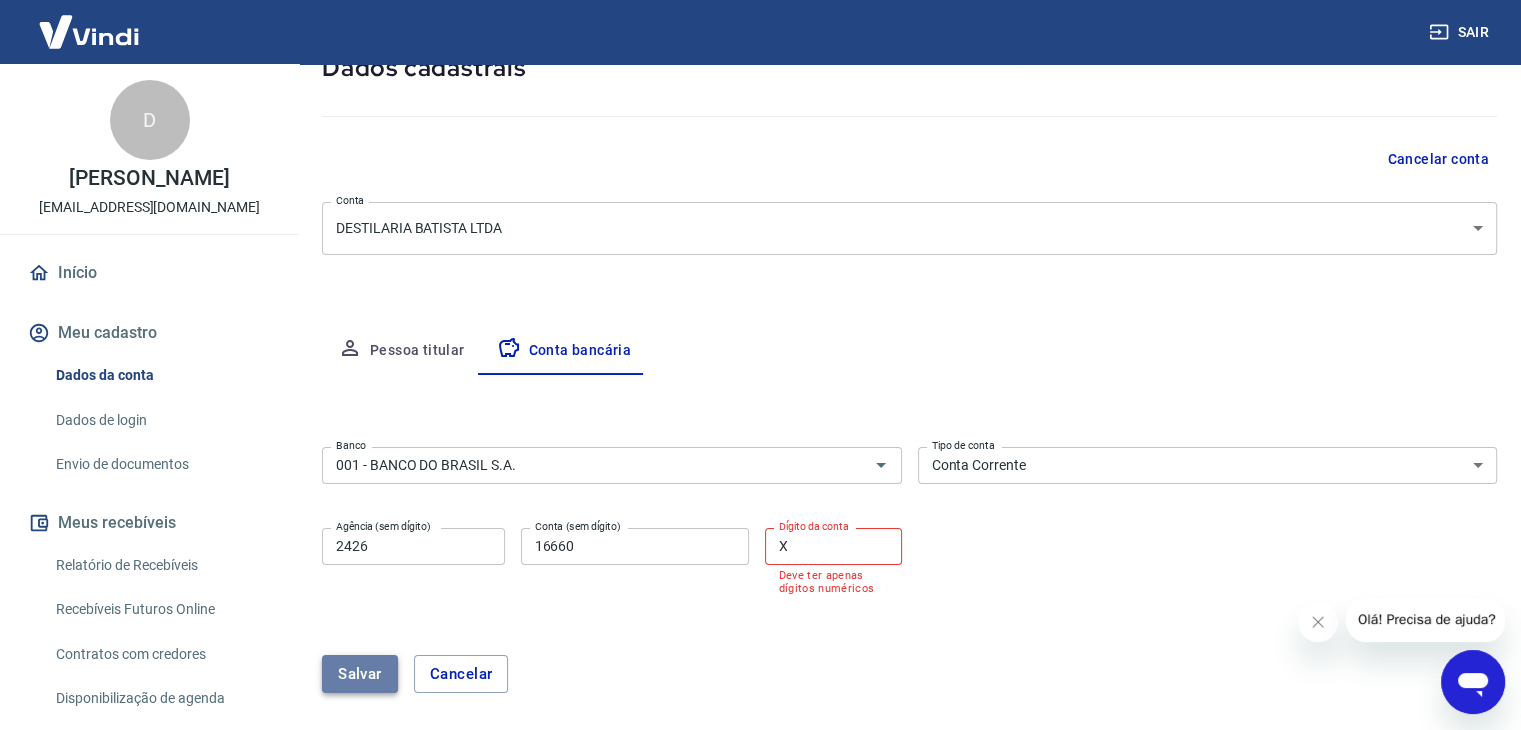 click on "Salvar" at bounding box center [360, 674] 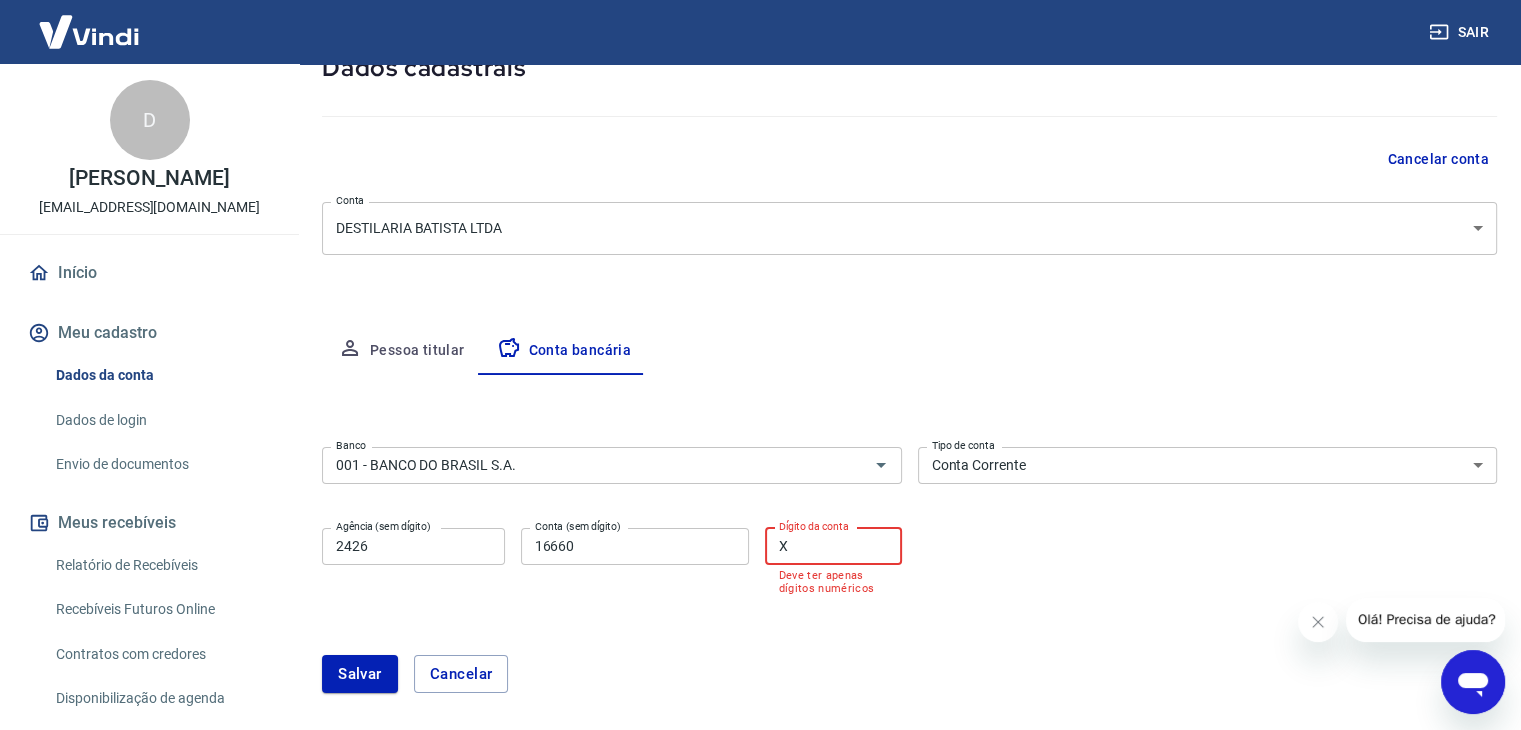 click on "X" at bounding box center (833, 546) 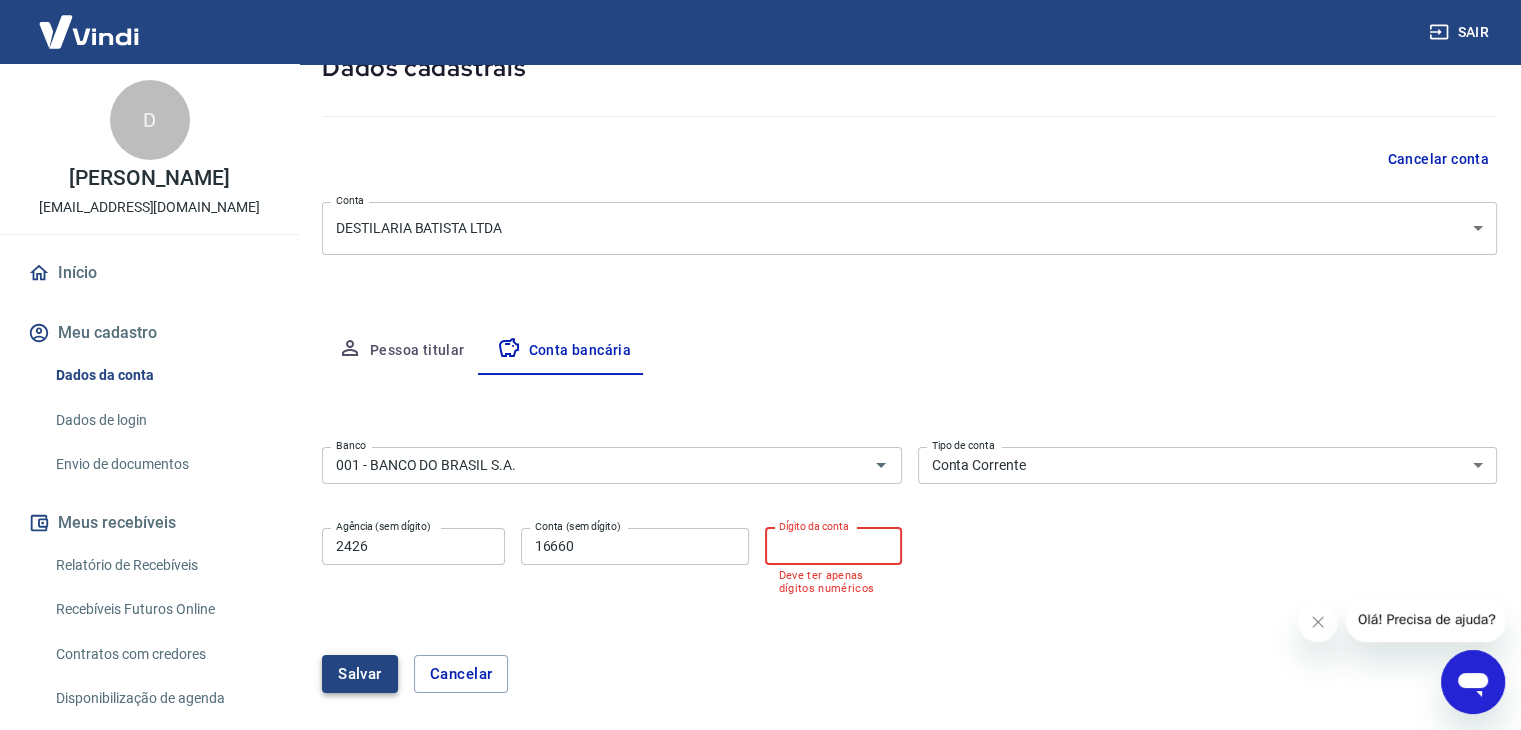 type 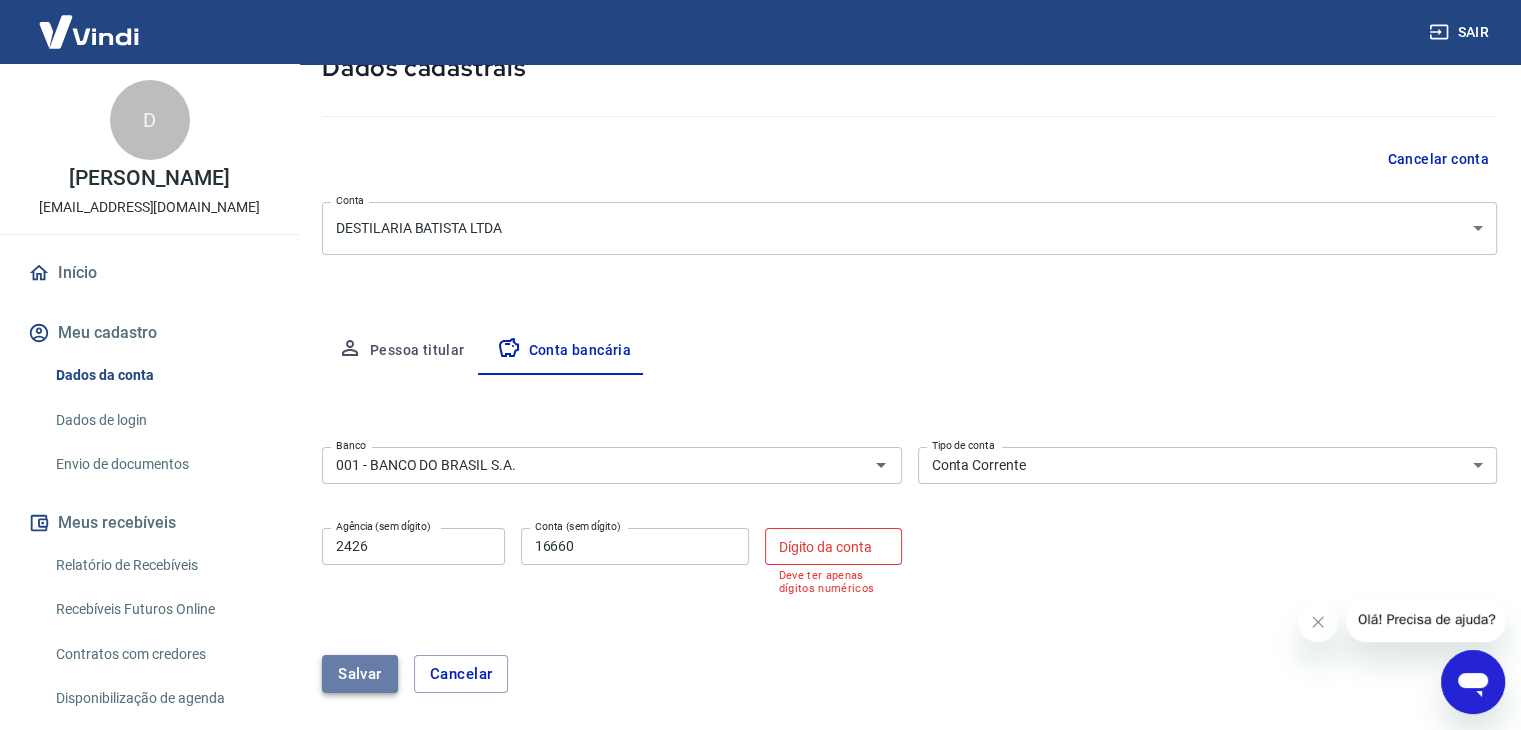 click on "Salvar" at bounding box center (360, 674) 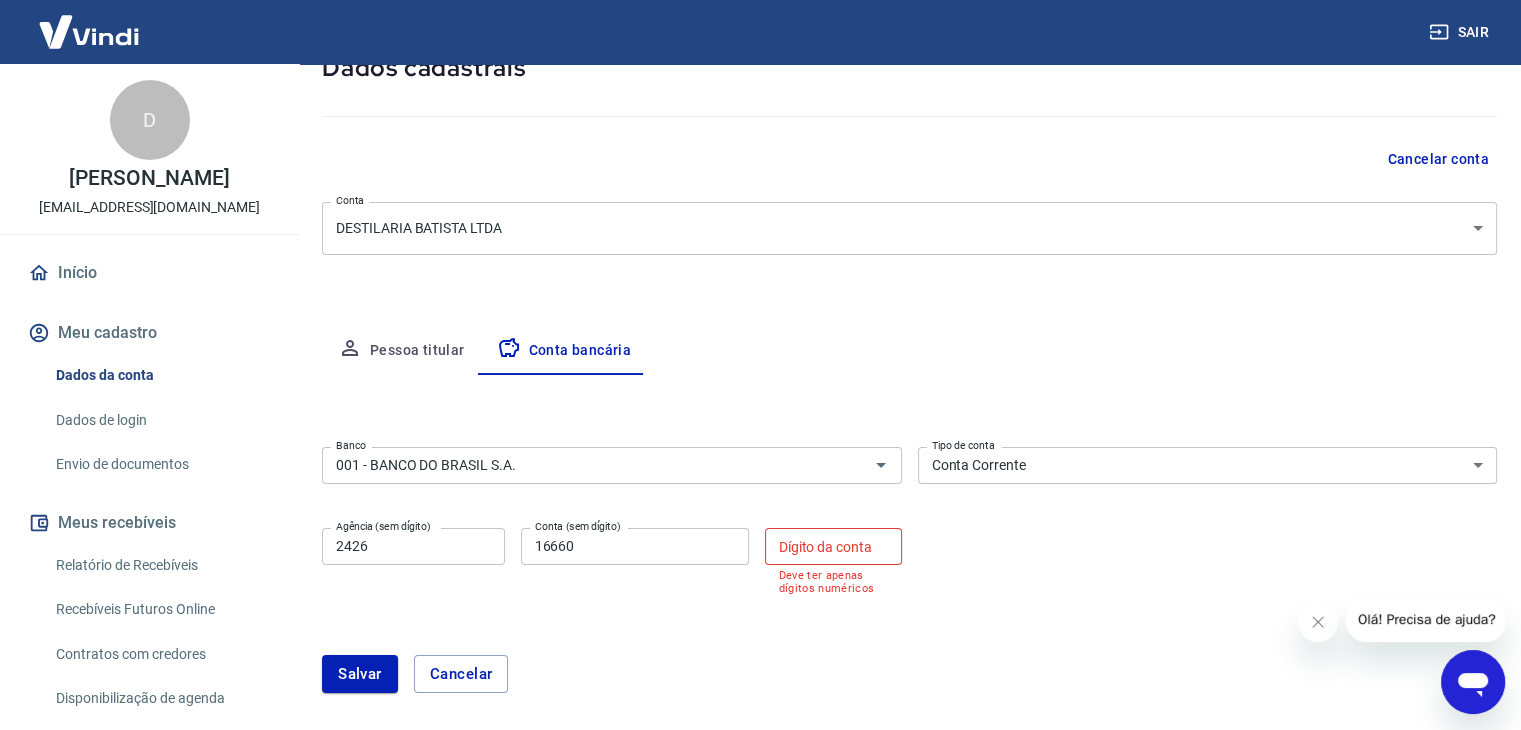 click on "Dígito da conta" at bounding box center [833, 546] 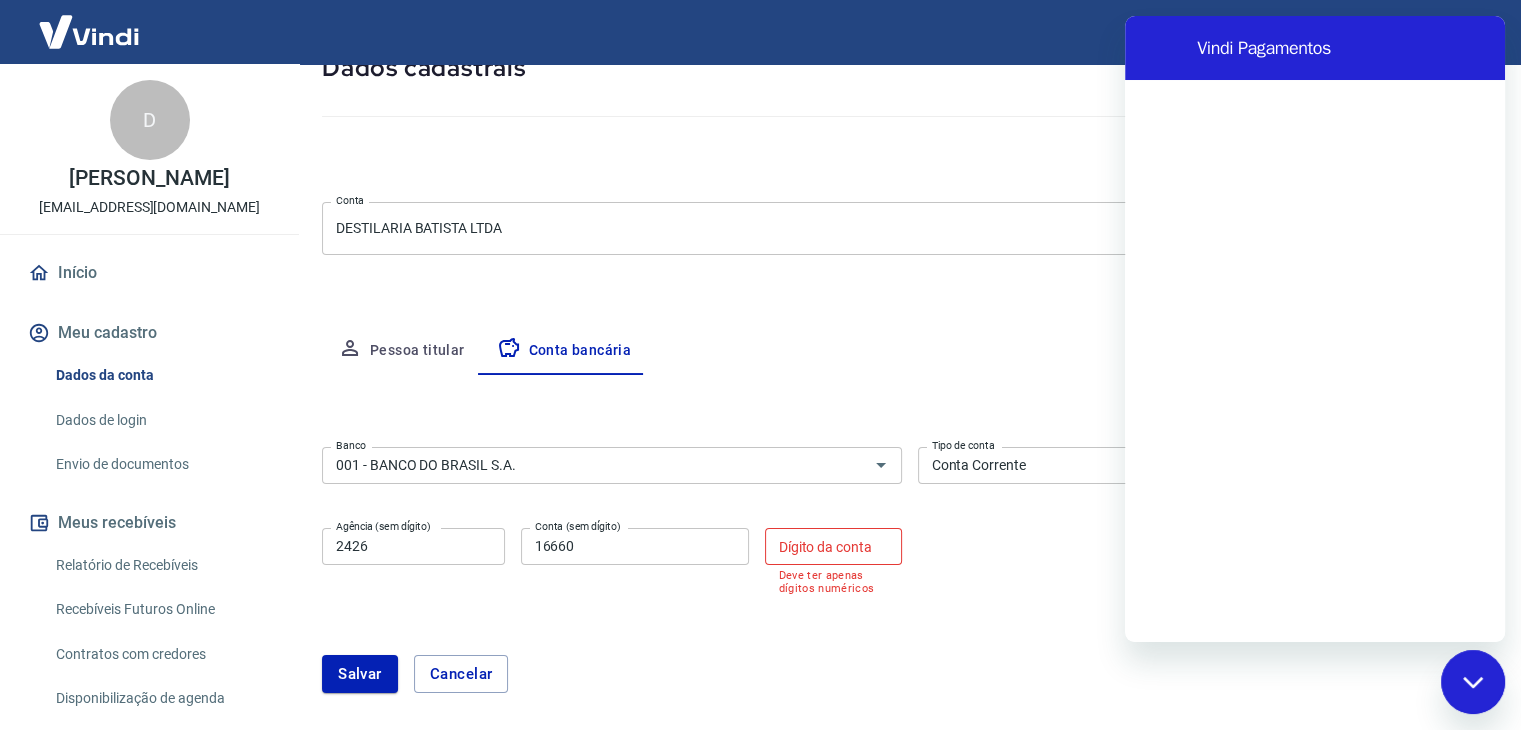 scroll, scrollTop: 0, scrollLeft: 0, axis: both 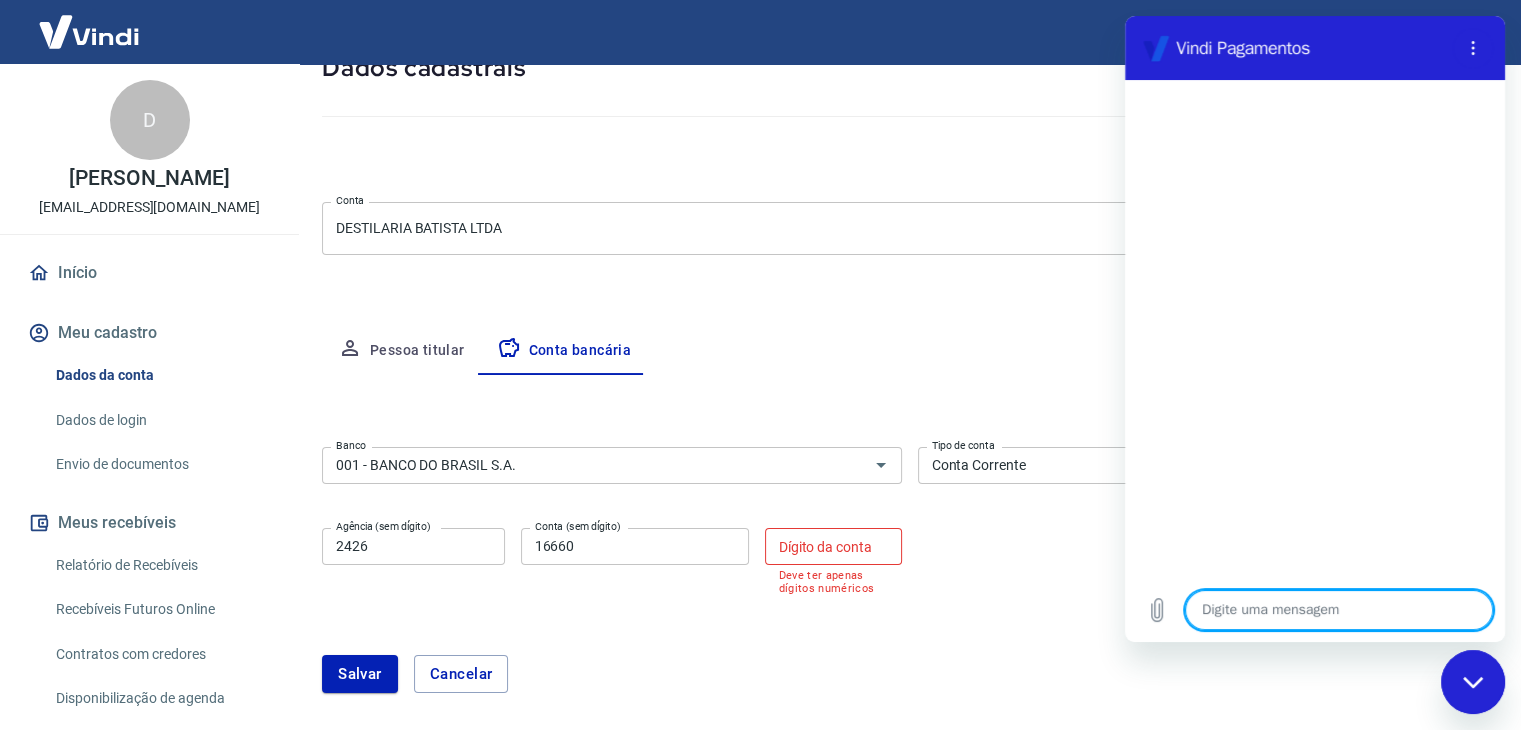 type on "O" 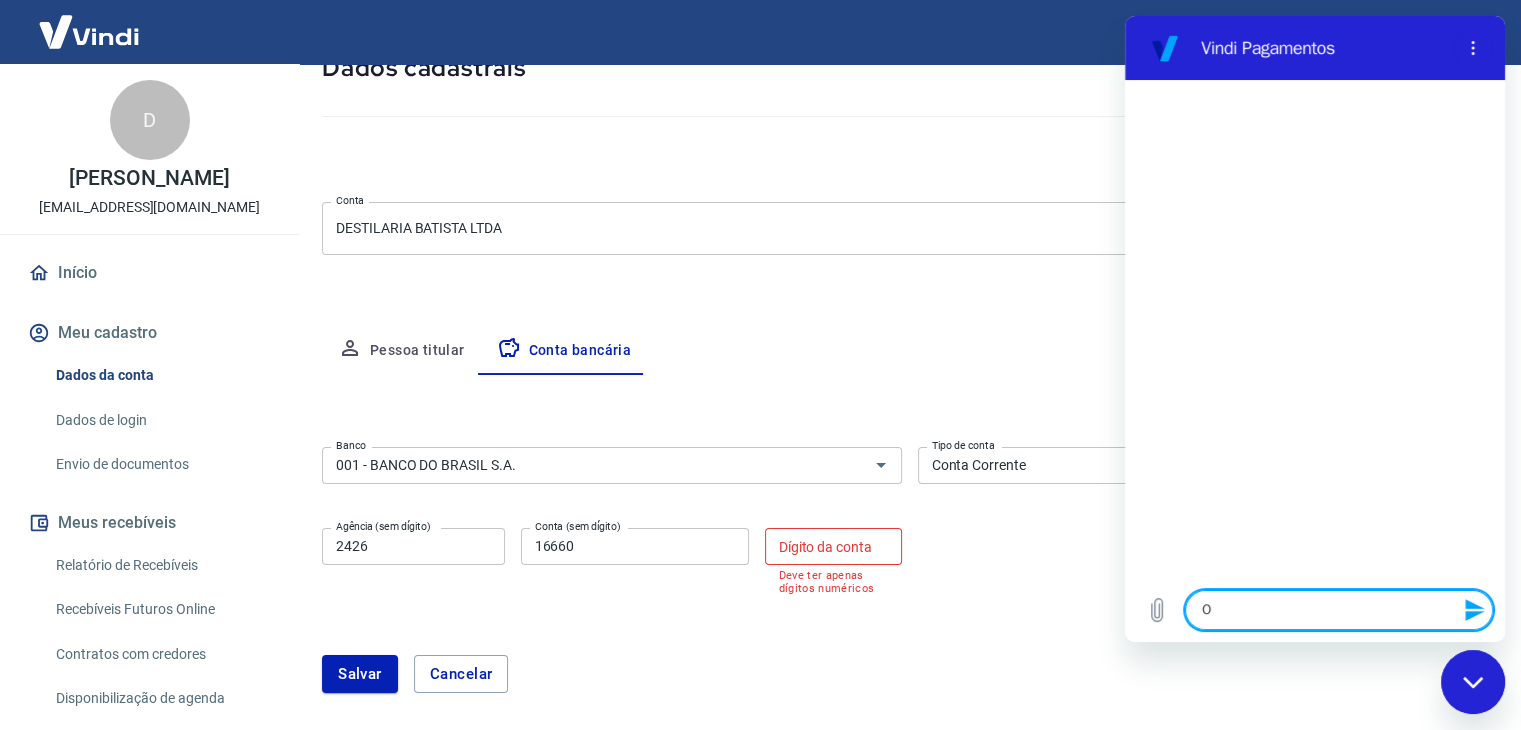type on "OL" 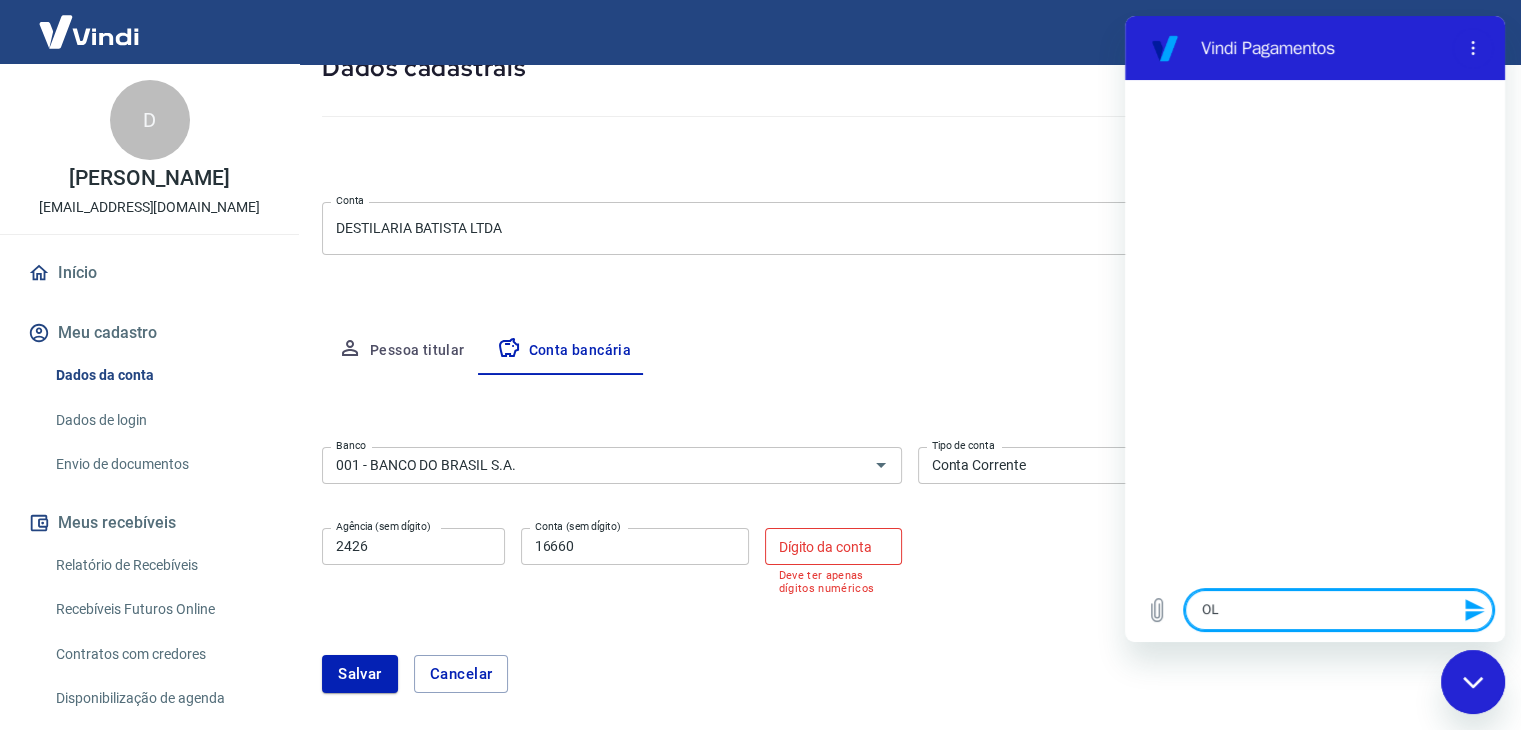 type on "O" 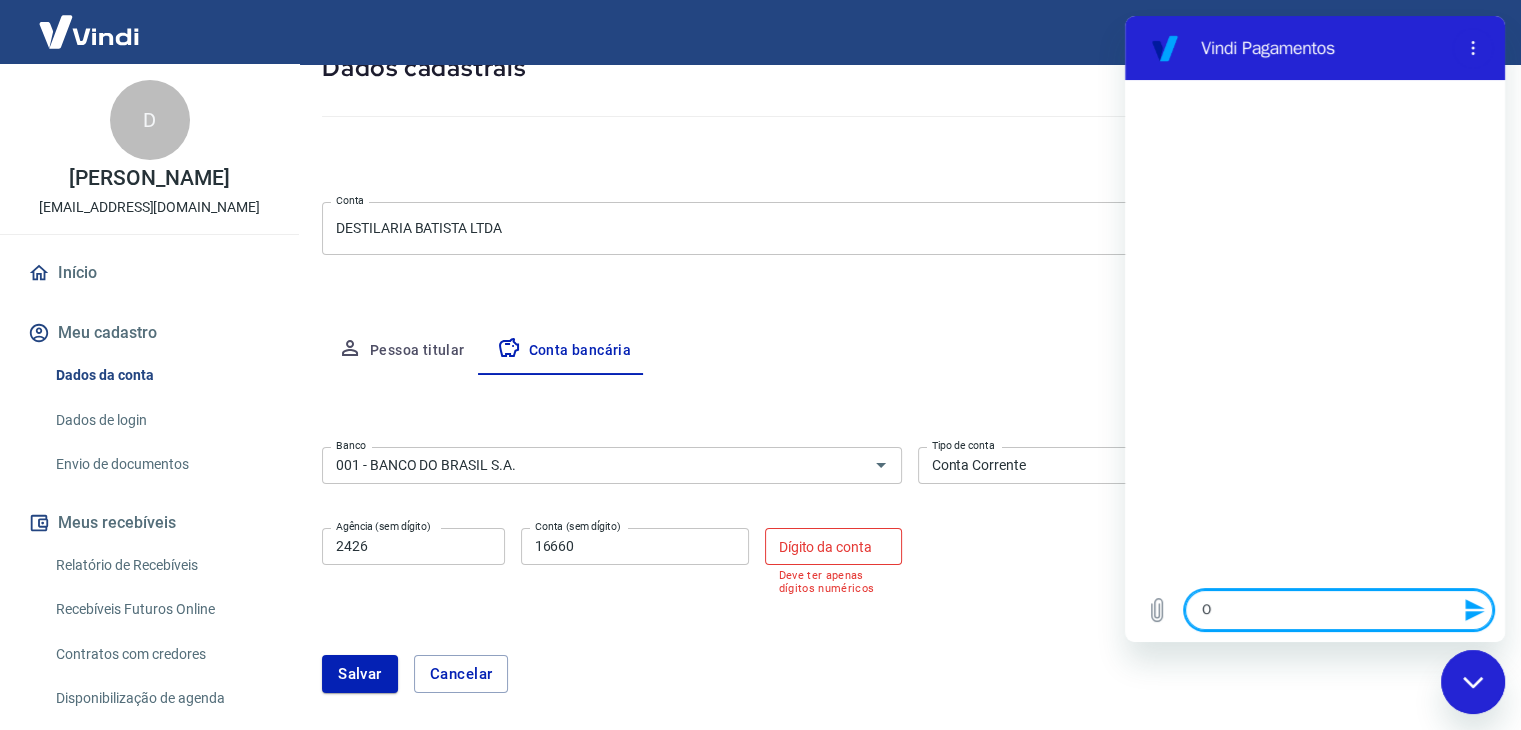type on "Ol" 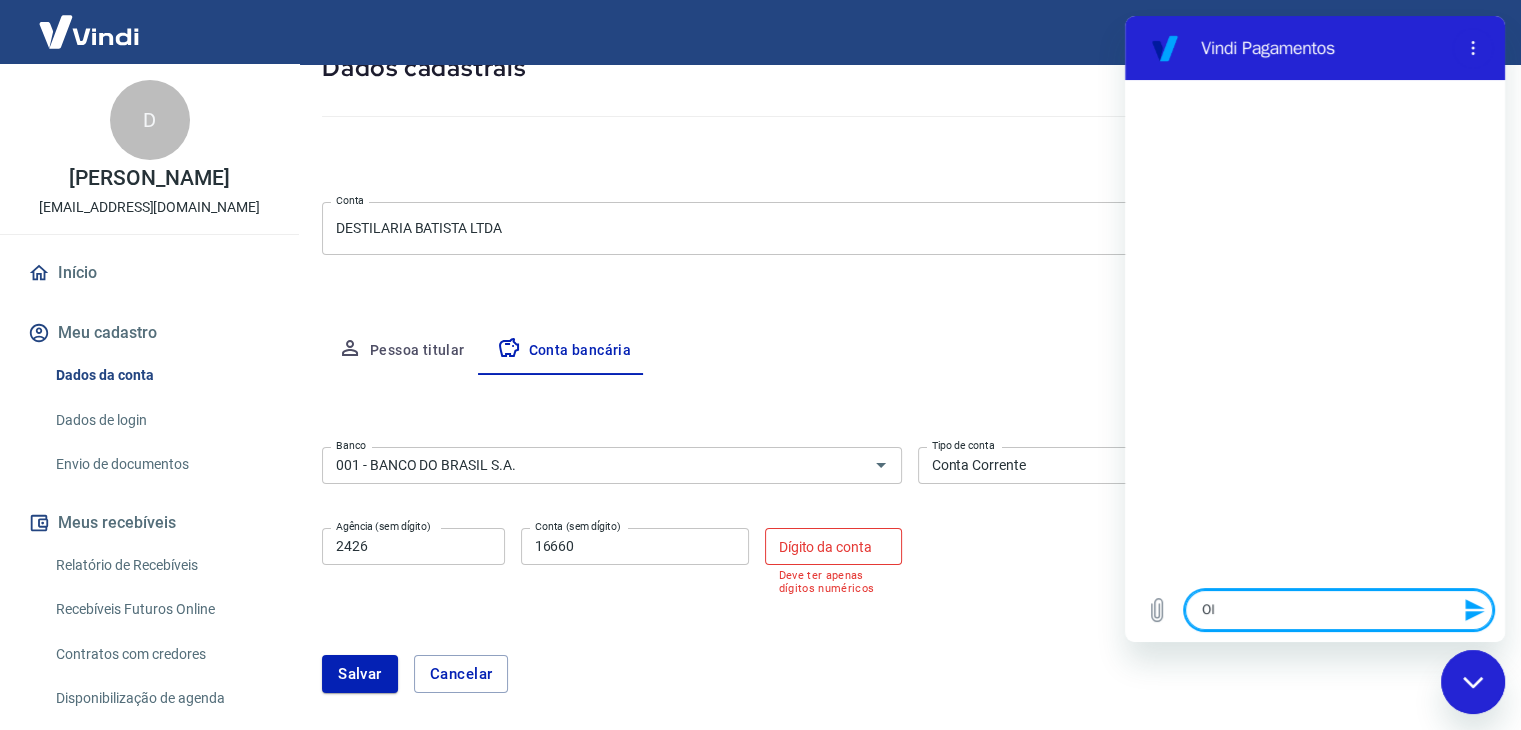 type on "Olá" 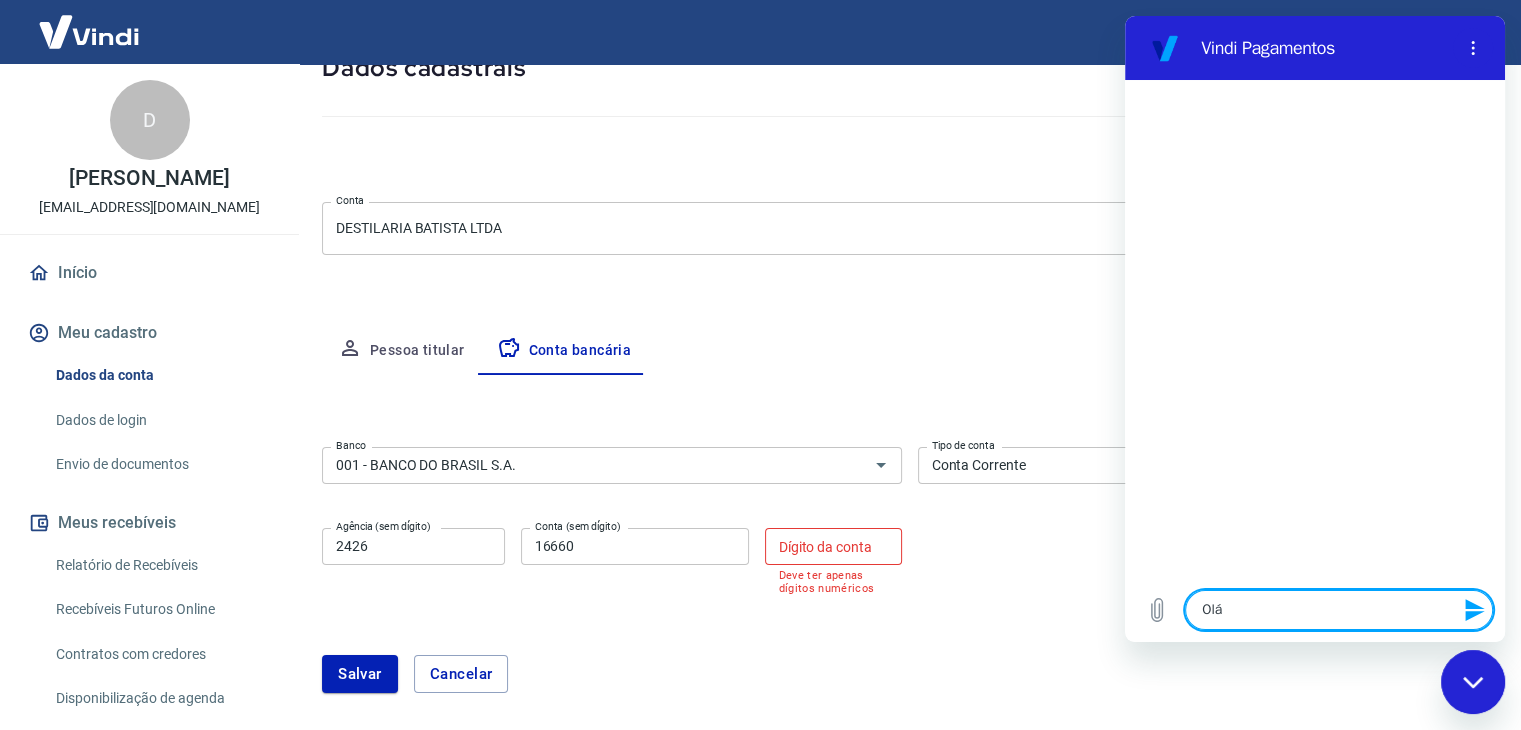 type 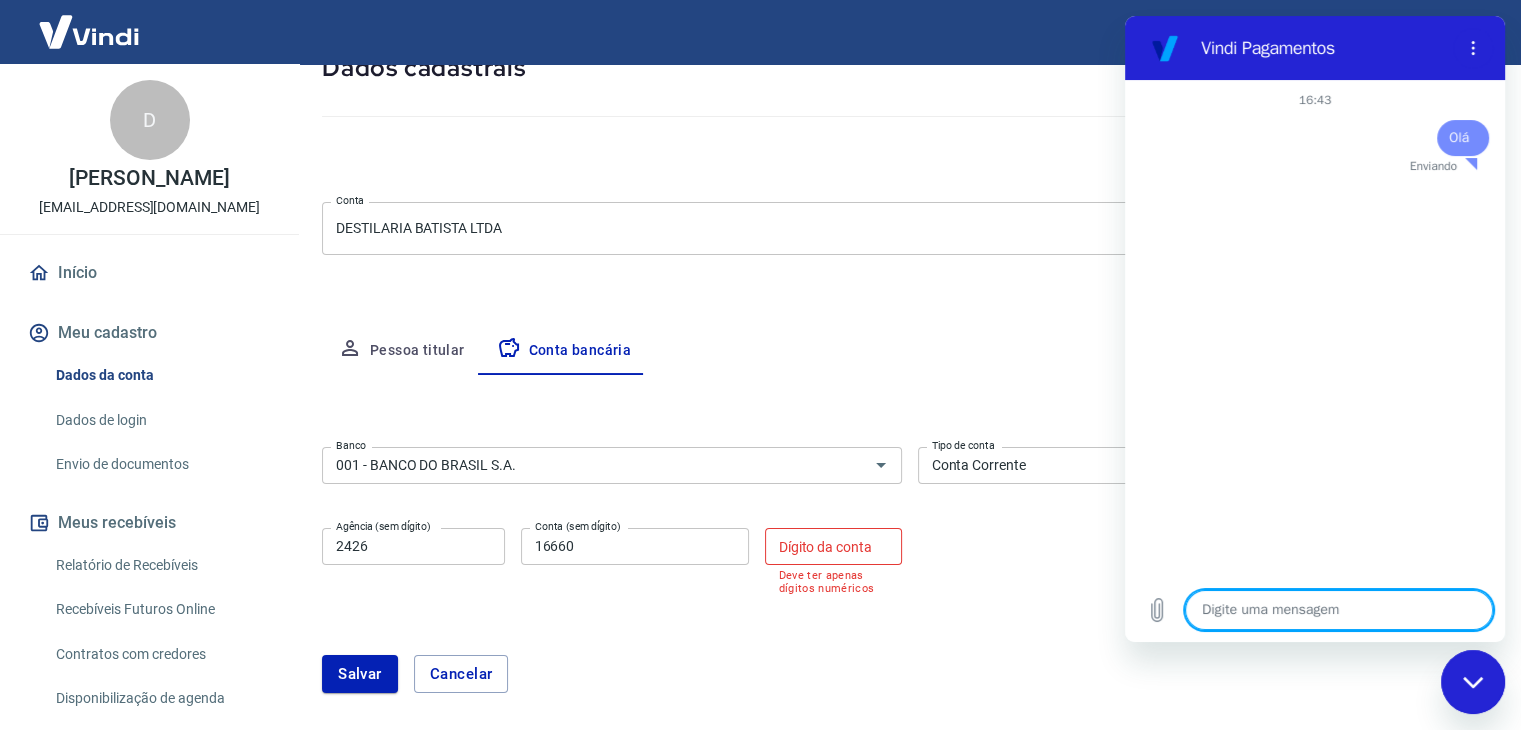 type on "x" 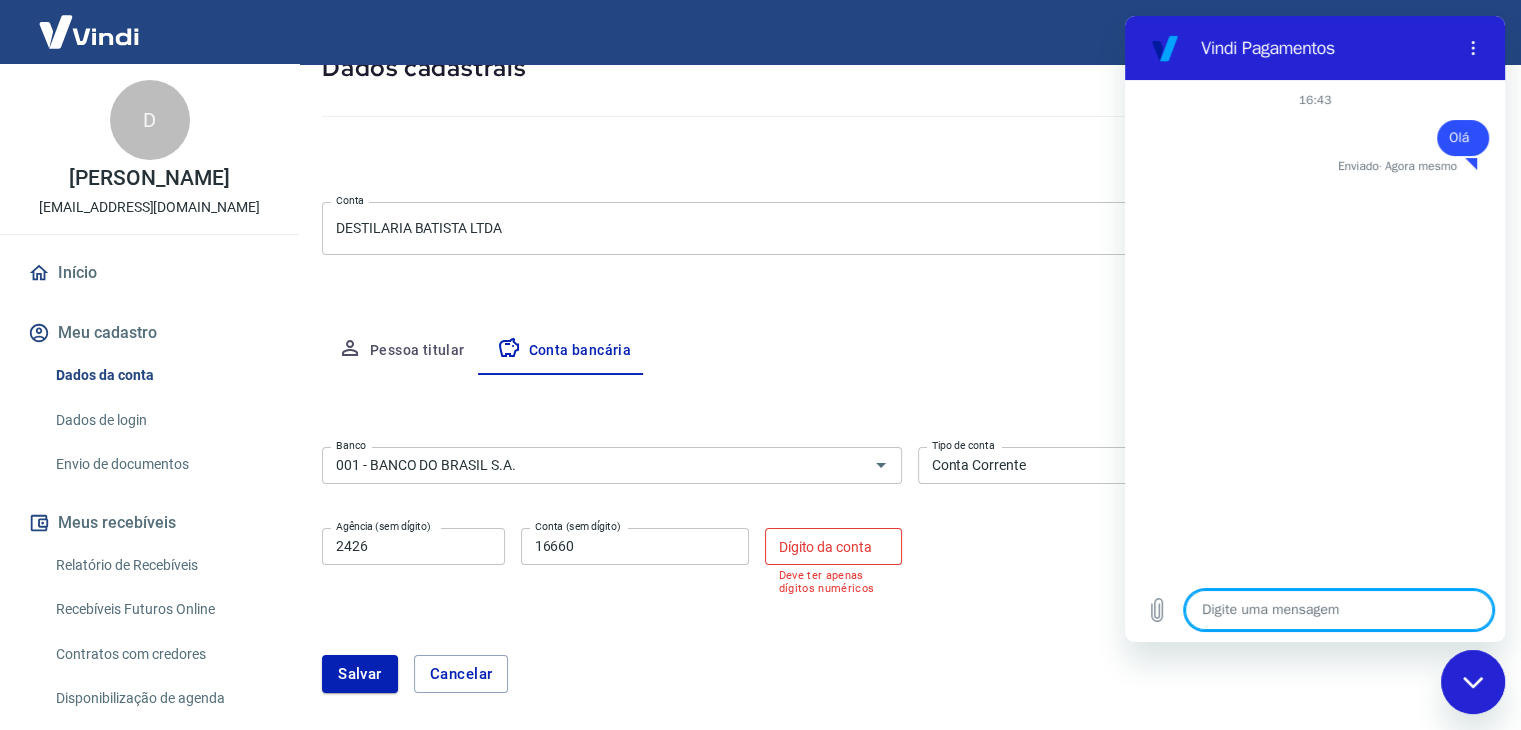 type on "a" 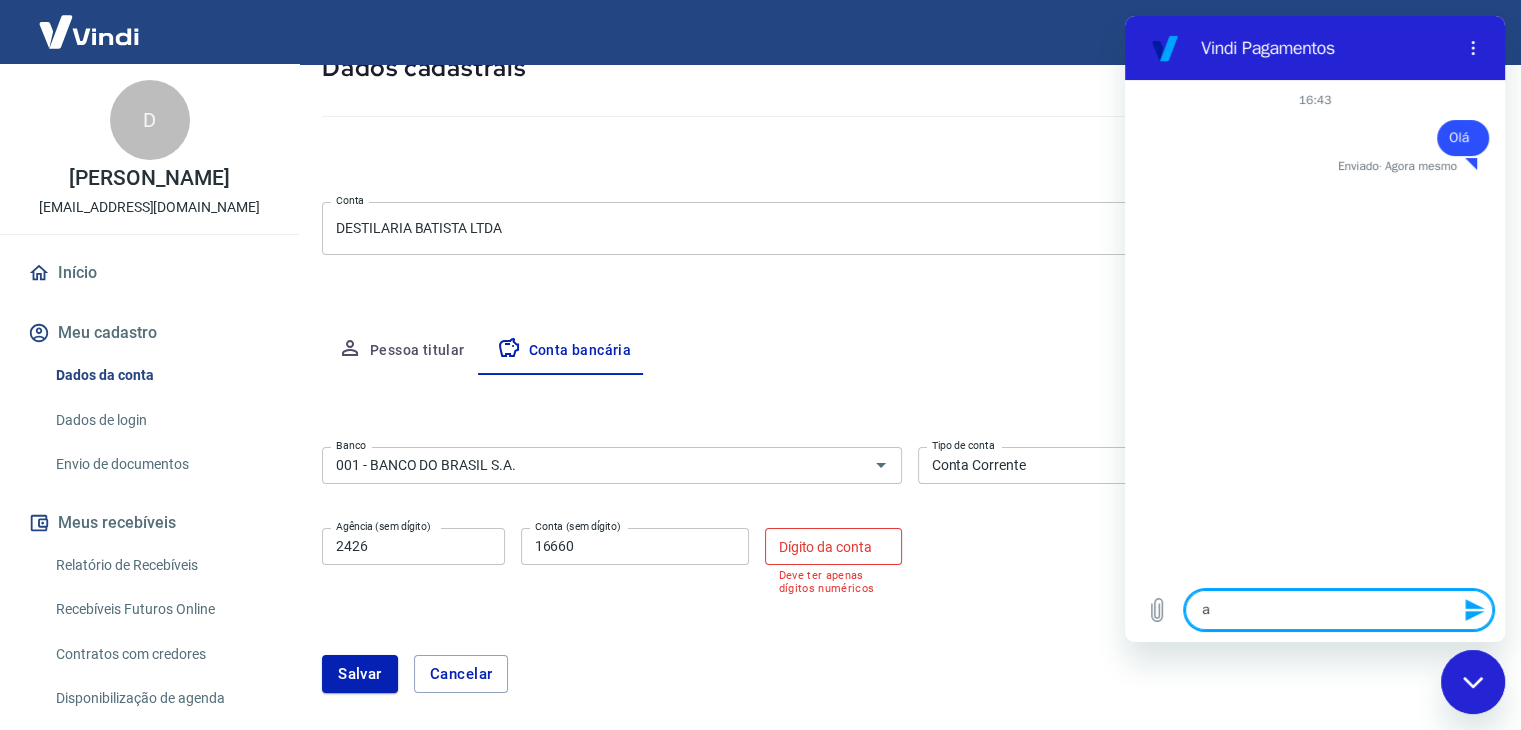 type on "a" 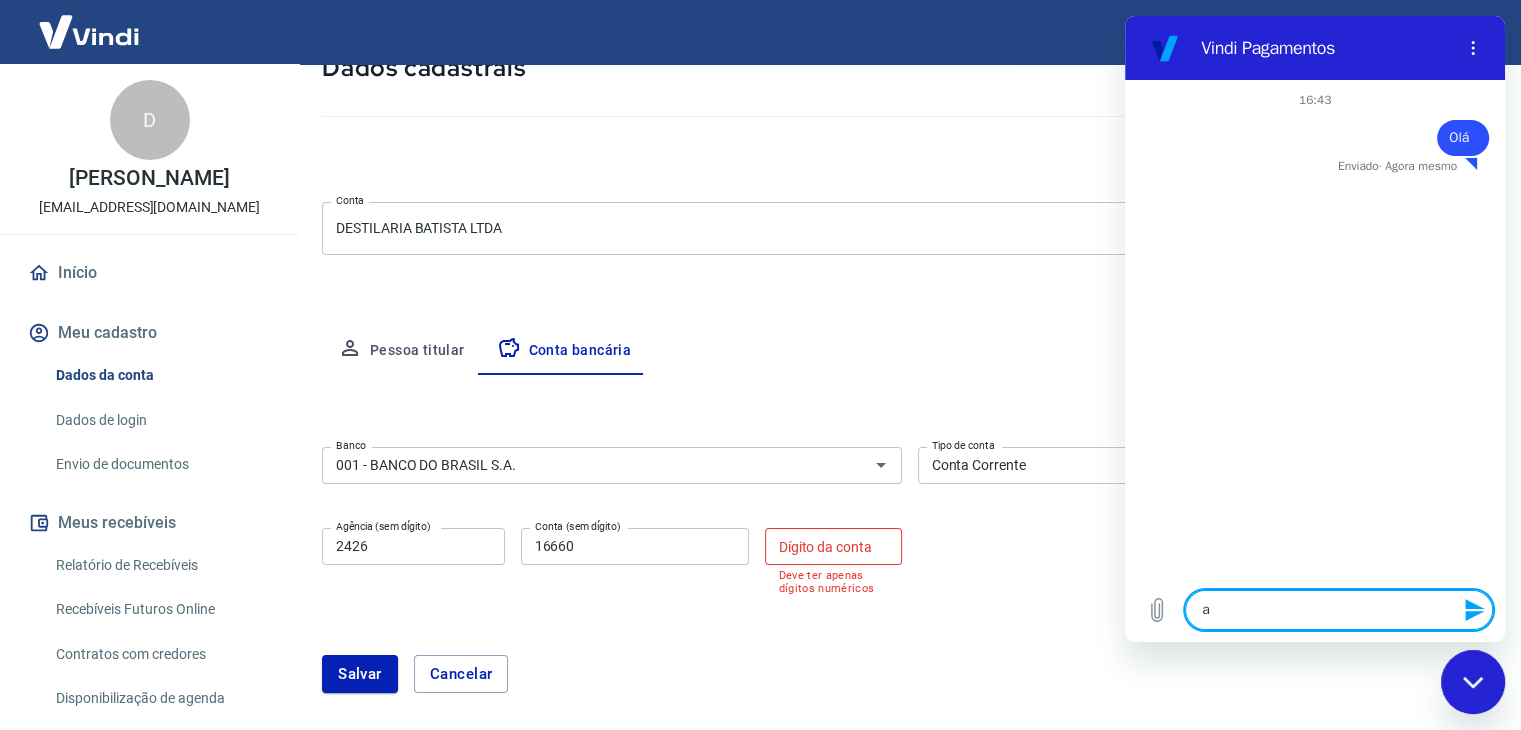 type on "x" 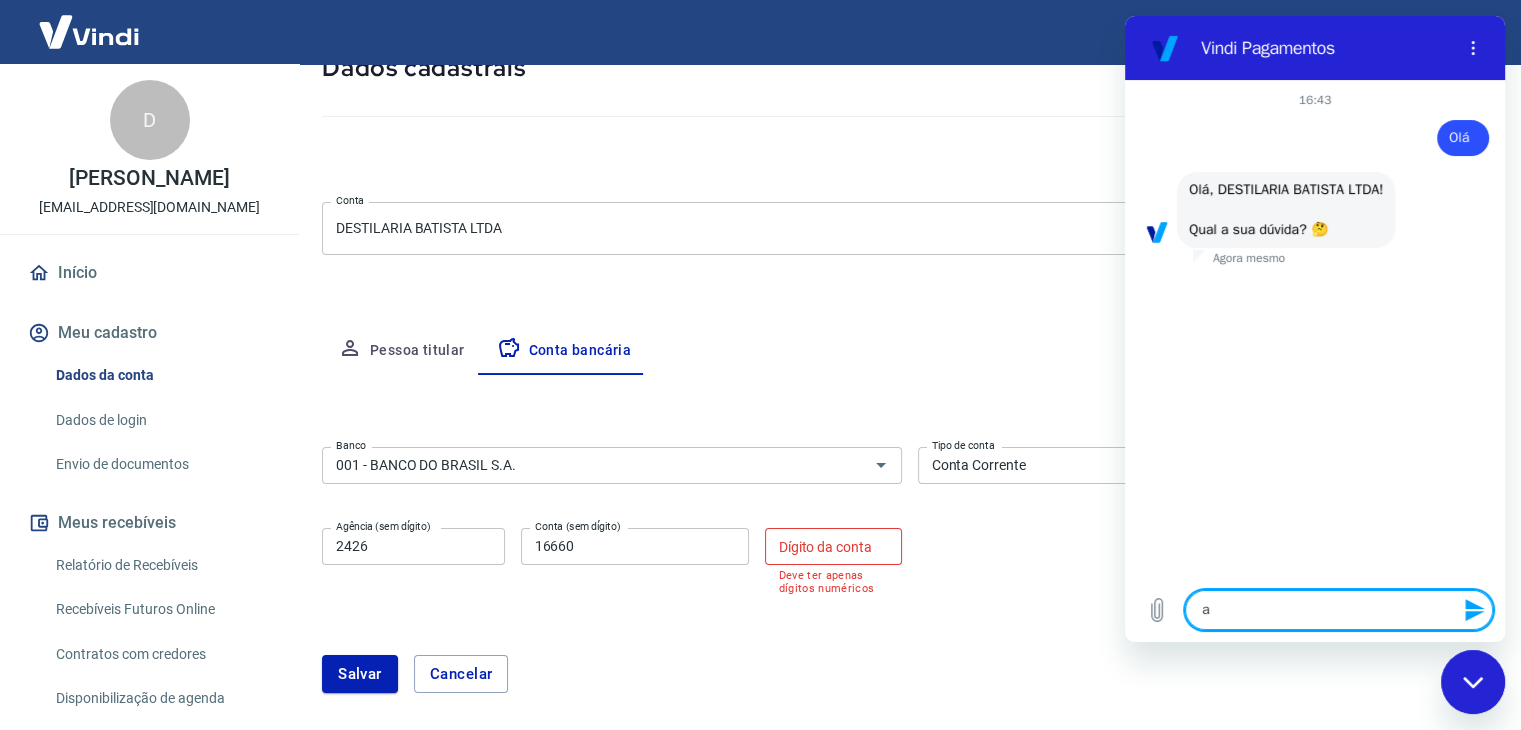 type on "a" 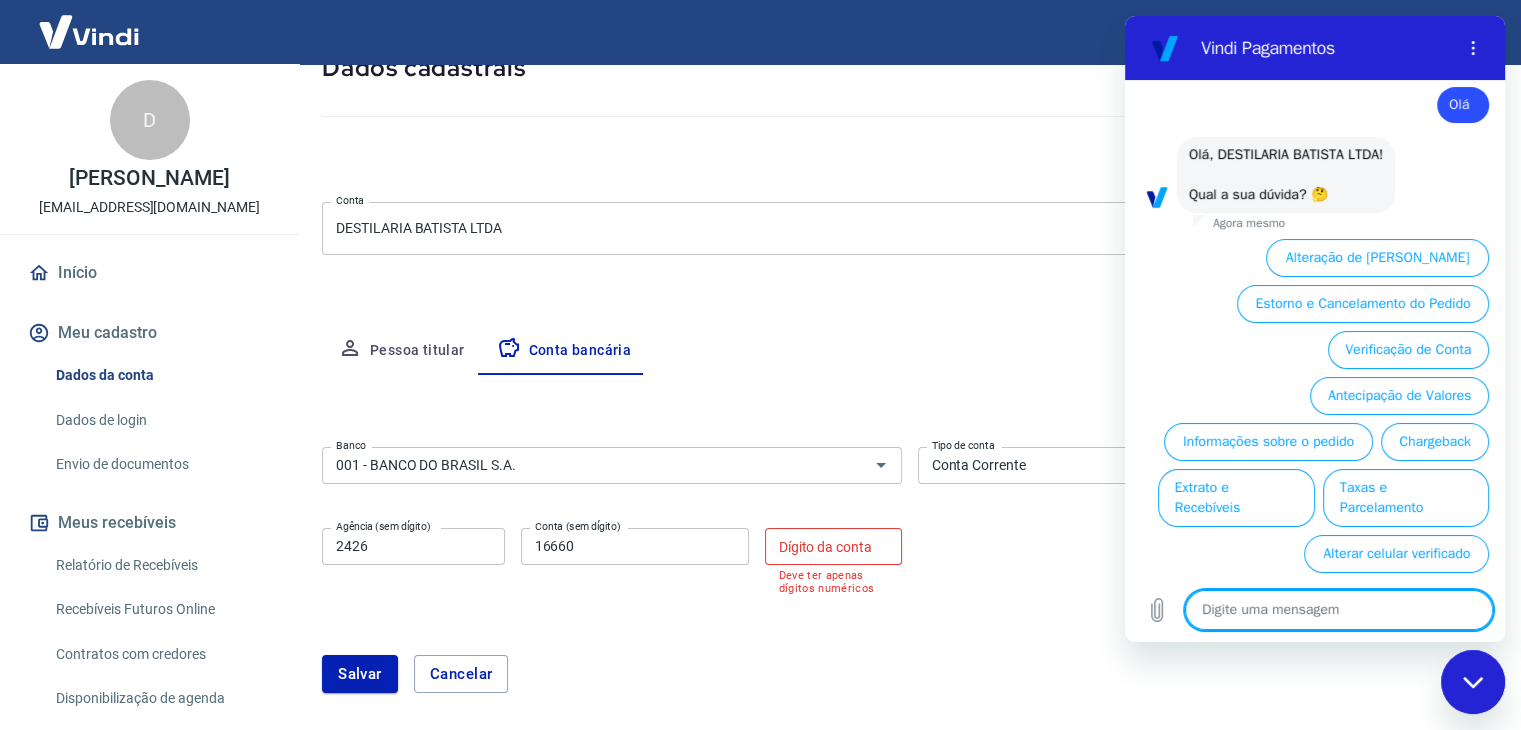 scroll, scrollTop: 56, scrollLeft: 0, axis: vertical 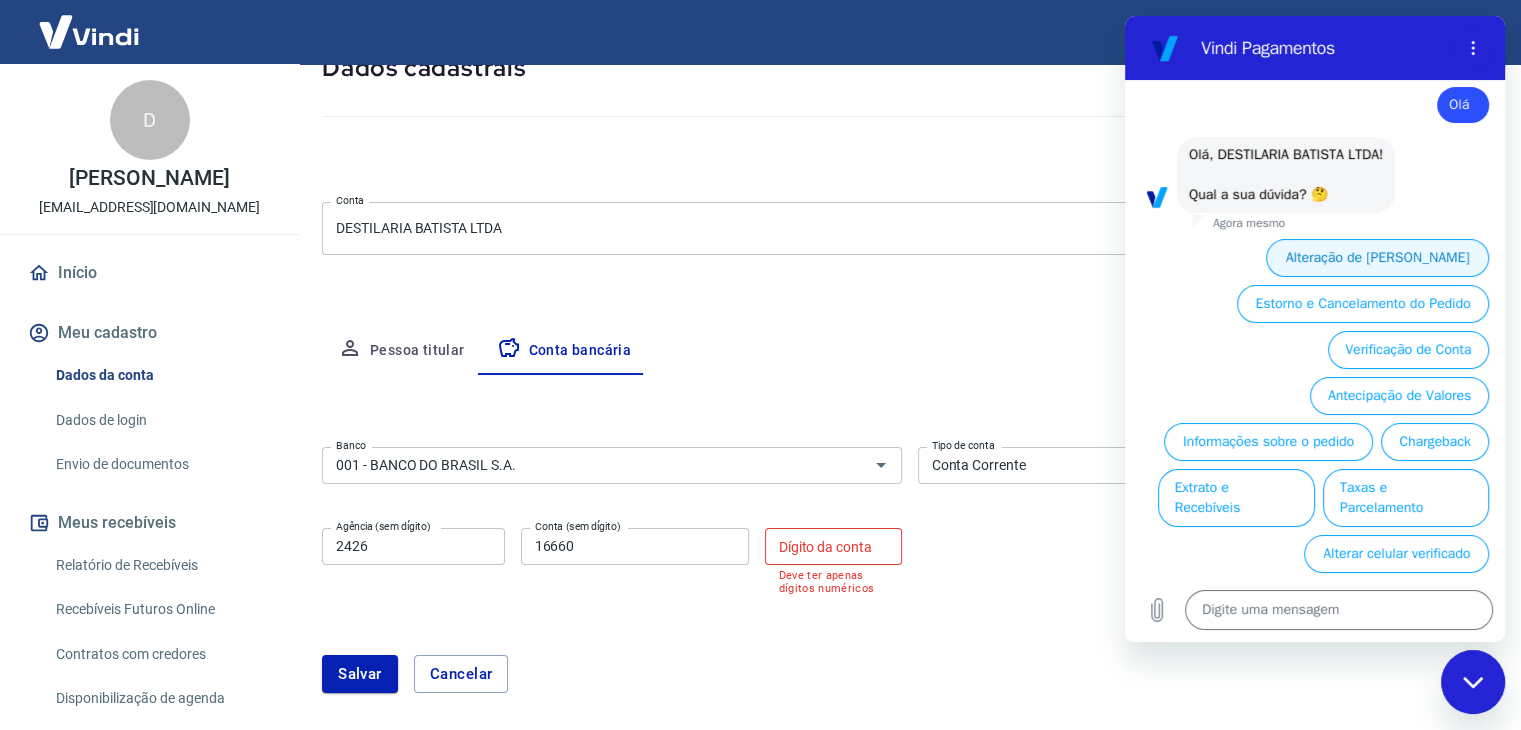 click on "Alteração de Dados Cadastrais" at bounding box center (1377, 258) 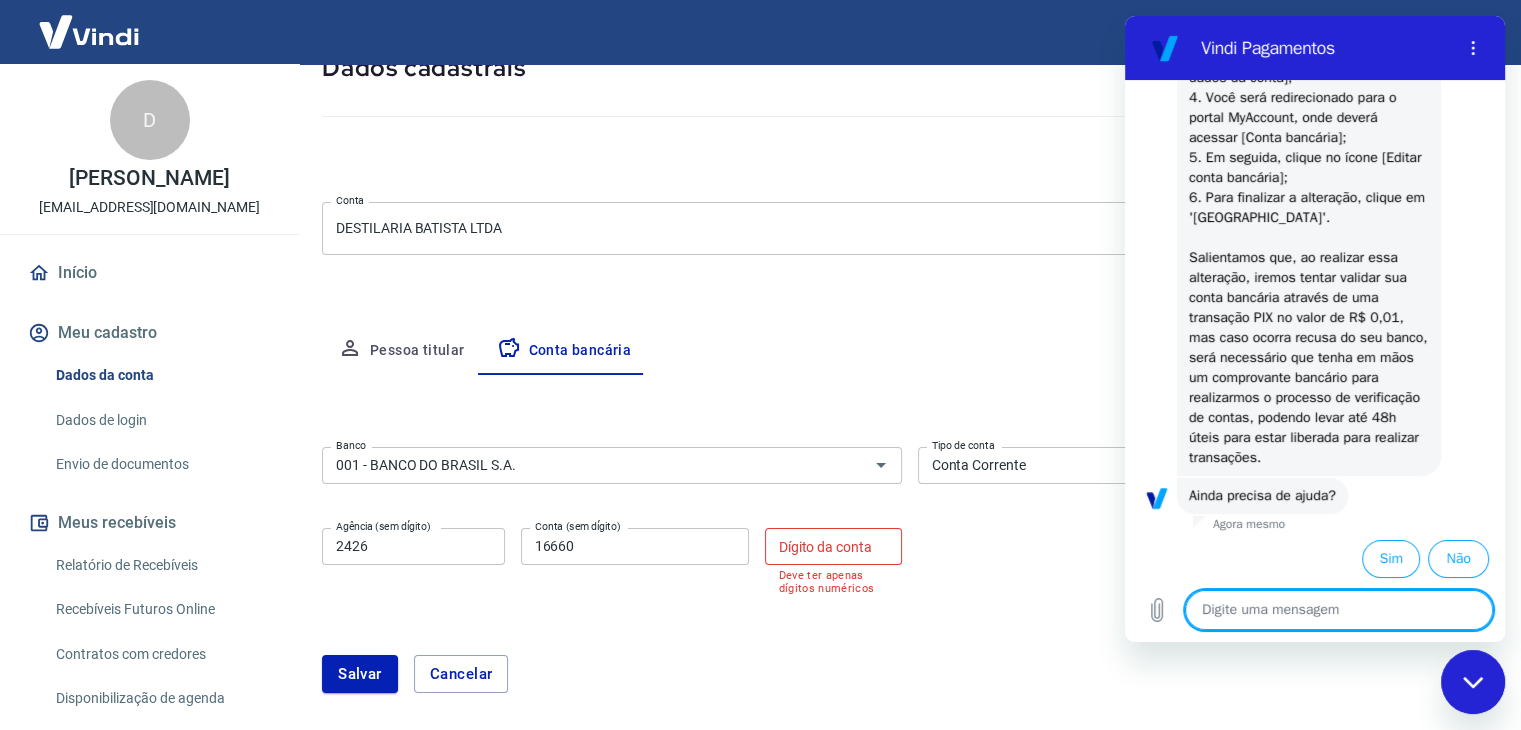 scroll, scrollTop: 428, scrollLeft: 0, axis: vertical 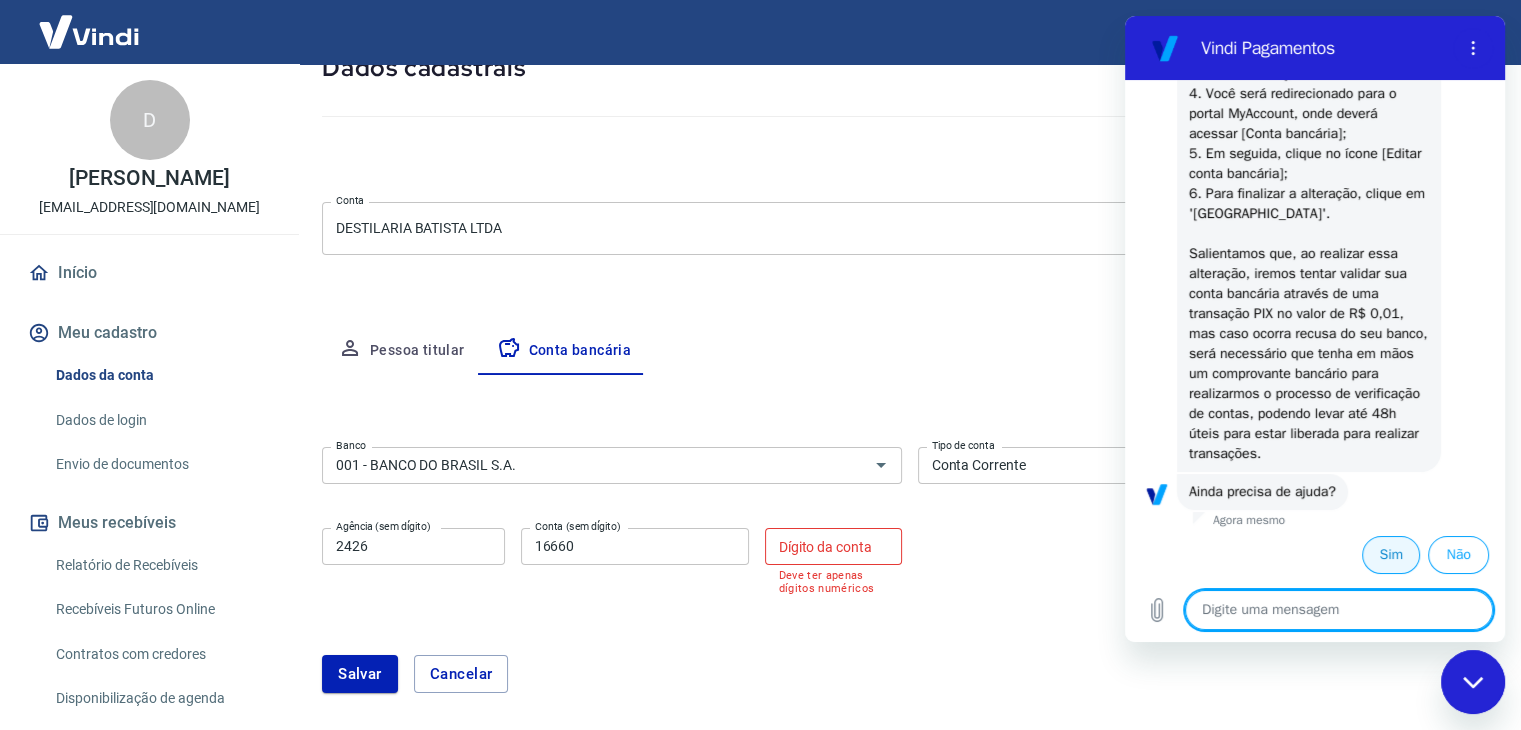click on "Sim" at bounding box center [1391, 555] 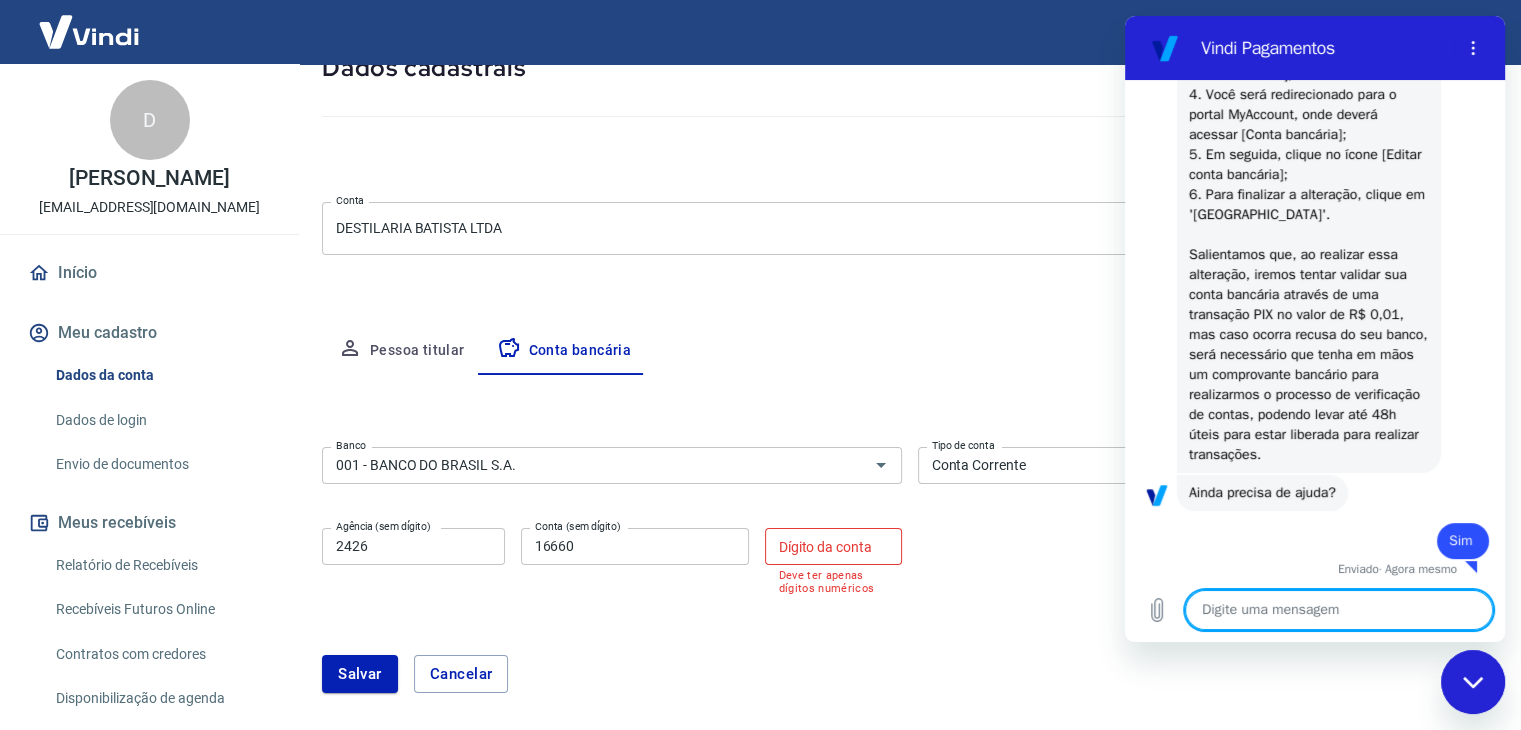 scroll, scrollTop: 431, scrollLeft: 0, axis: vertical 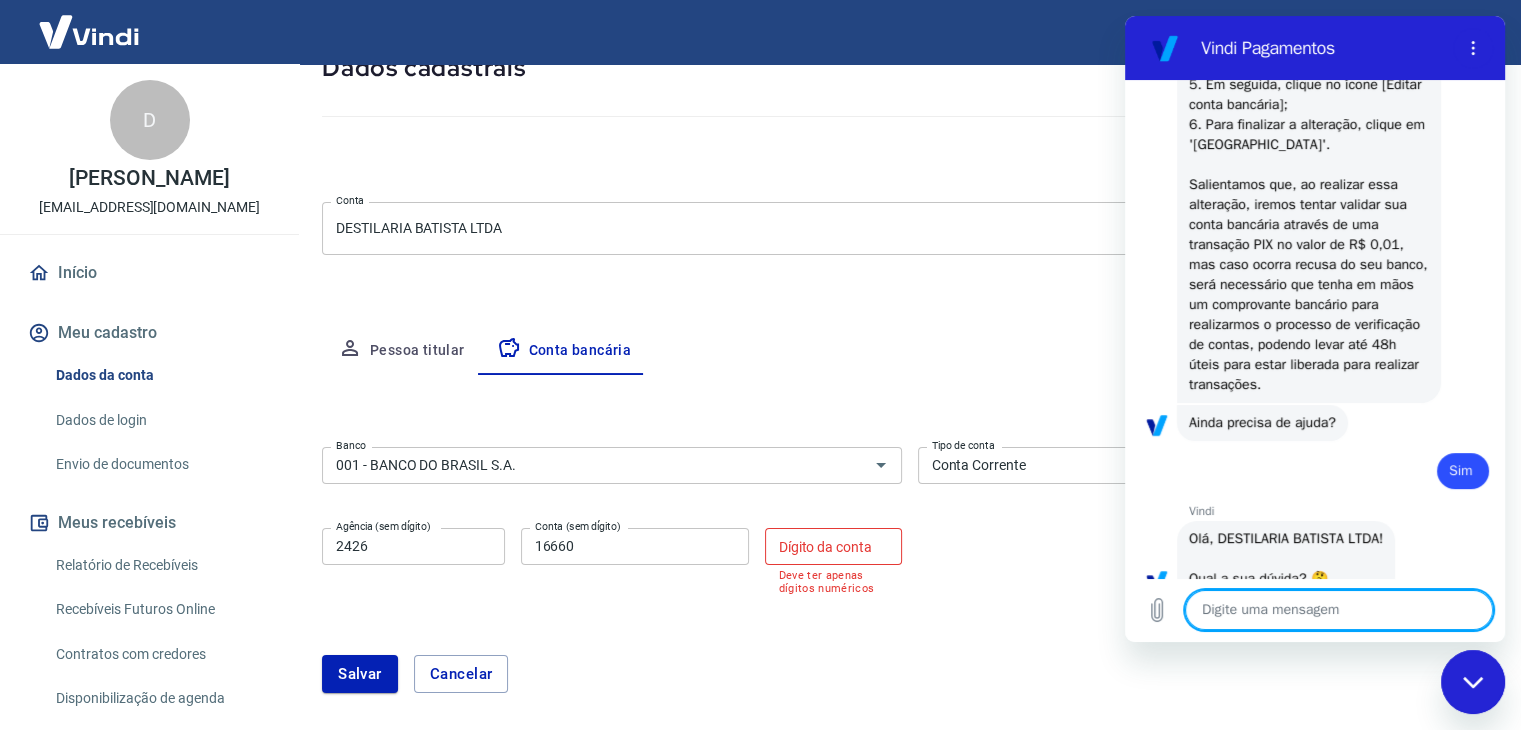 type on "x" 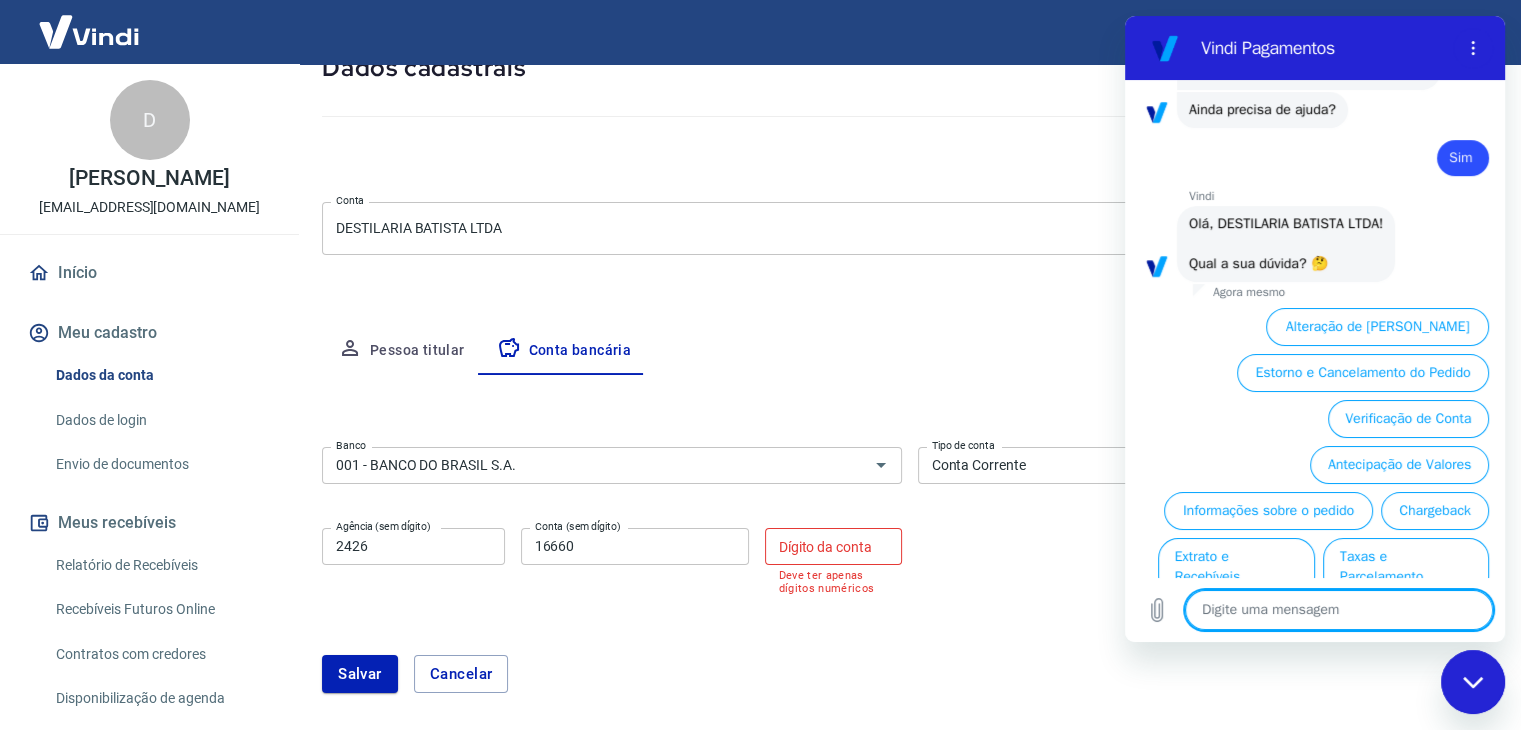 scroll, scrollTop: 902, scrollLeft: 0, axis: vertical 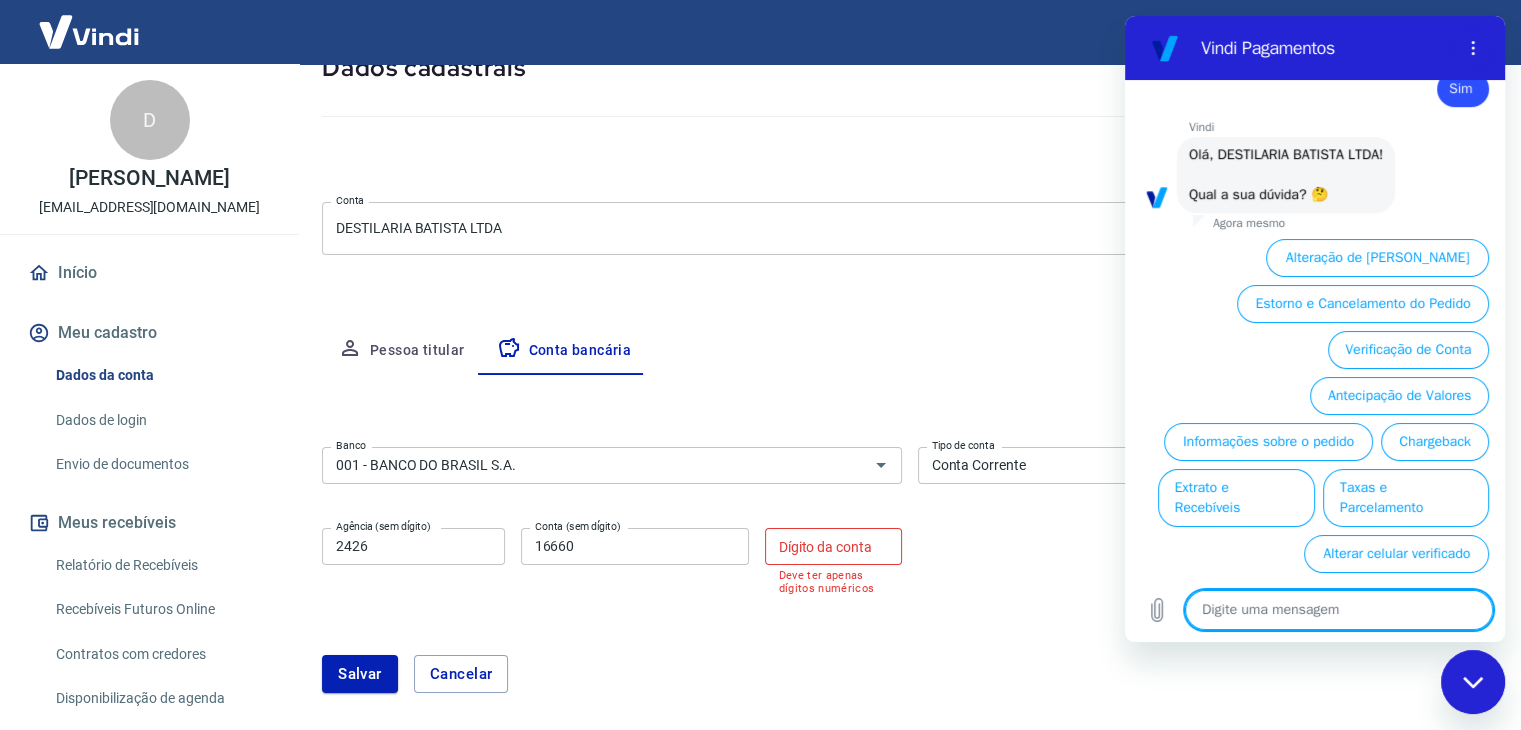 type on "f" 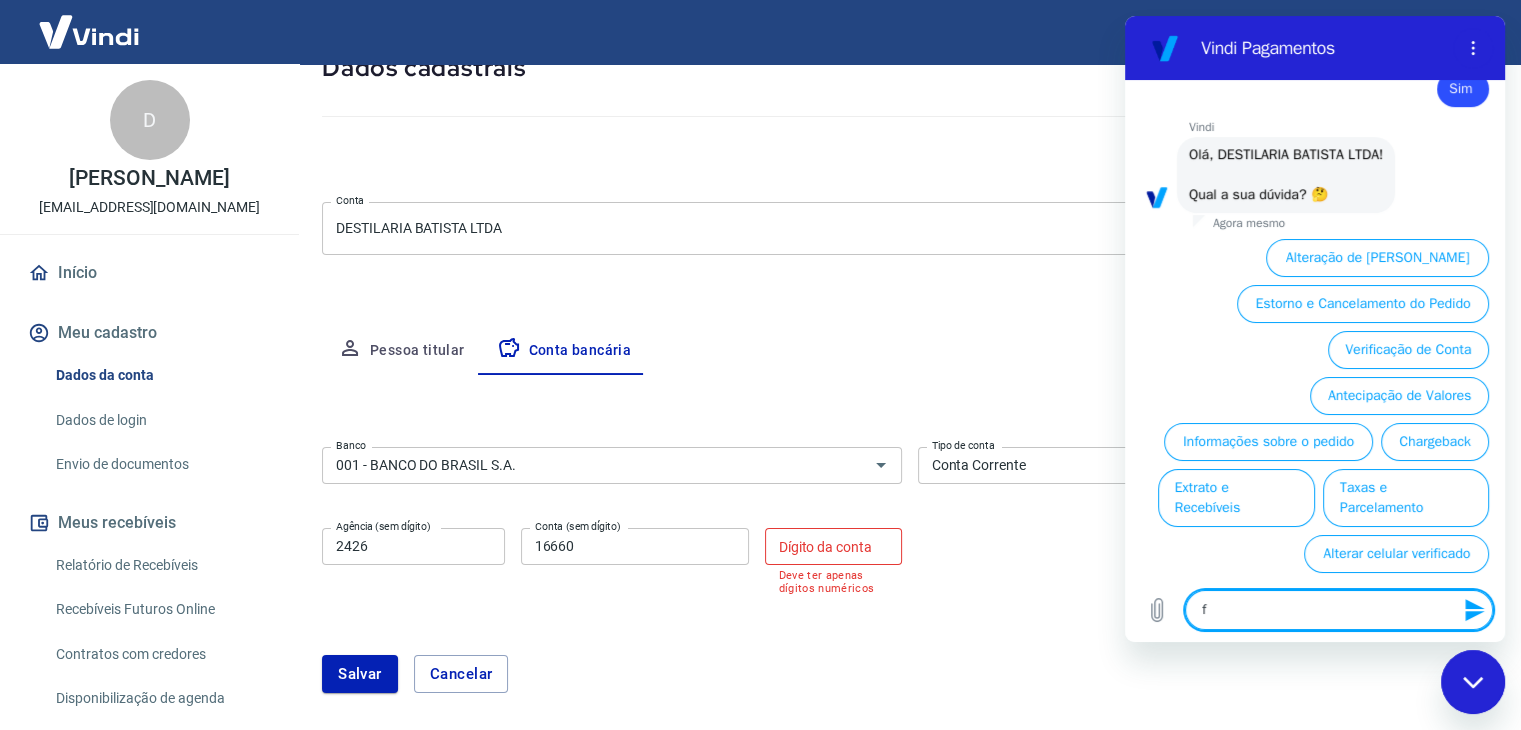 type on "fa" 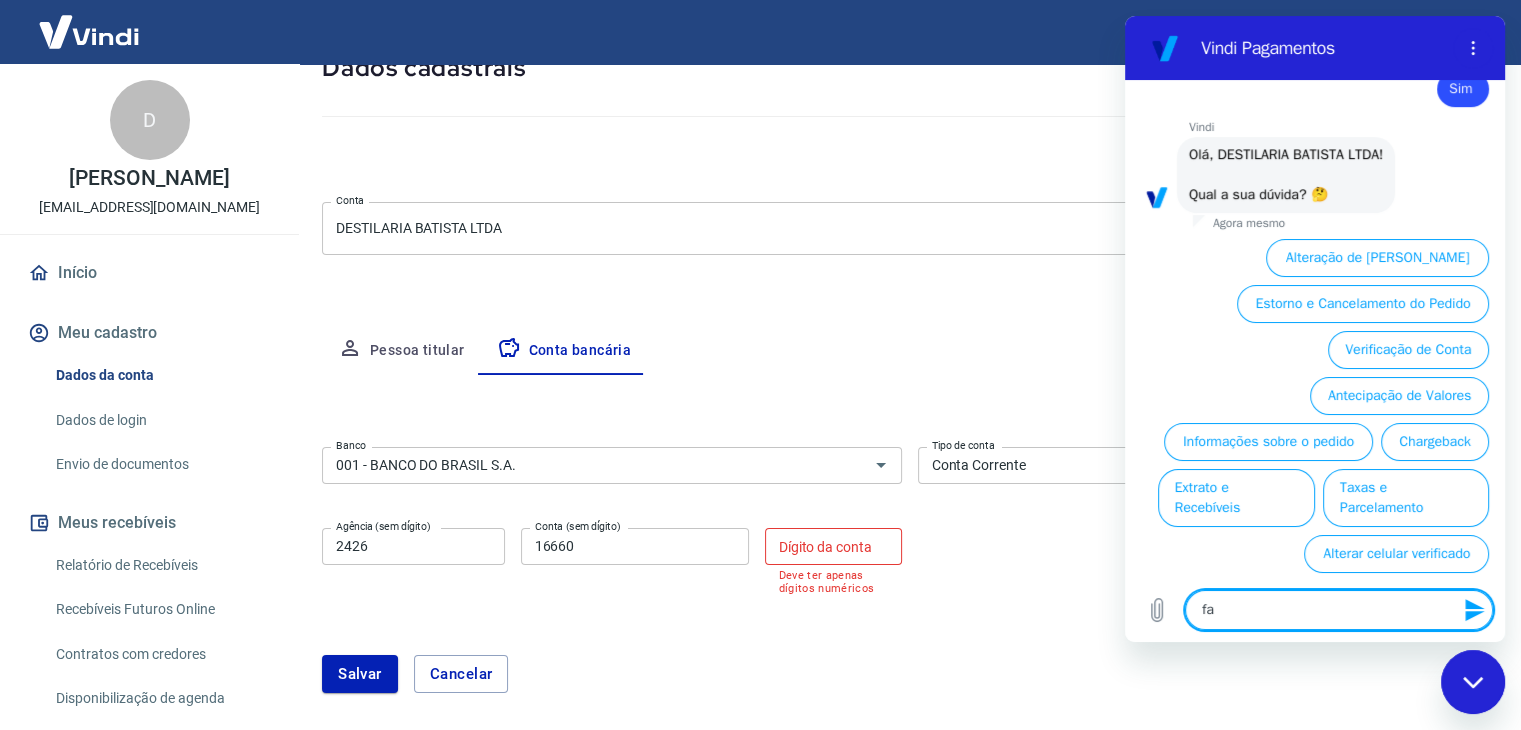 type on "fal" 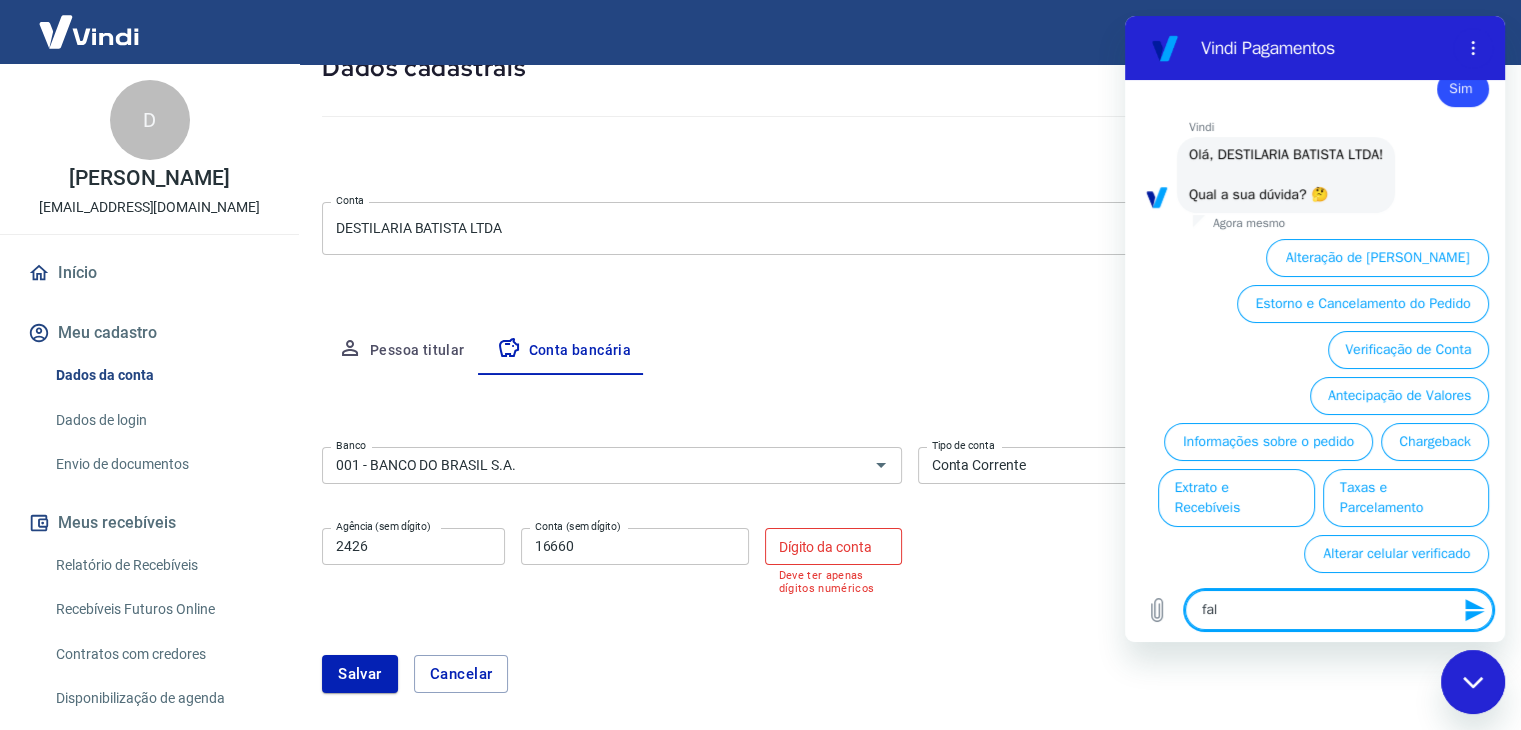 type on "fala" 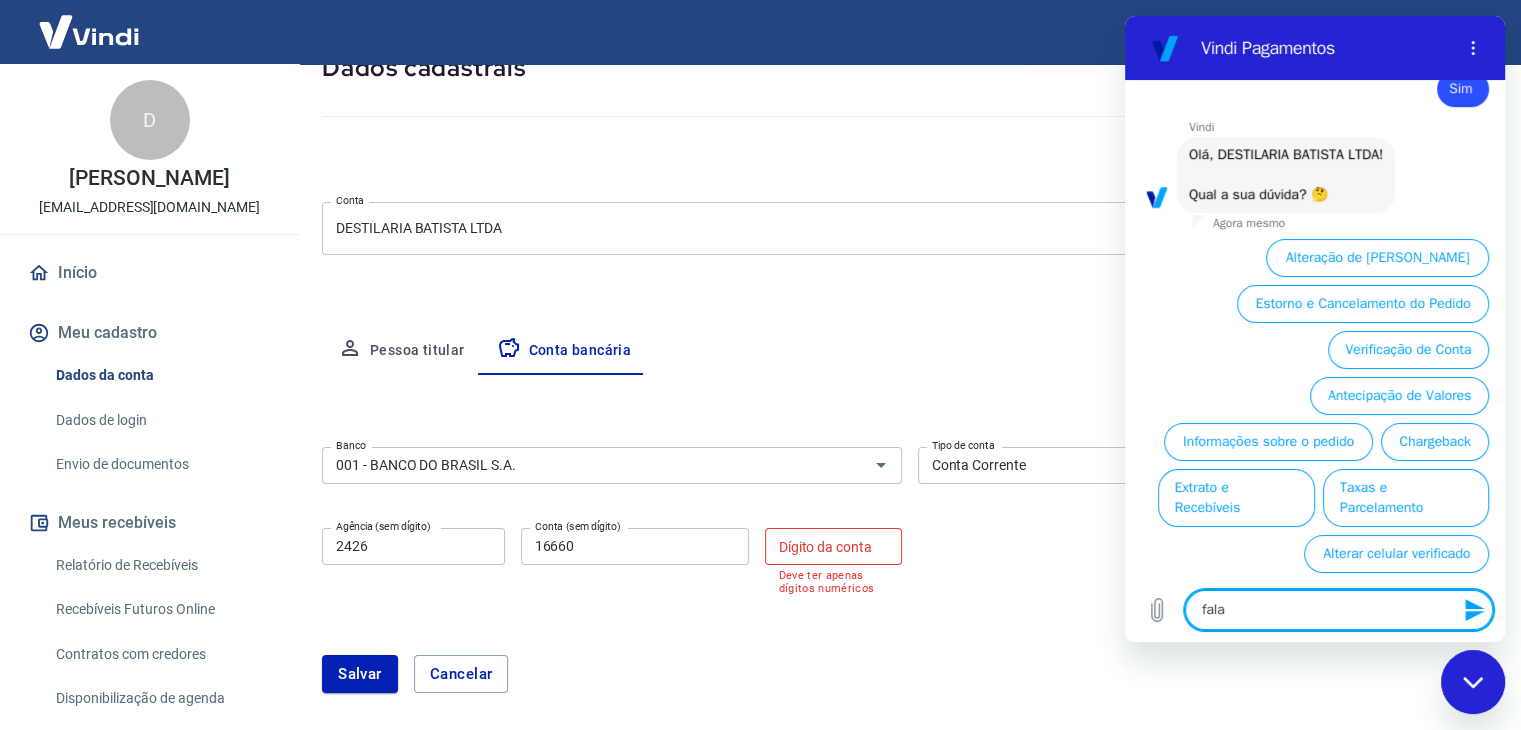 type on "falar" 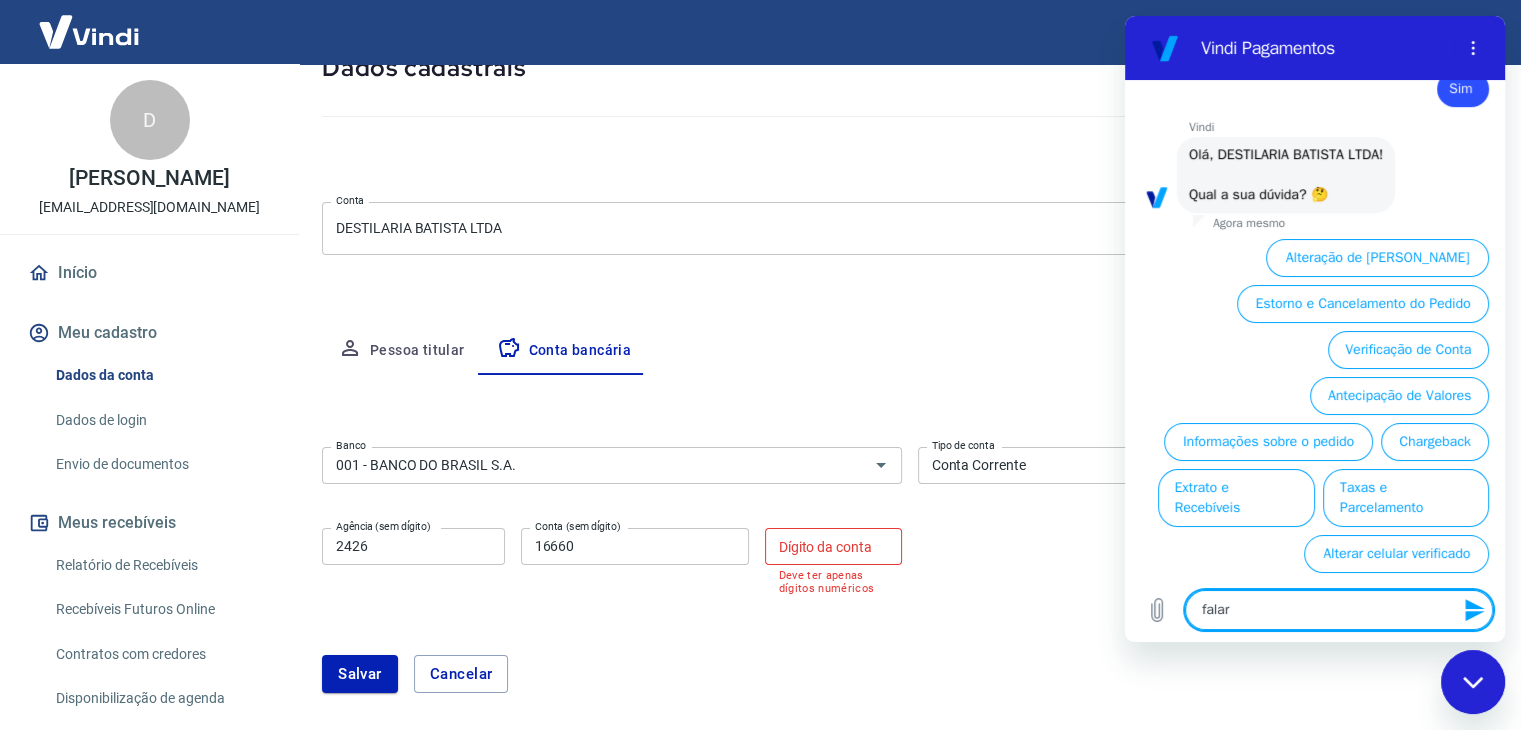 type on "falar" 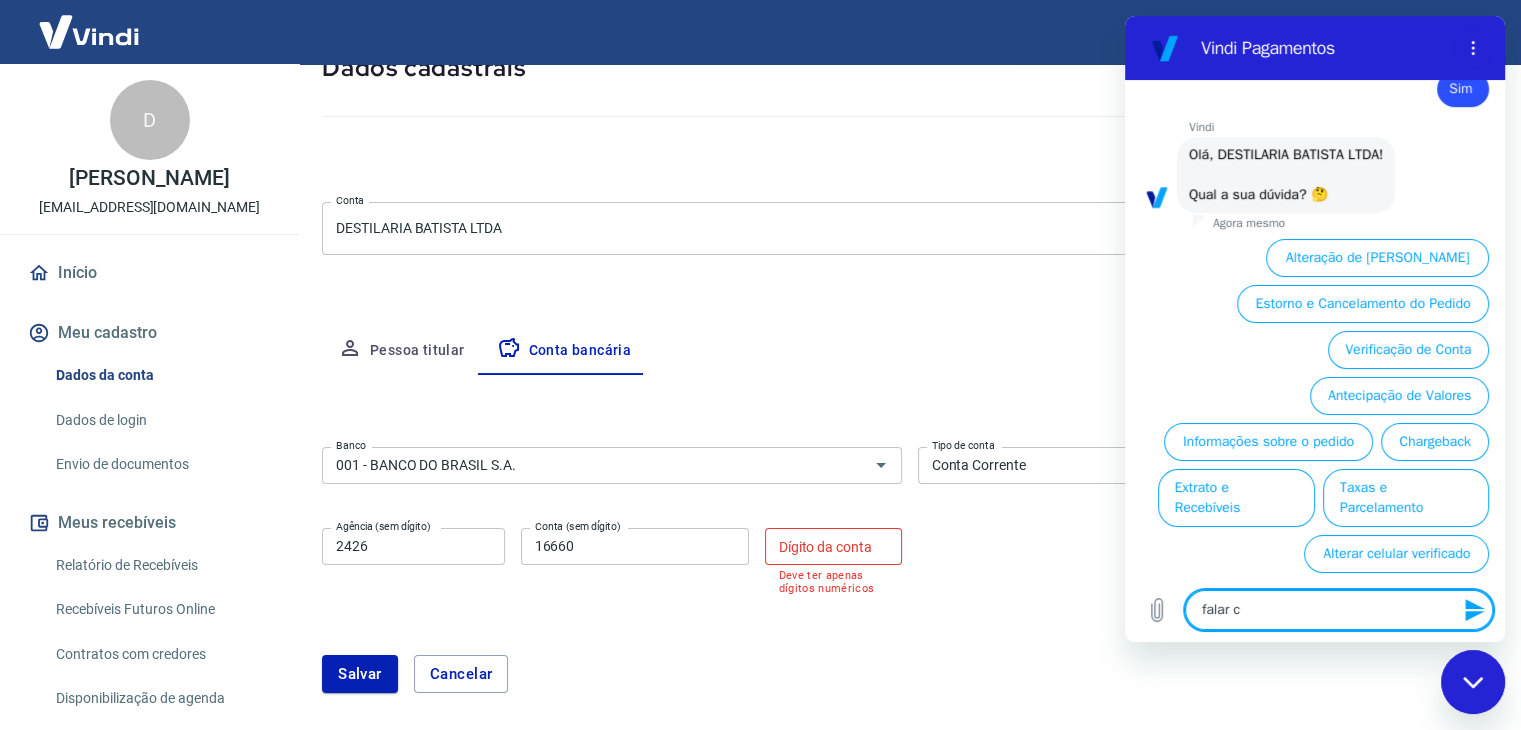 type on "falar co" 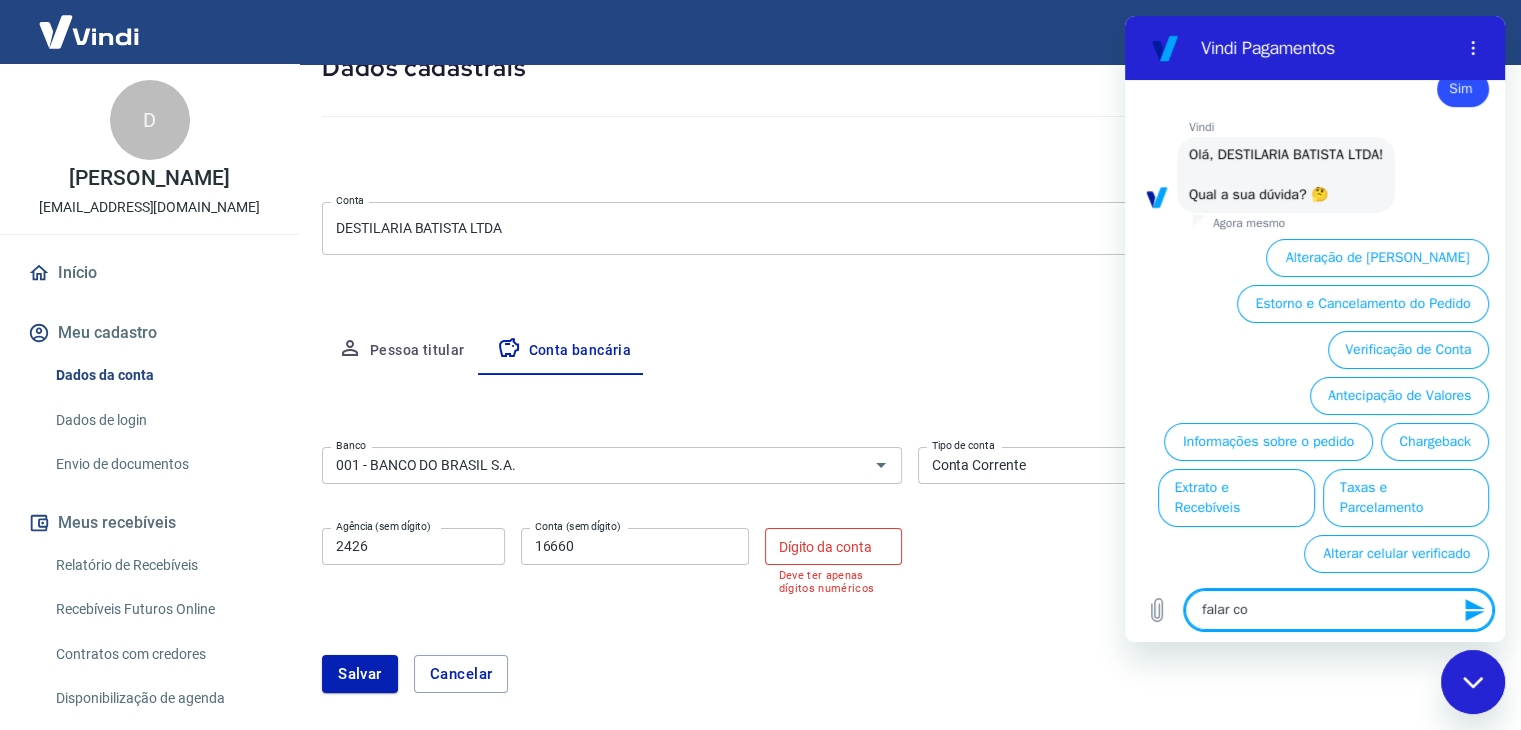 type on "falar com" 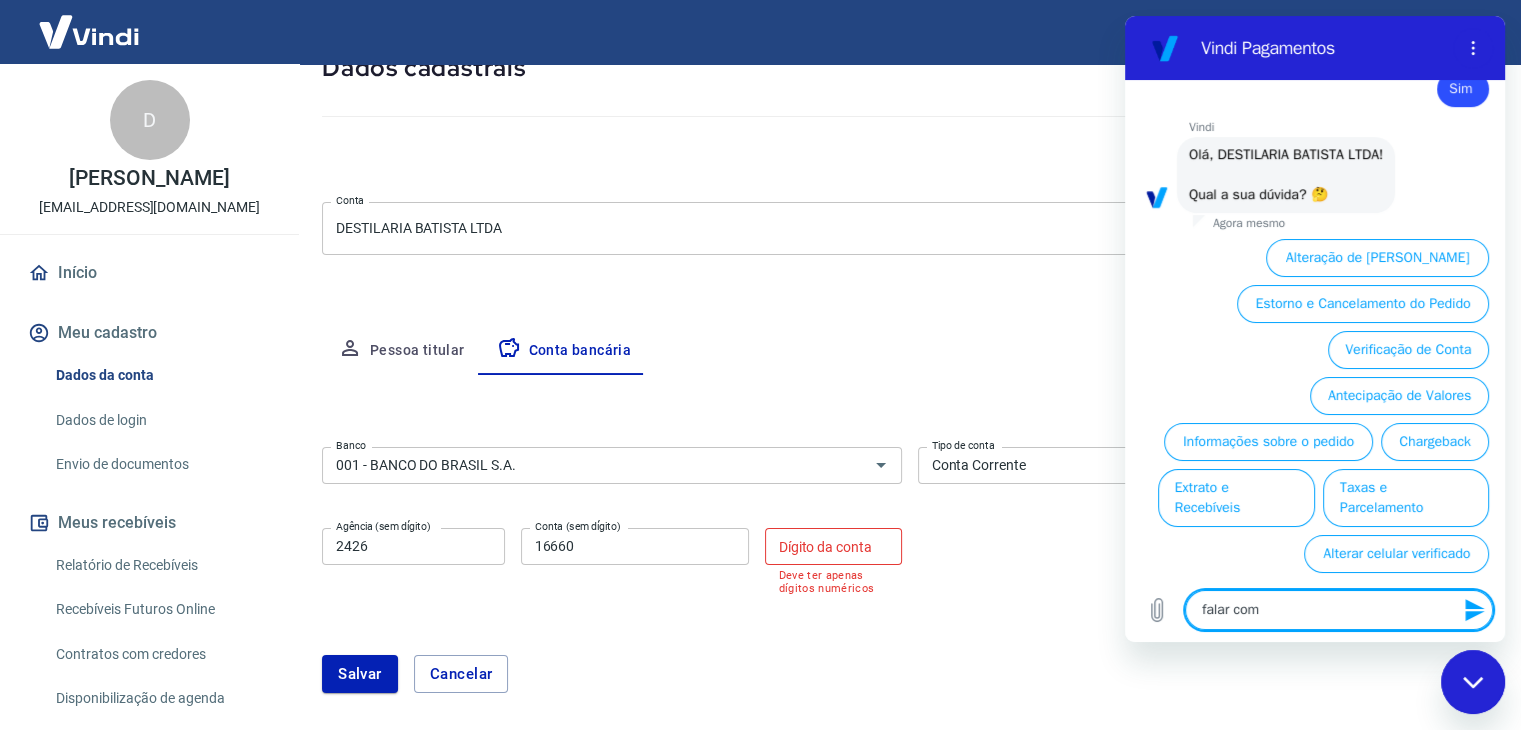 type on "falar com" 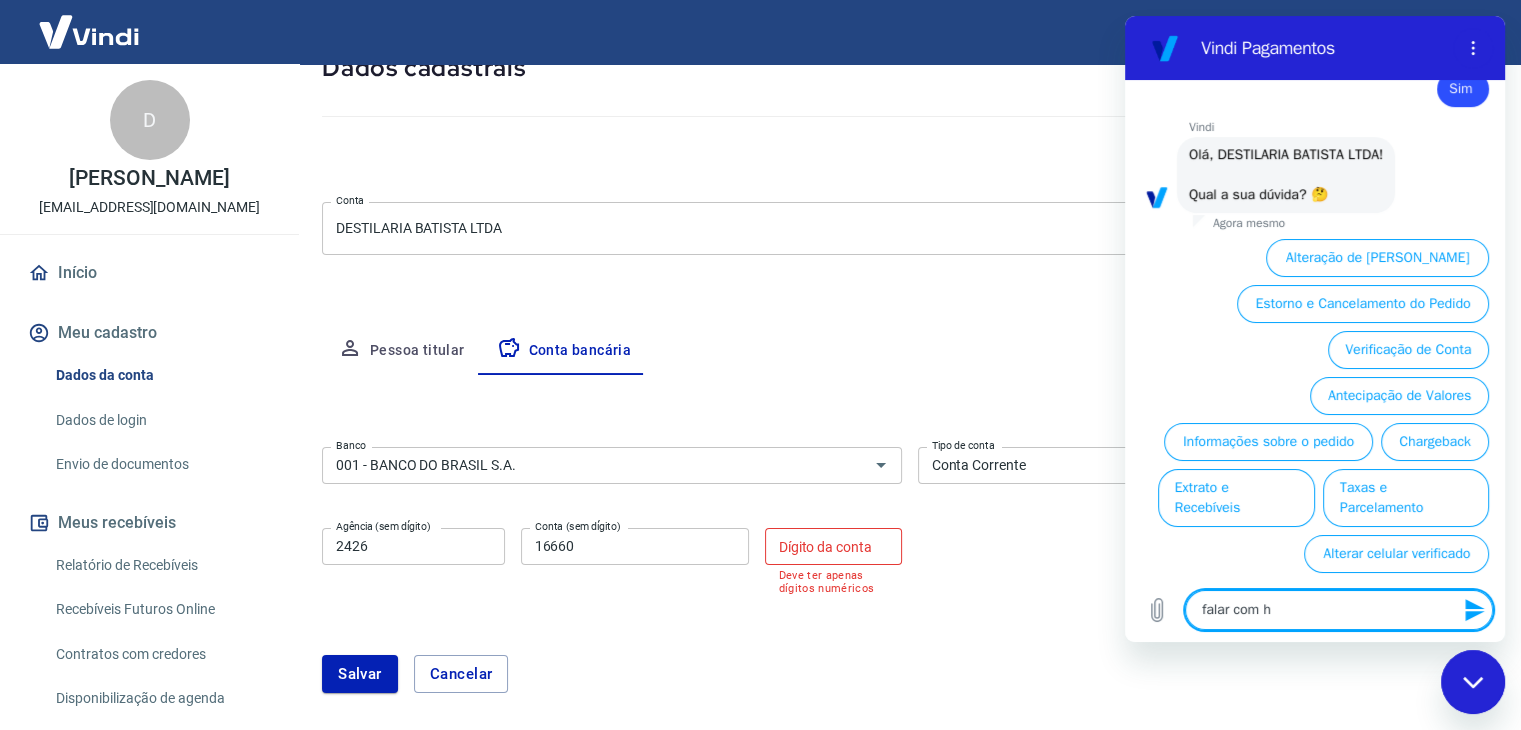 type on "falar com hu" 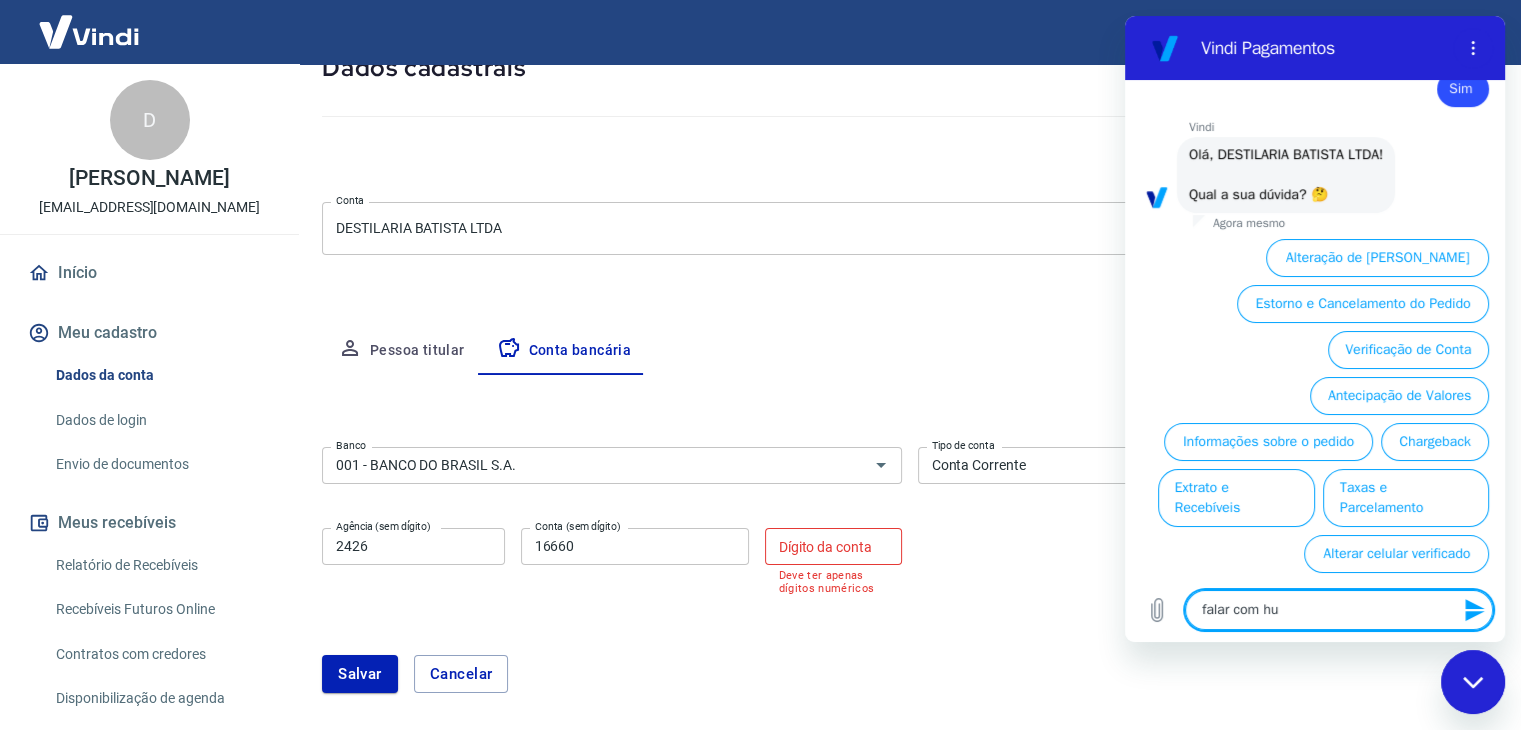 type on "falar com hum" 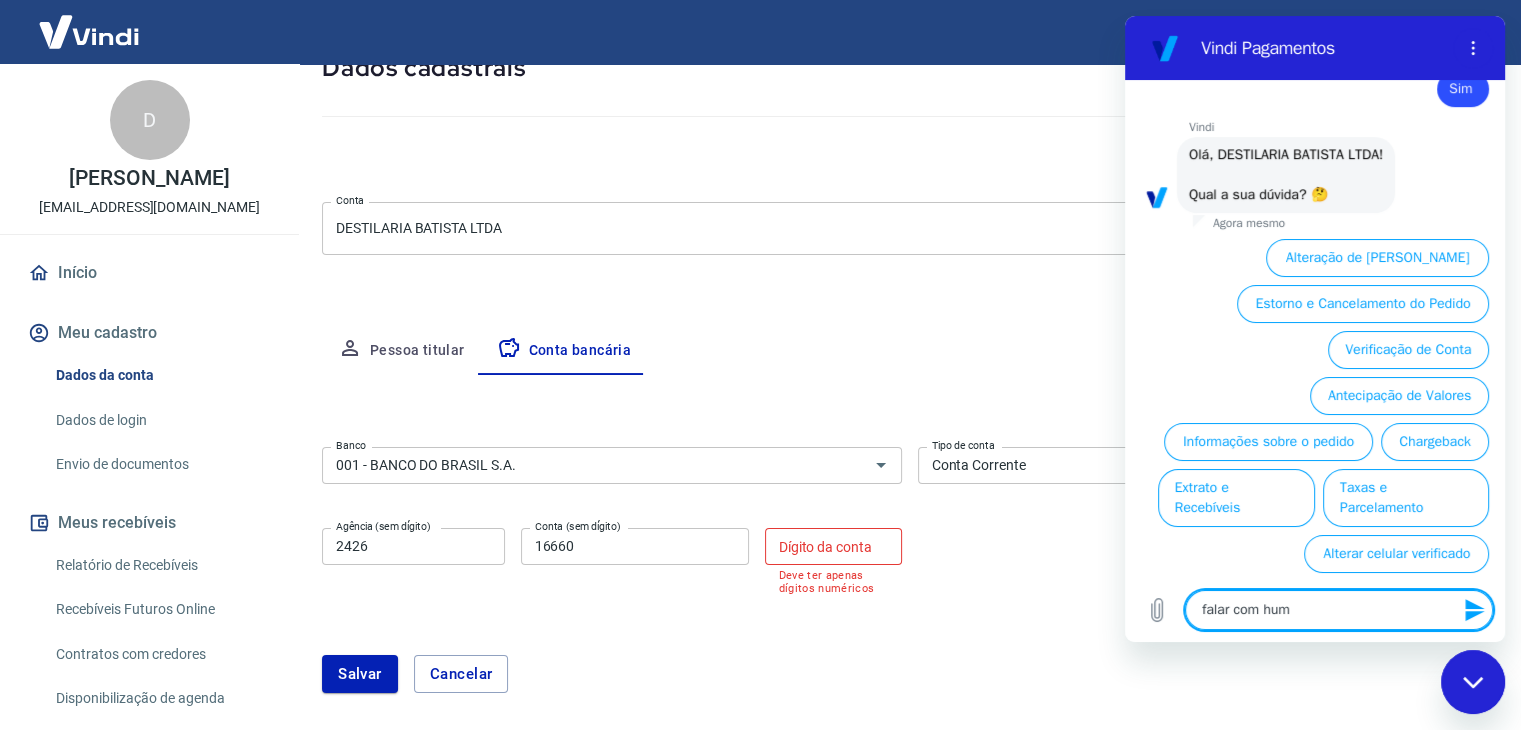 type on "falar com huma" 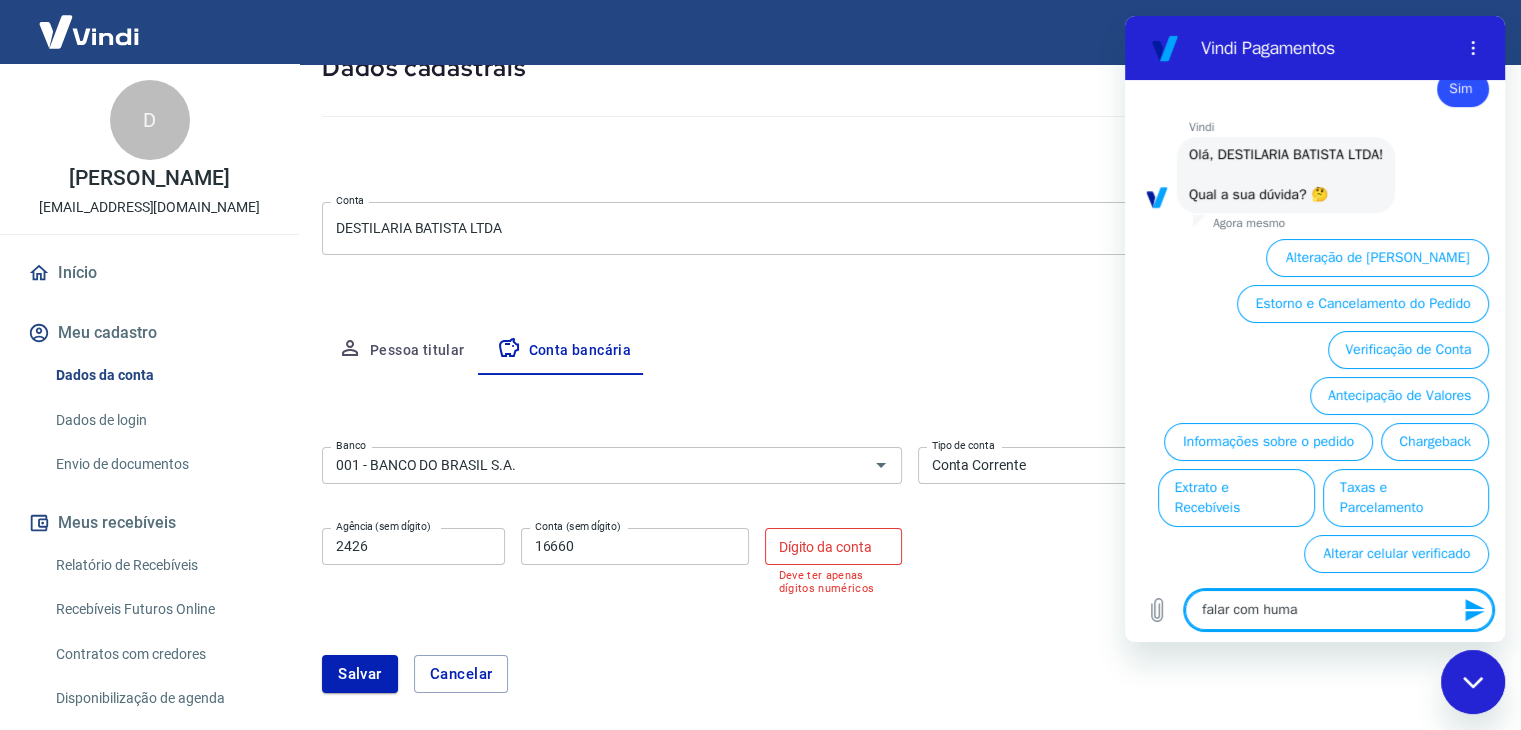 type on "falar com human" 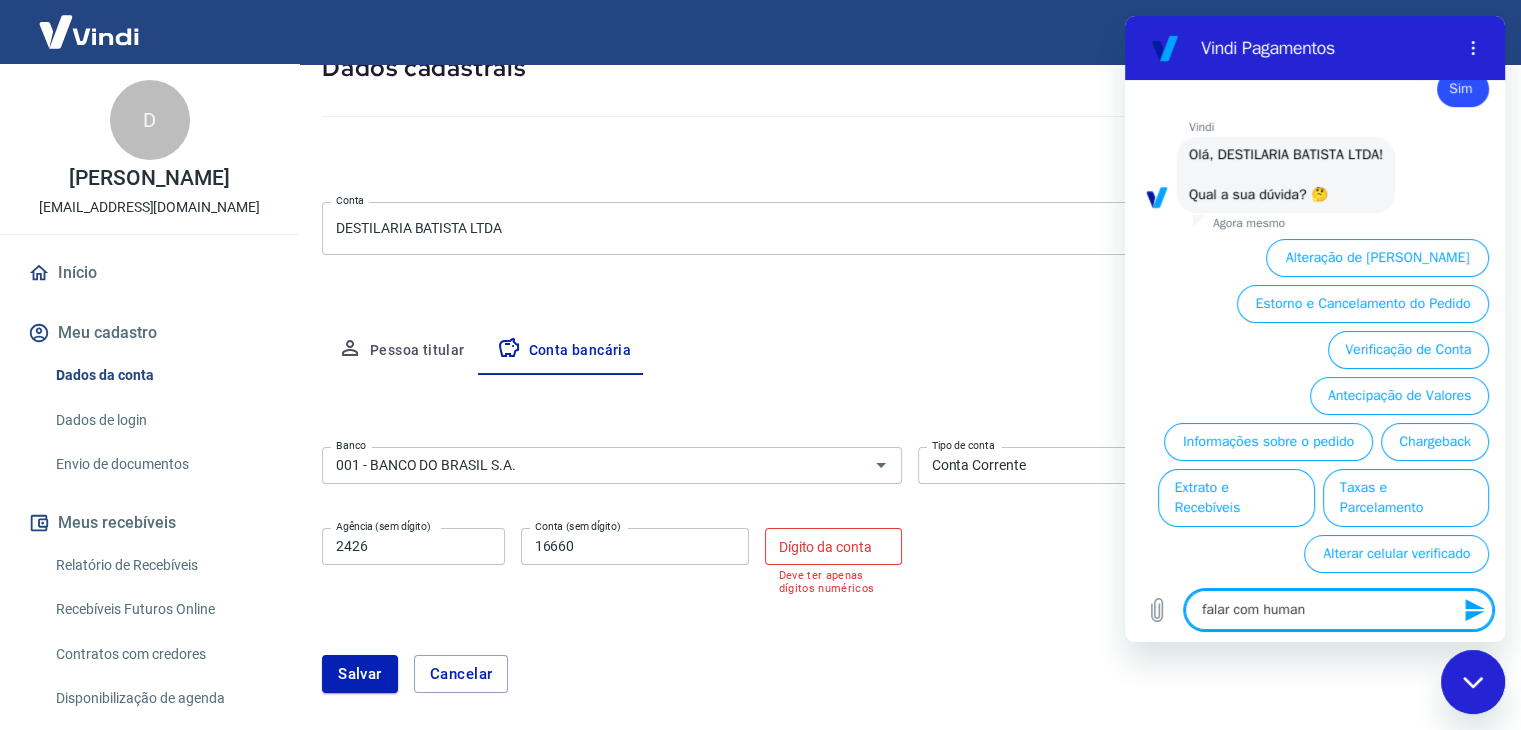 type on "falar com humano" 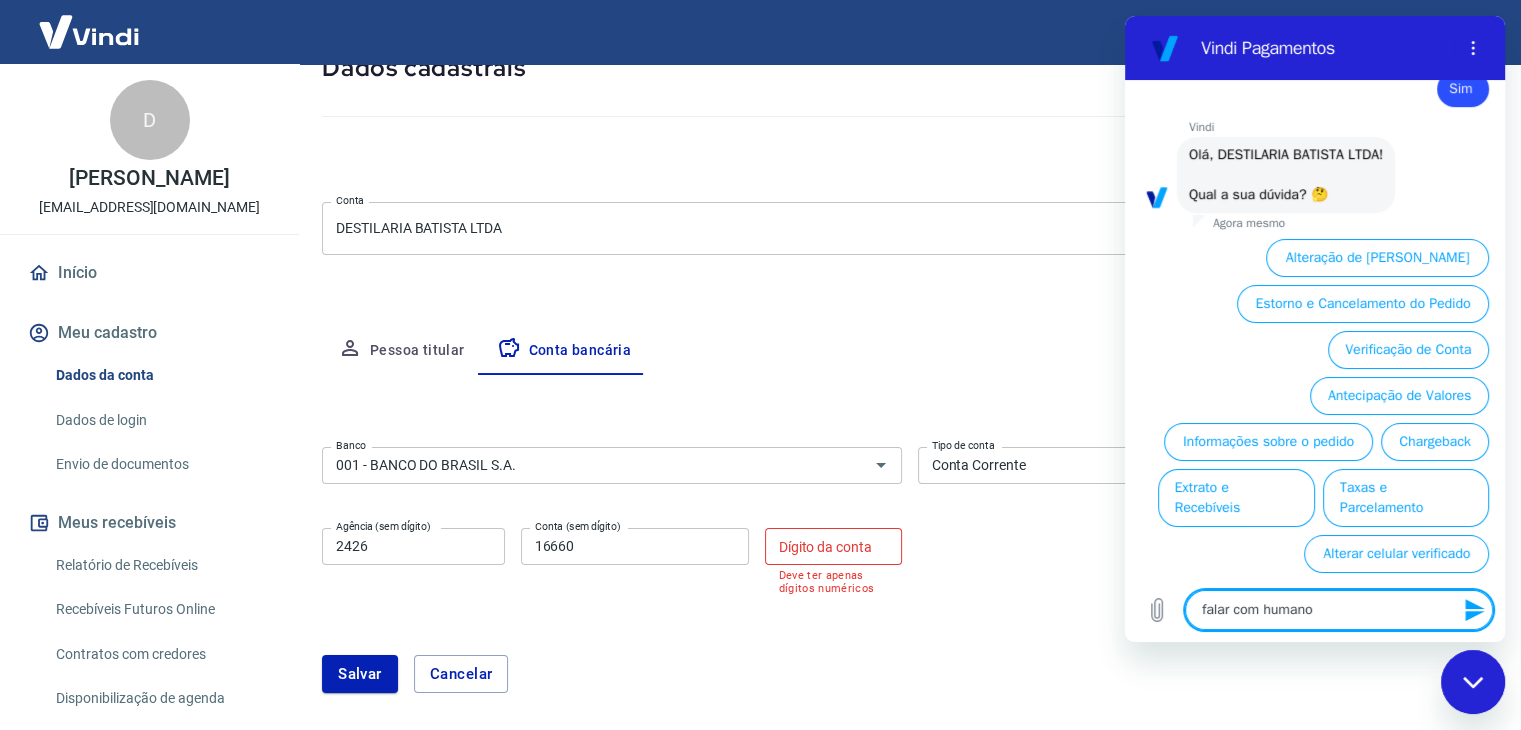 type on "x" 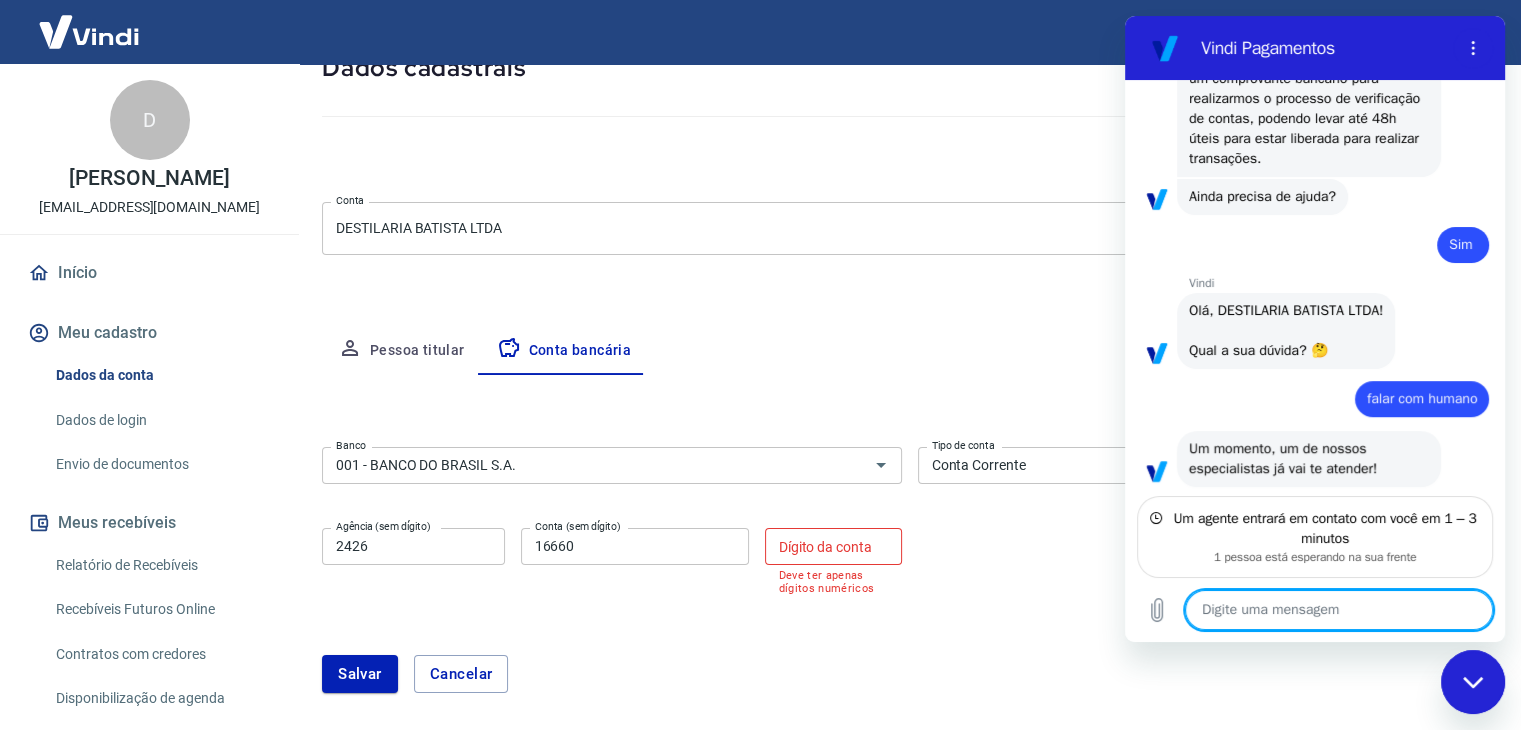 scroll, scrollTop: 744, scrollLeft: 0, axis: vertical 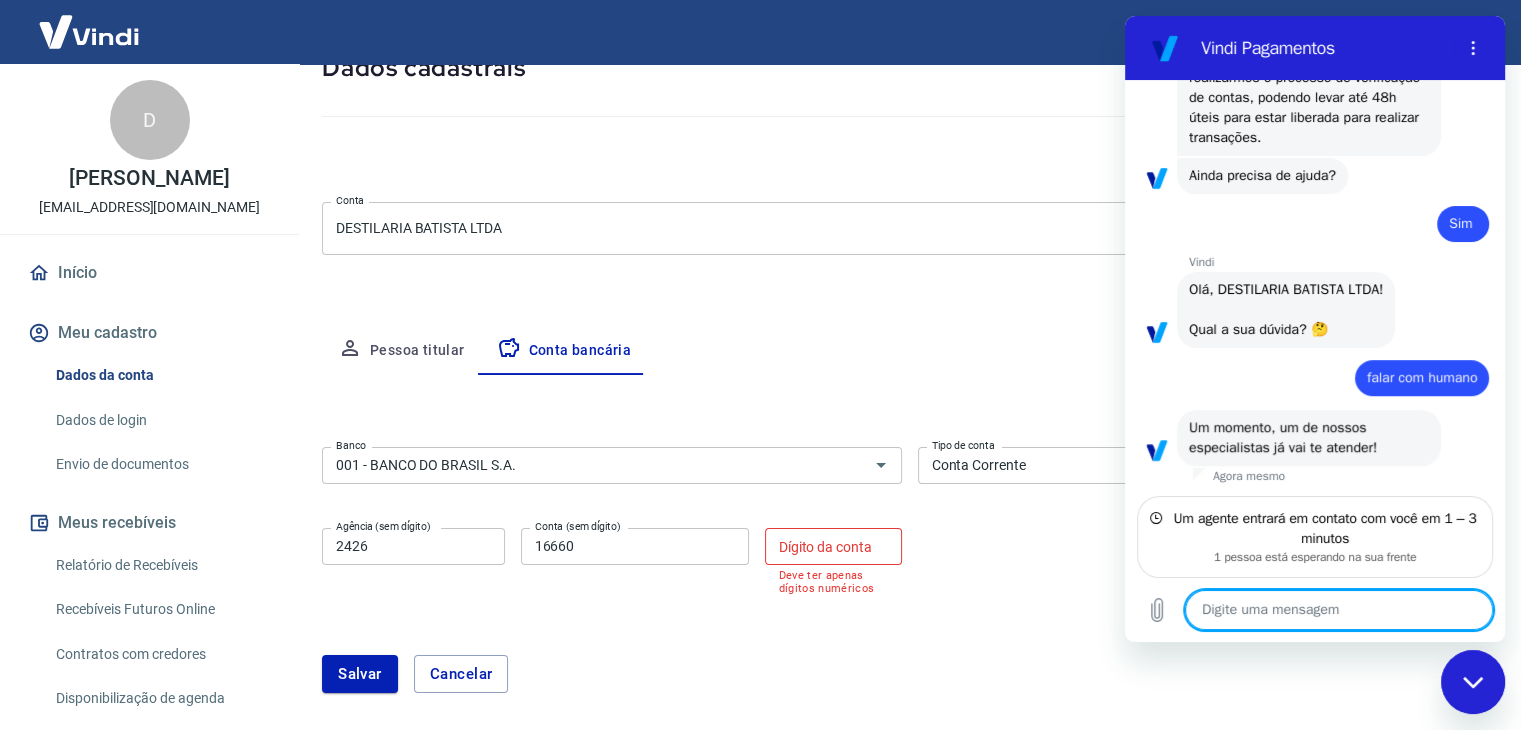 type on "x" 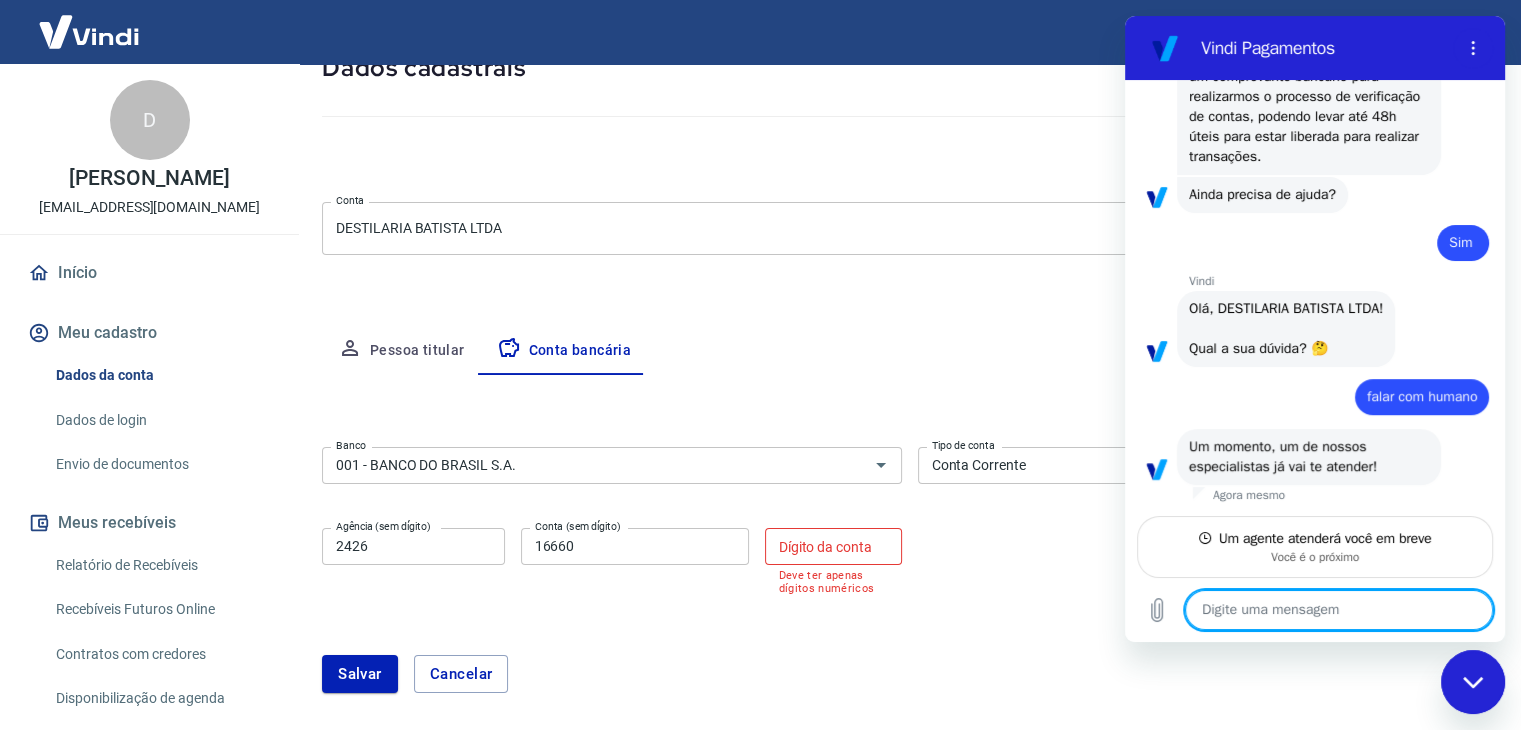 scroll, scrollTop: 724, scrollLeft: 0, axis: vertical 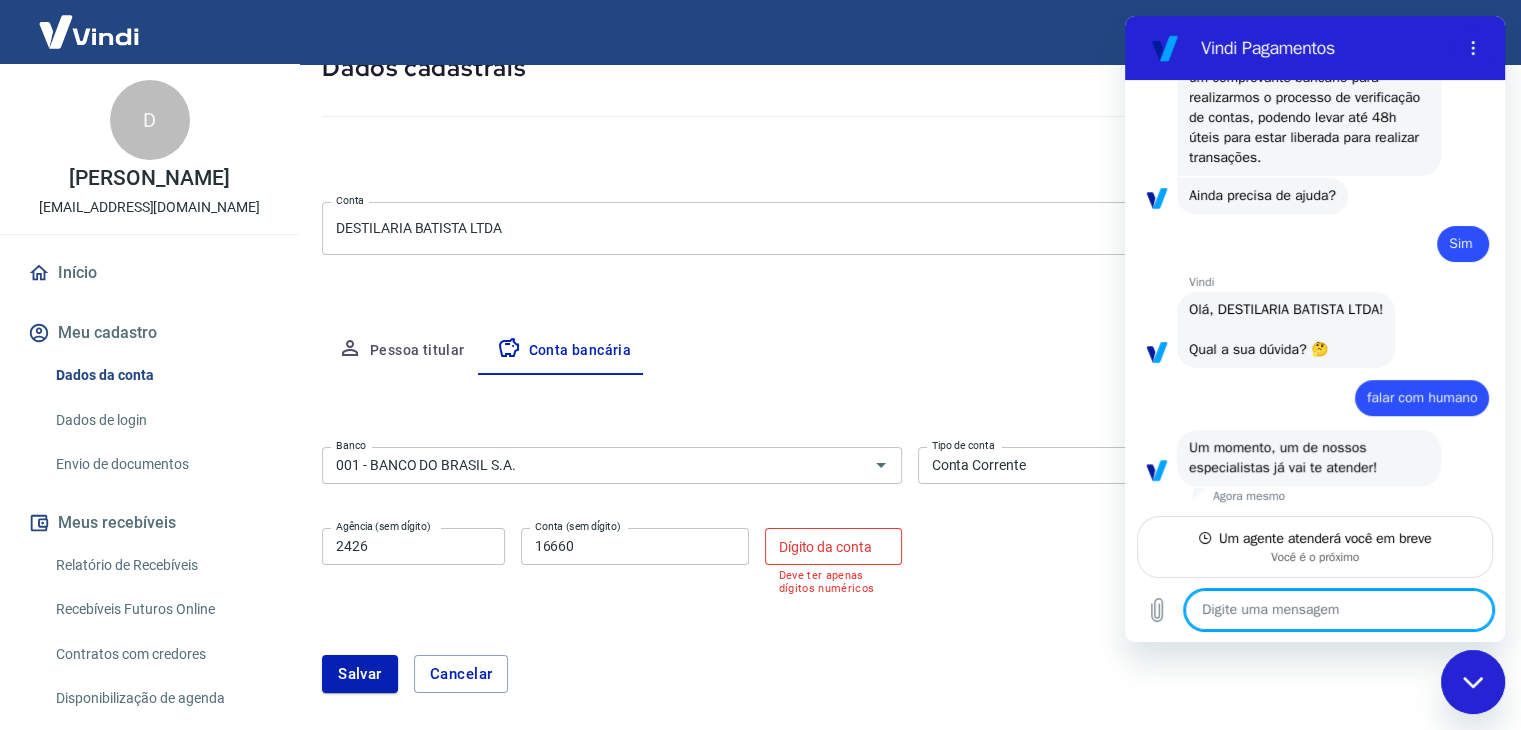 type on "o" 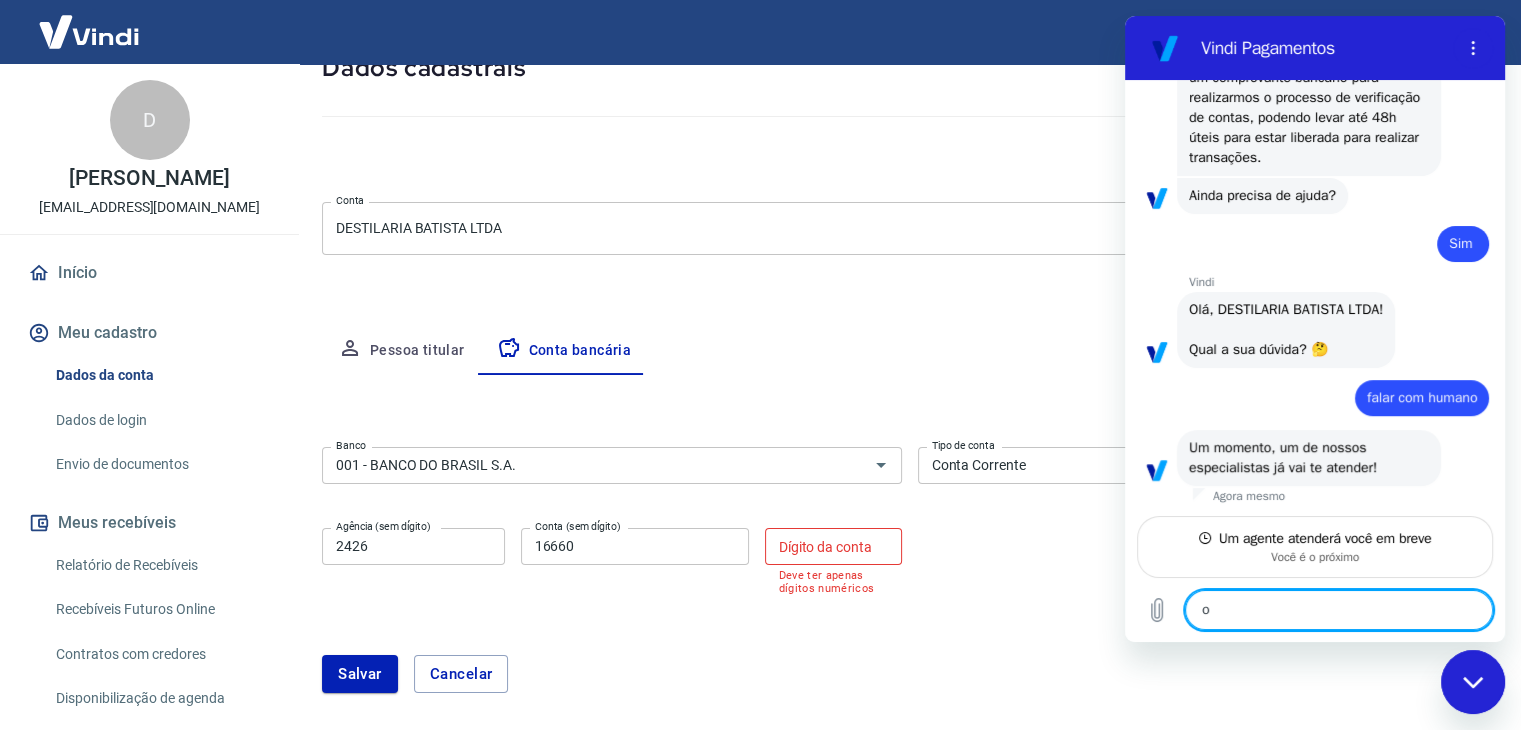 type on "ok" 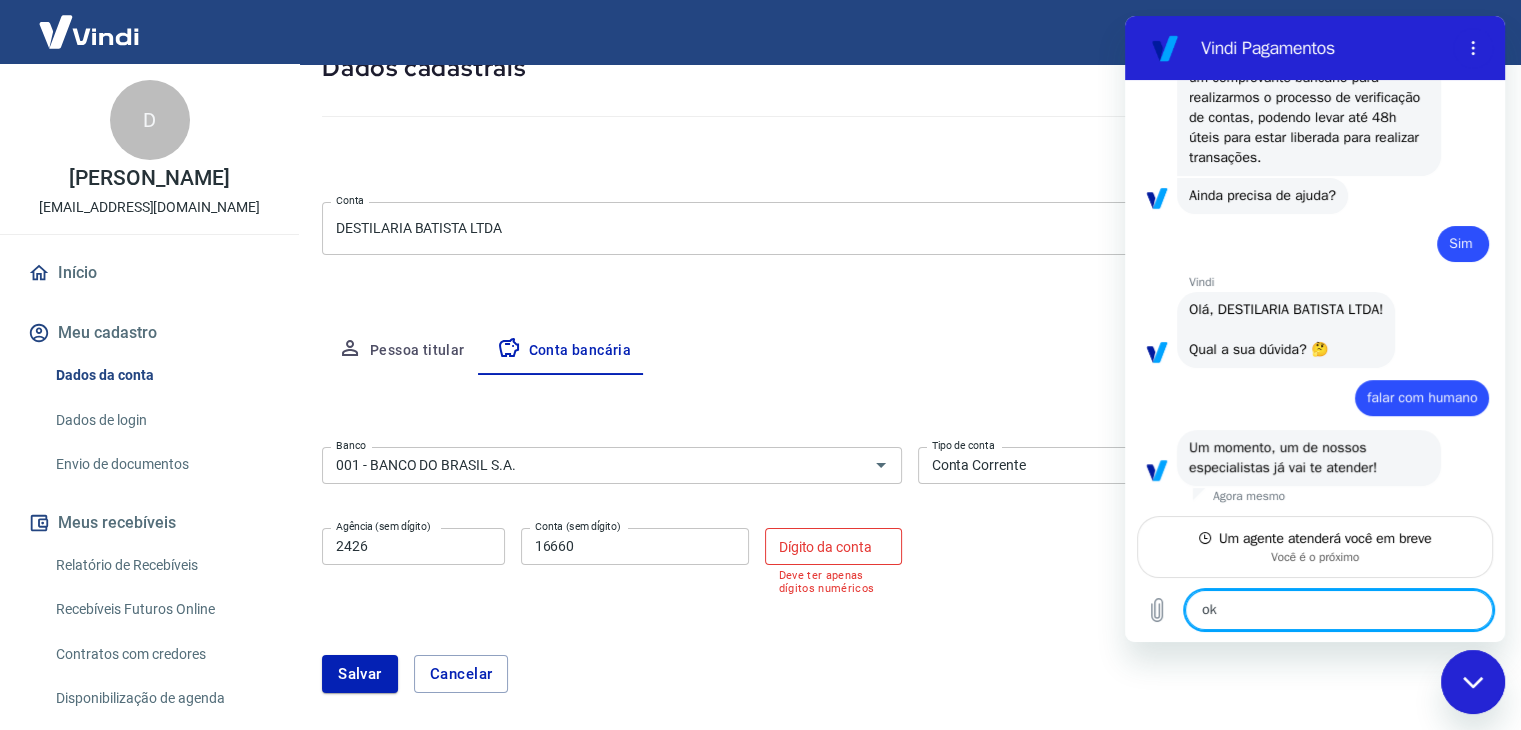 type on "x" 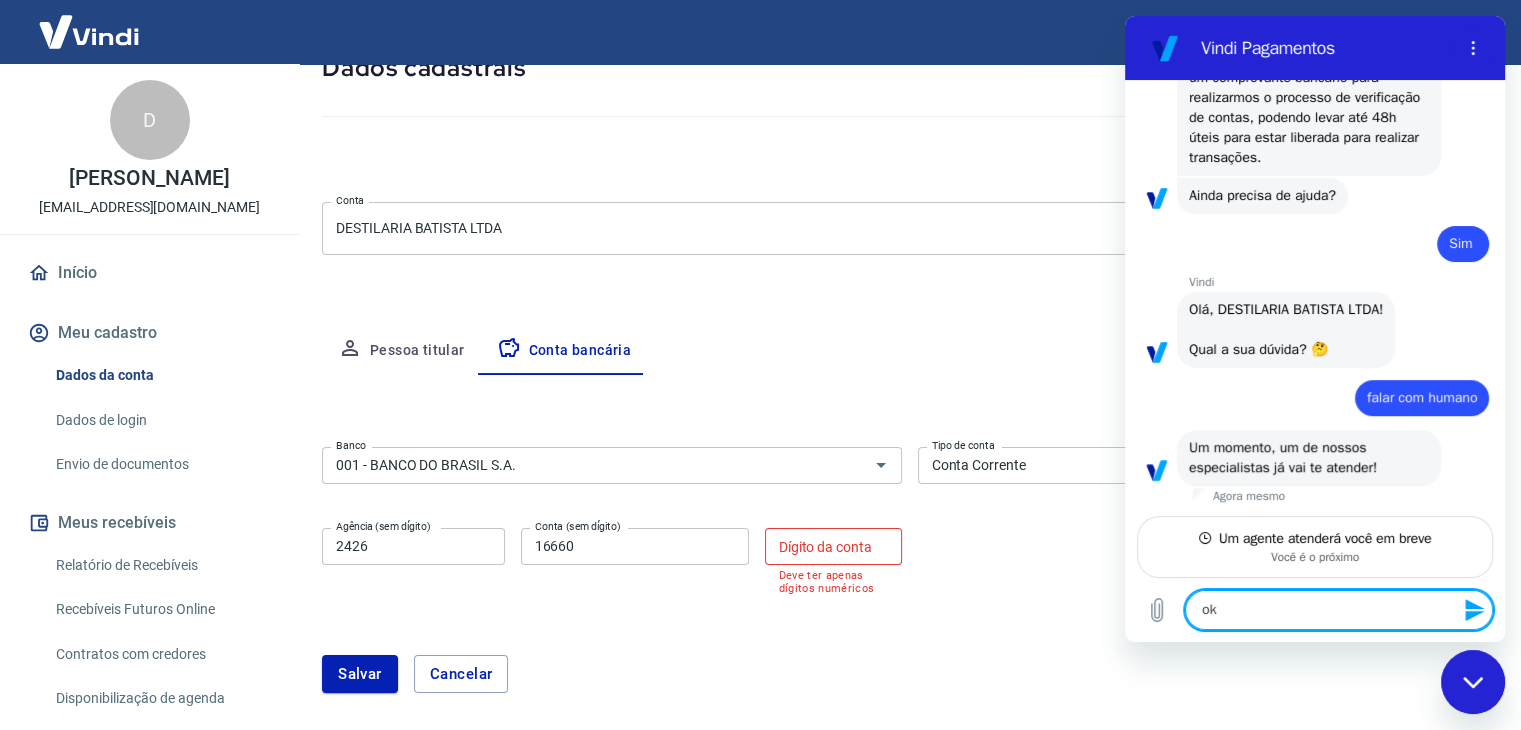 type 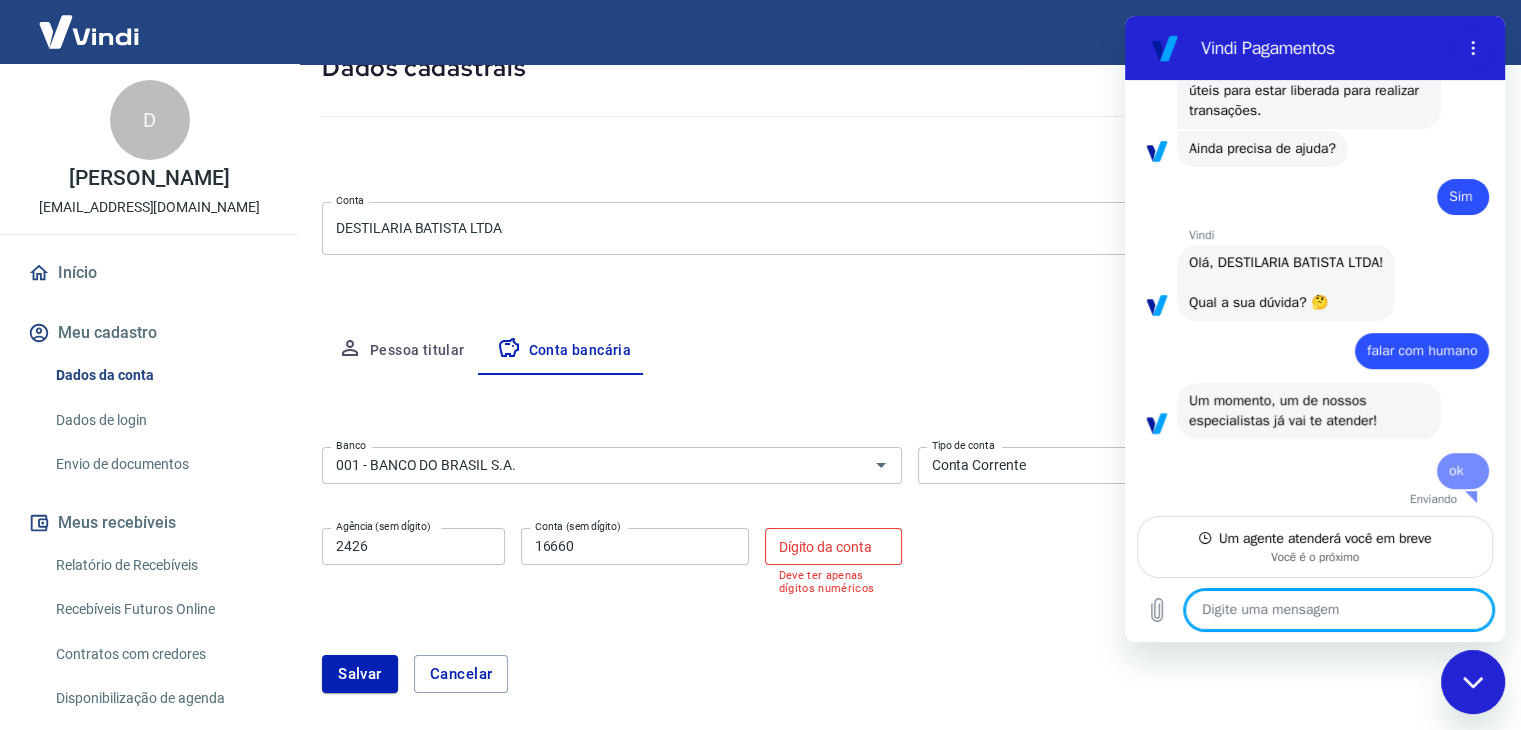 type on "x" 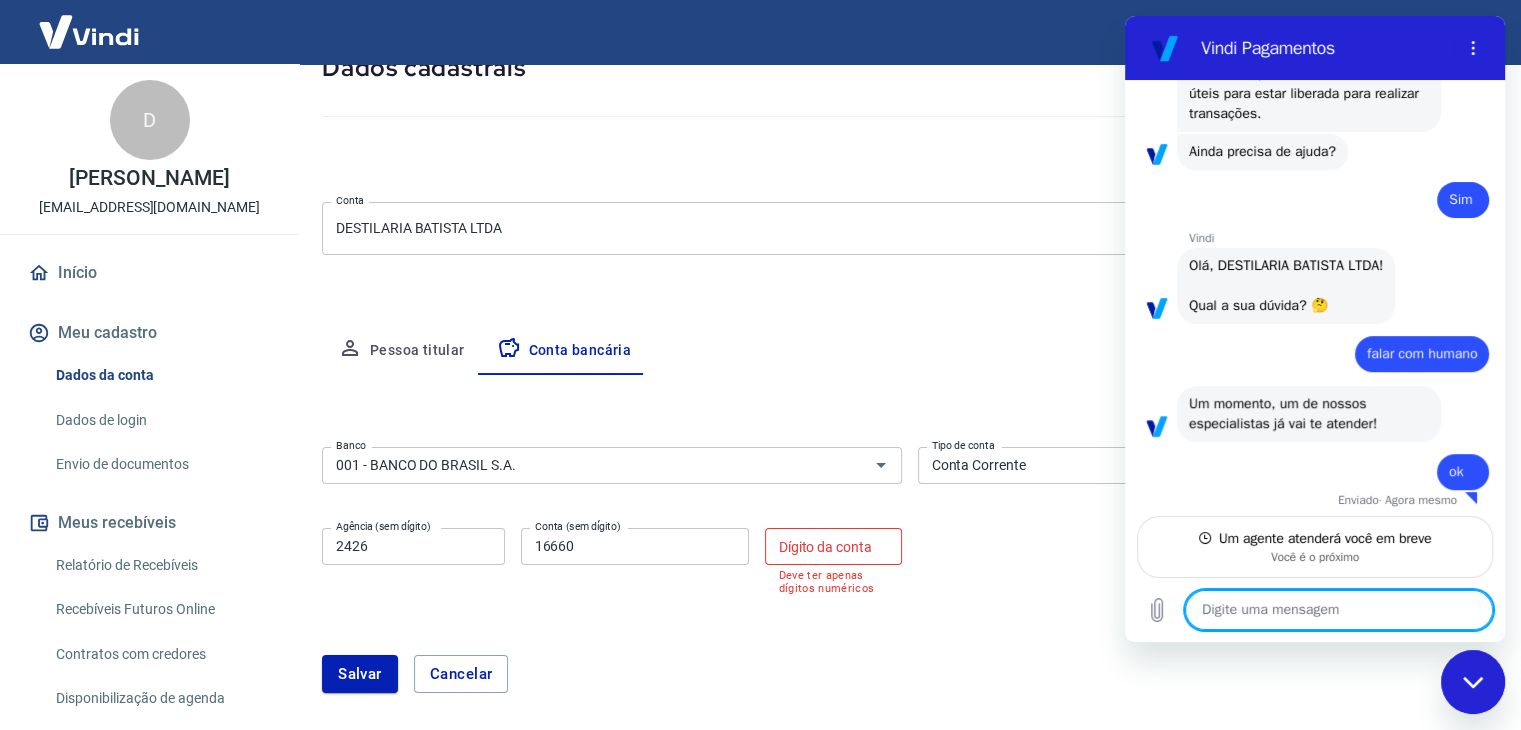 scroll, scrollTop: 772, scrollLeft: 0, axis: vertical 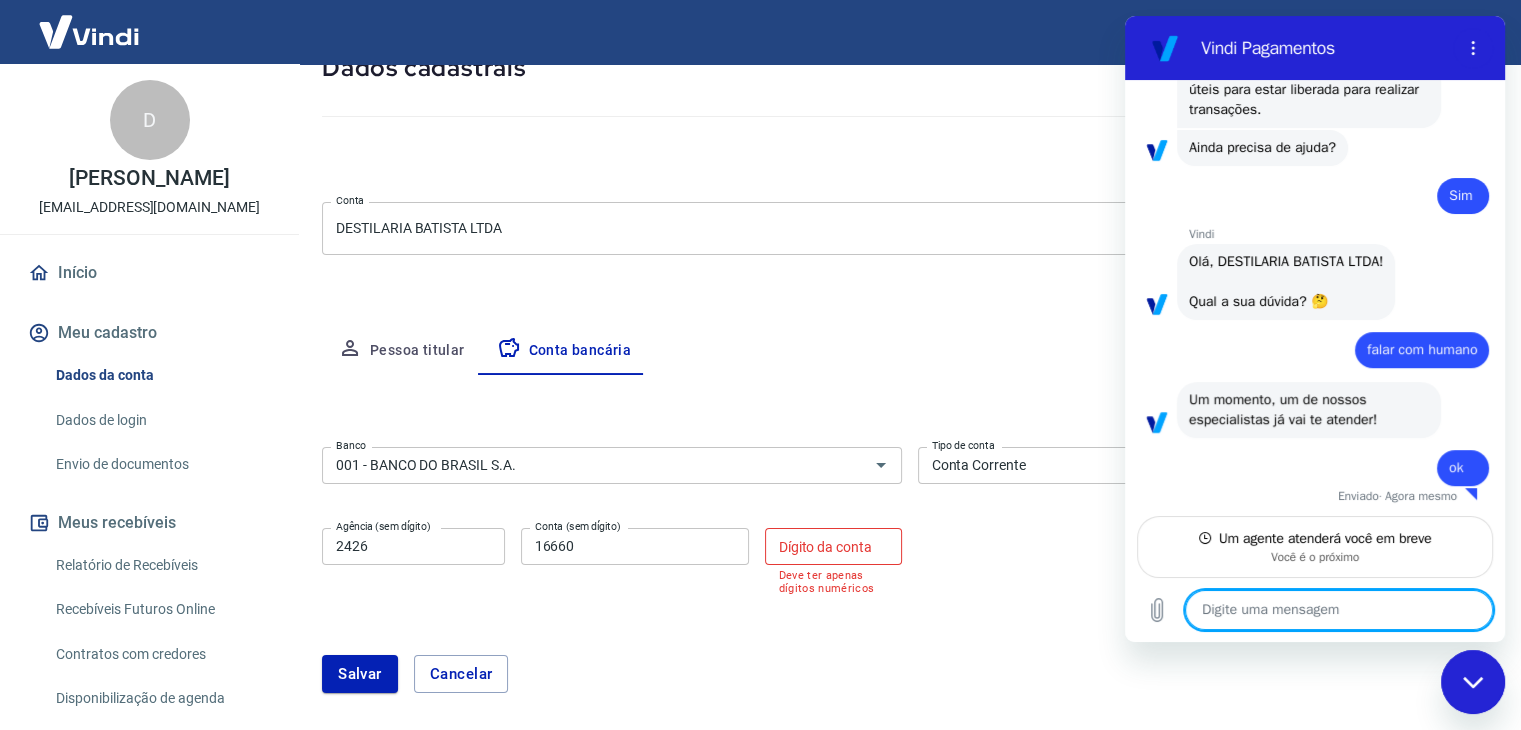 type on "M" 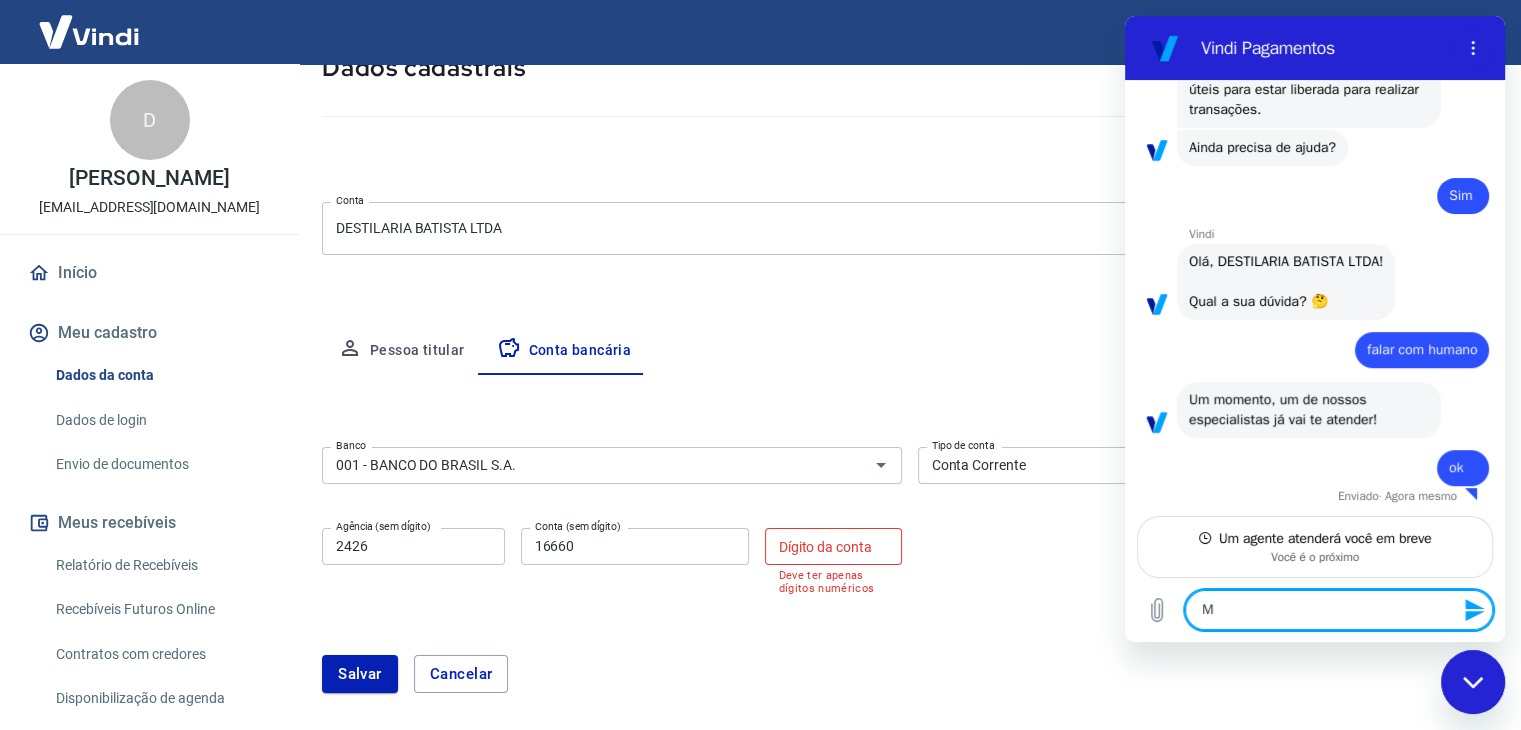 type on "Mi" 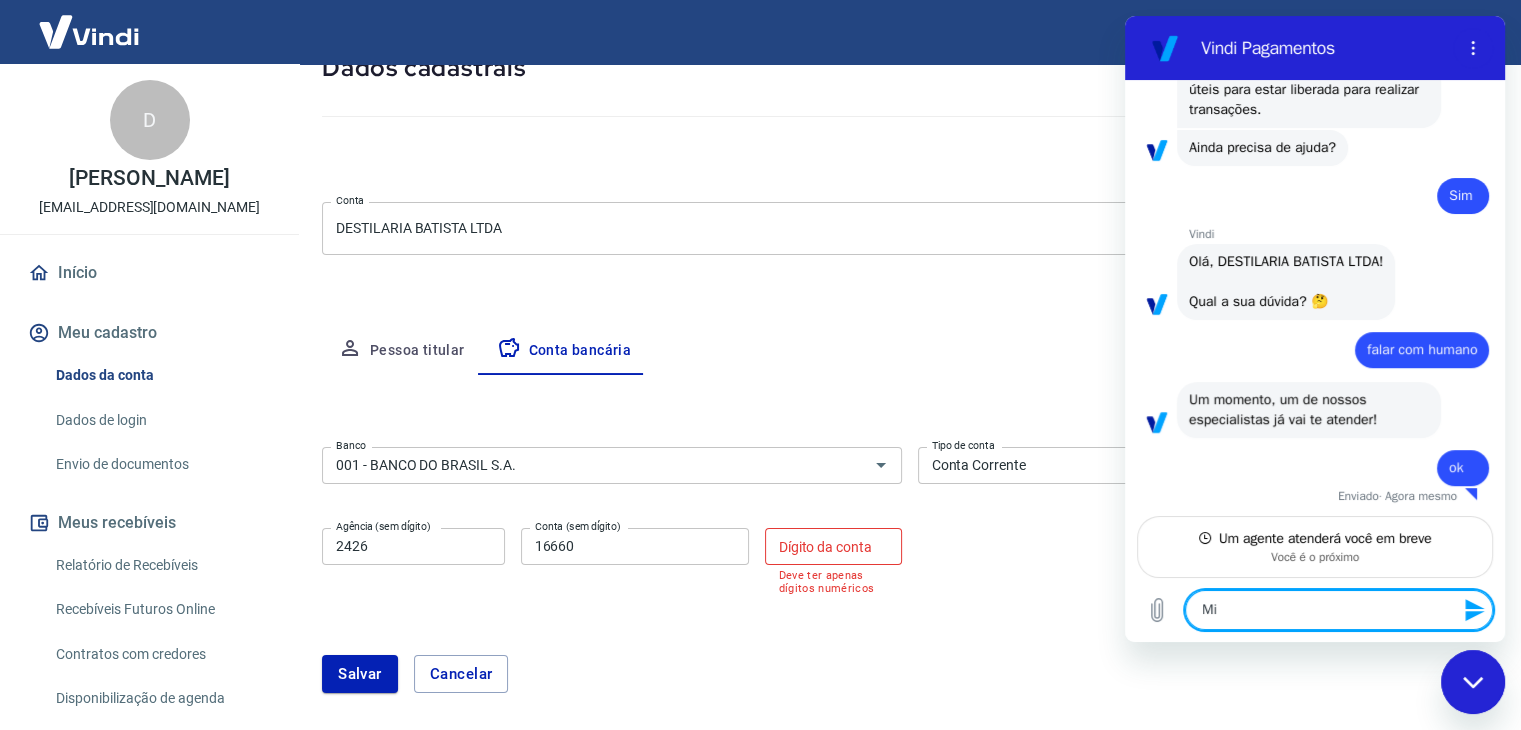 type on "Min" 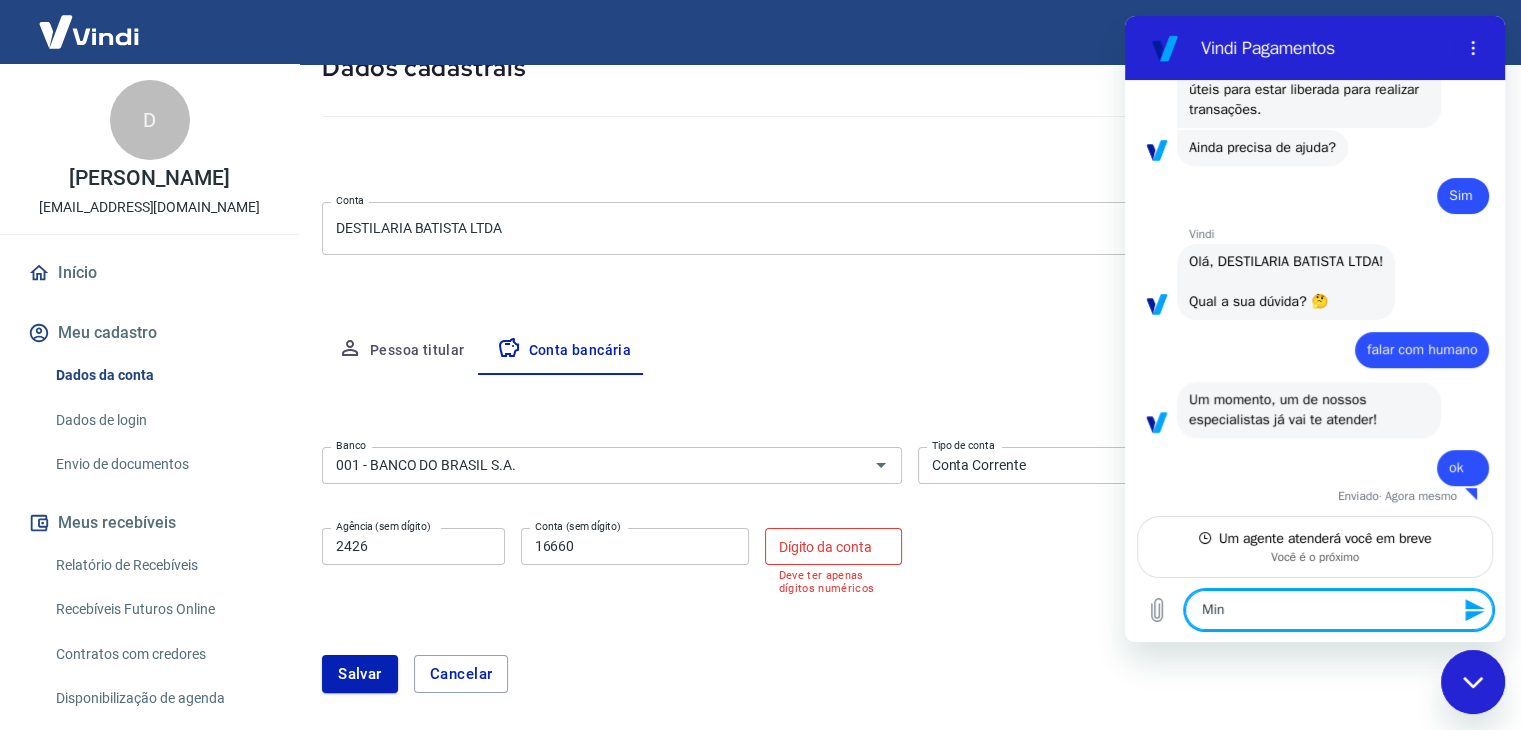 type on "Minh" 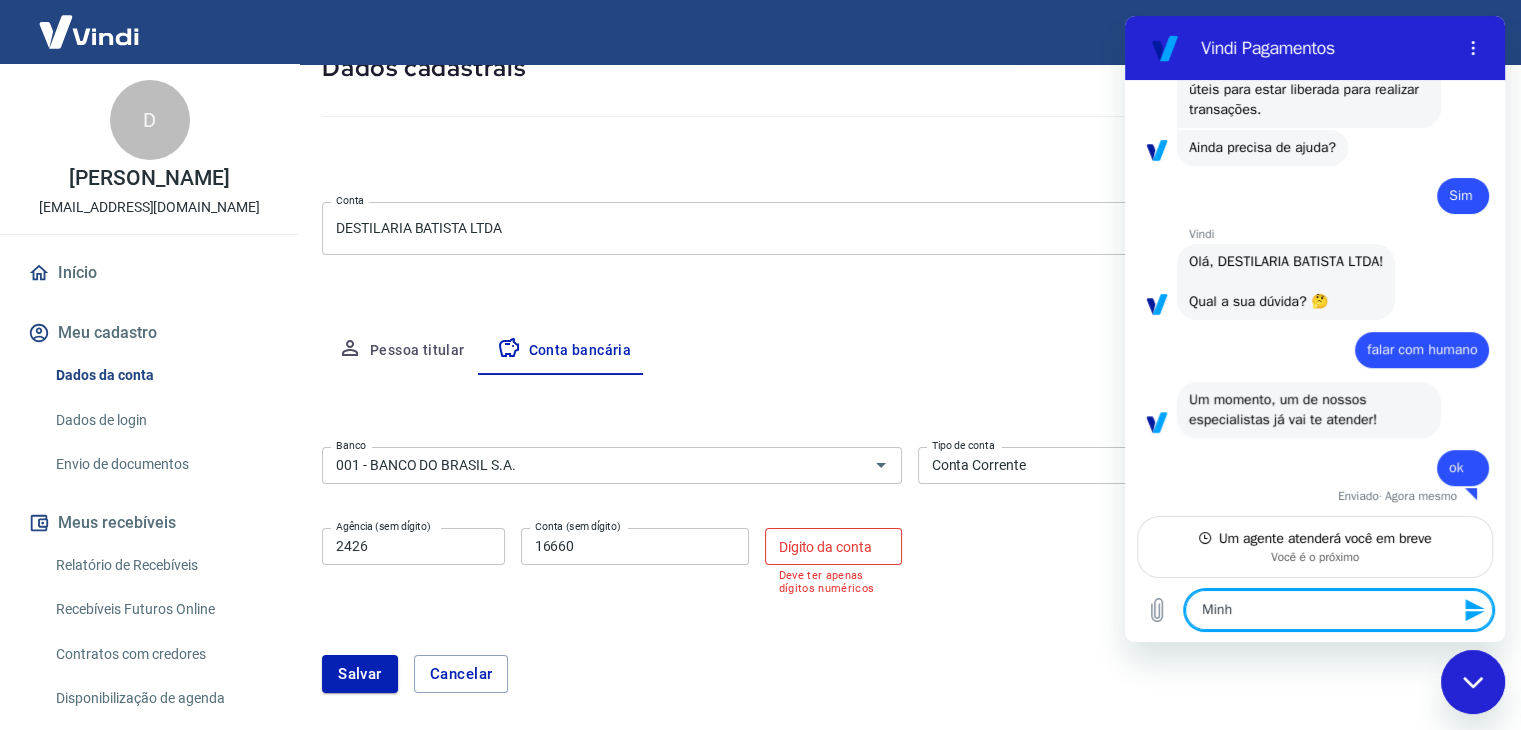 type on "Minha" 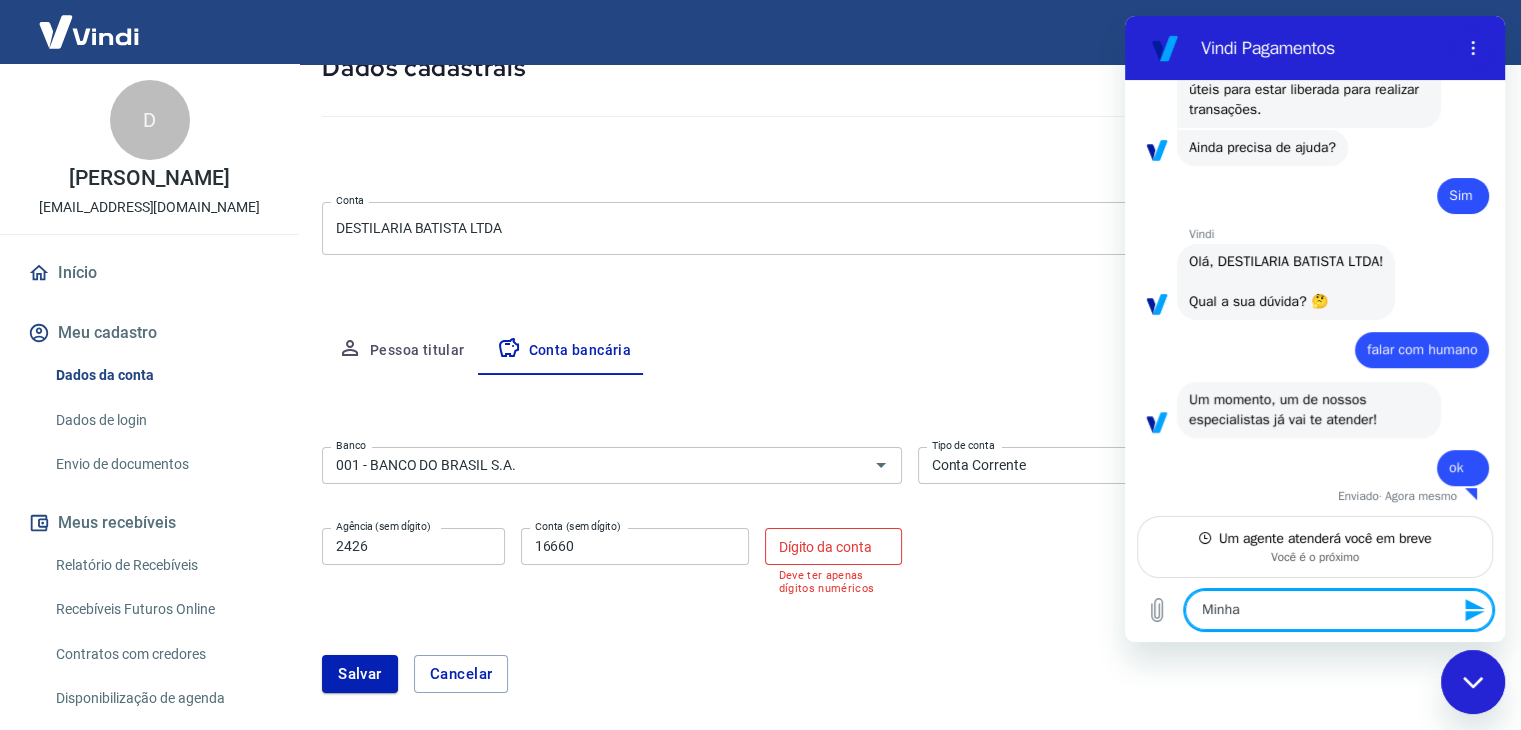 type on "Minha" 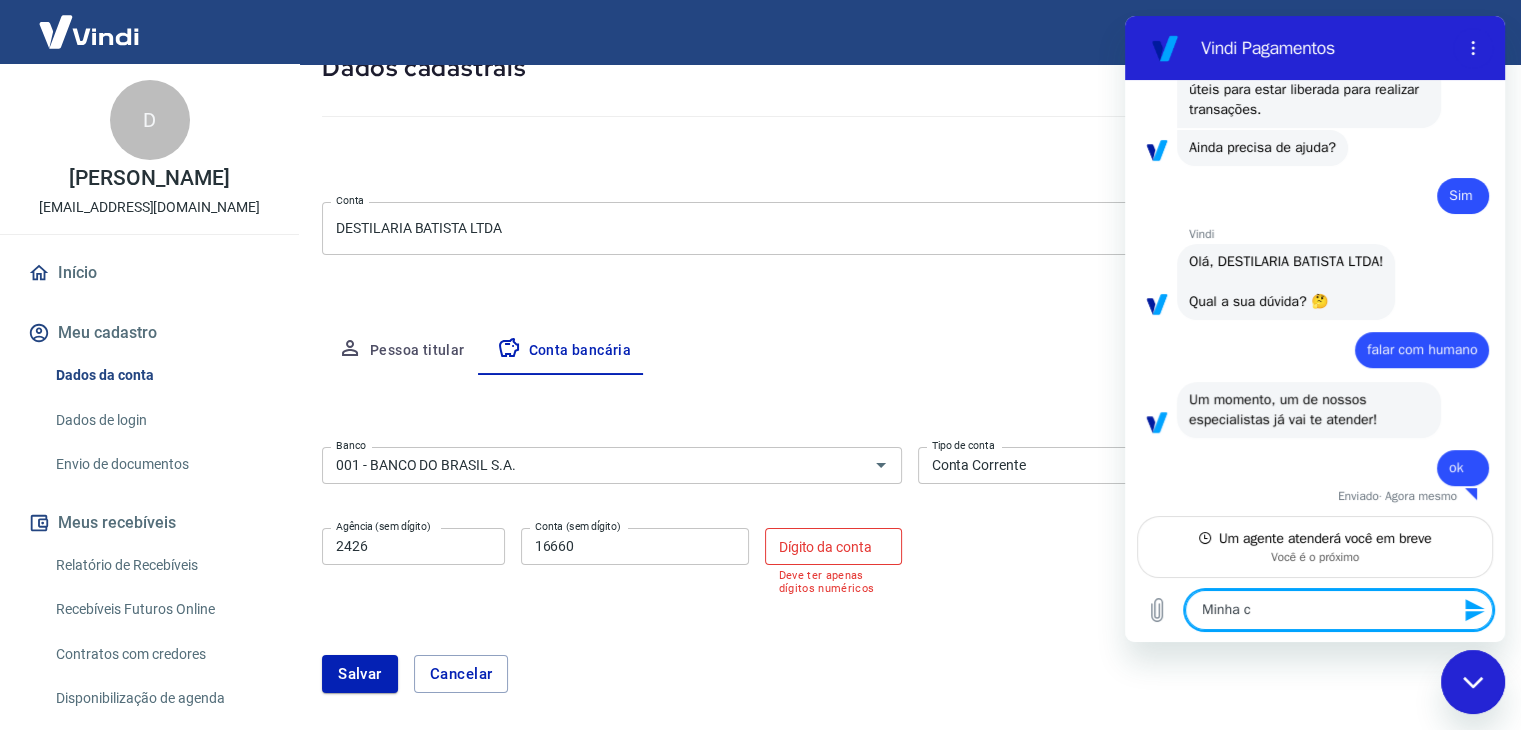 type on "x" 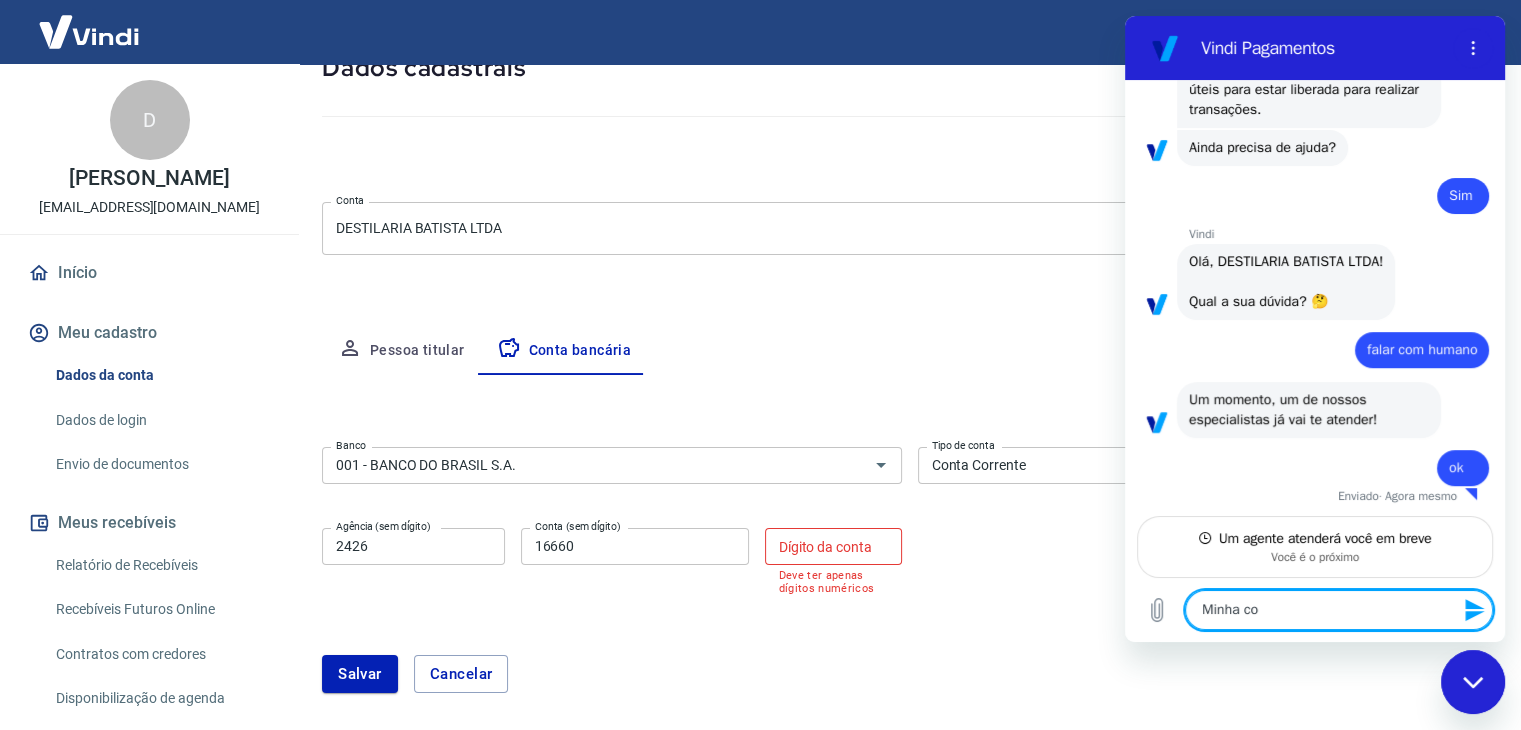 type on "Minha con" 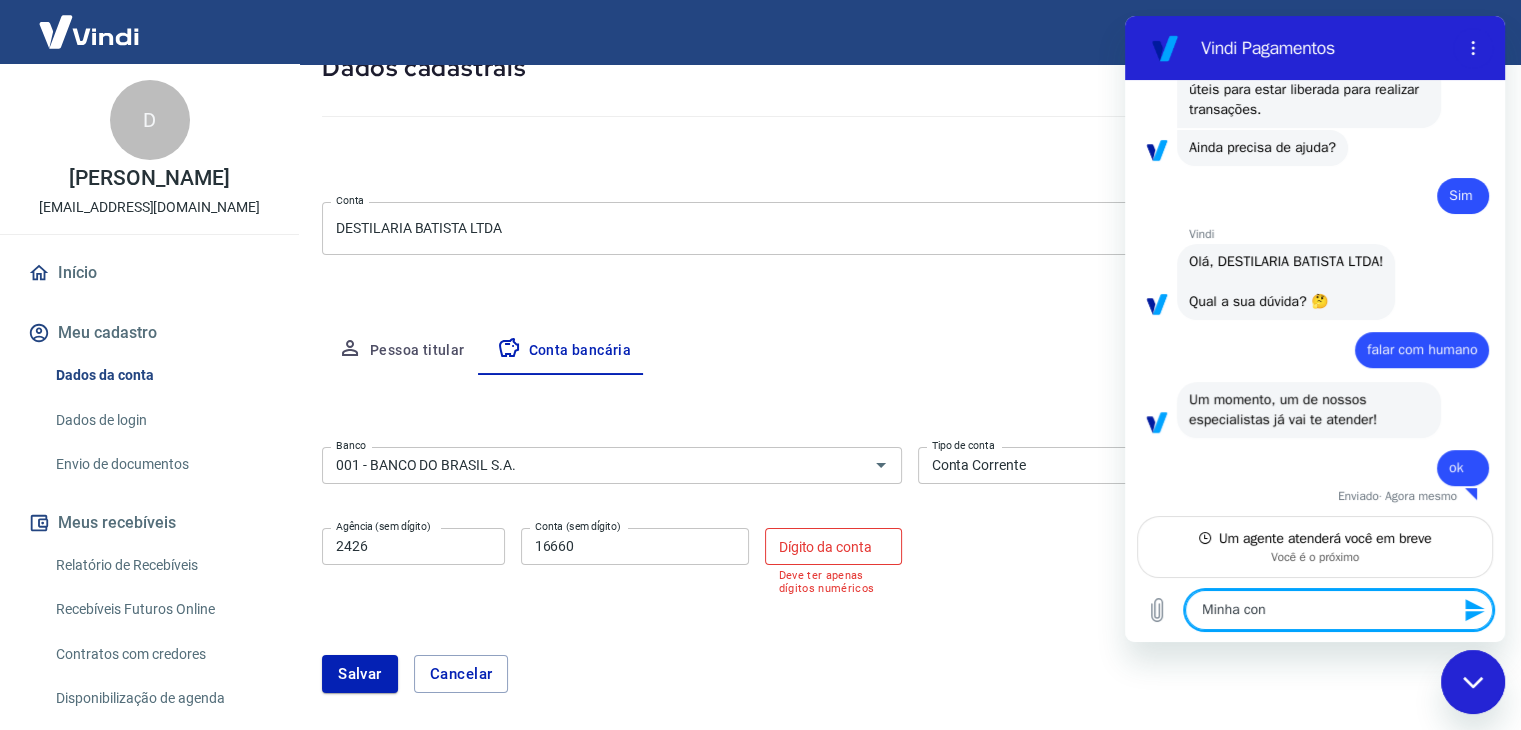 type on "Minha cont" 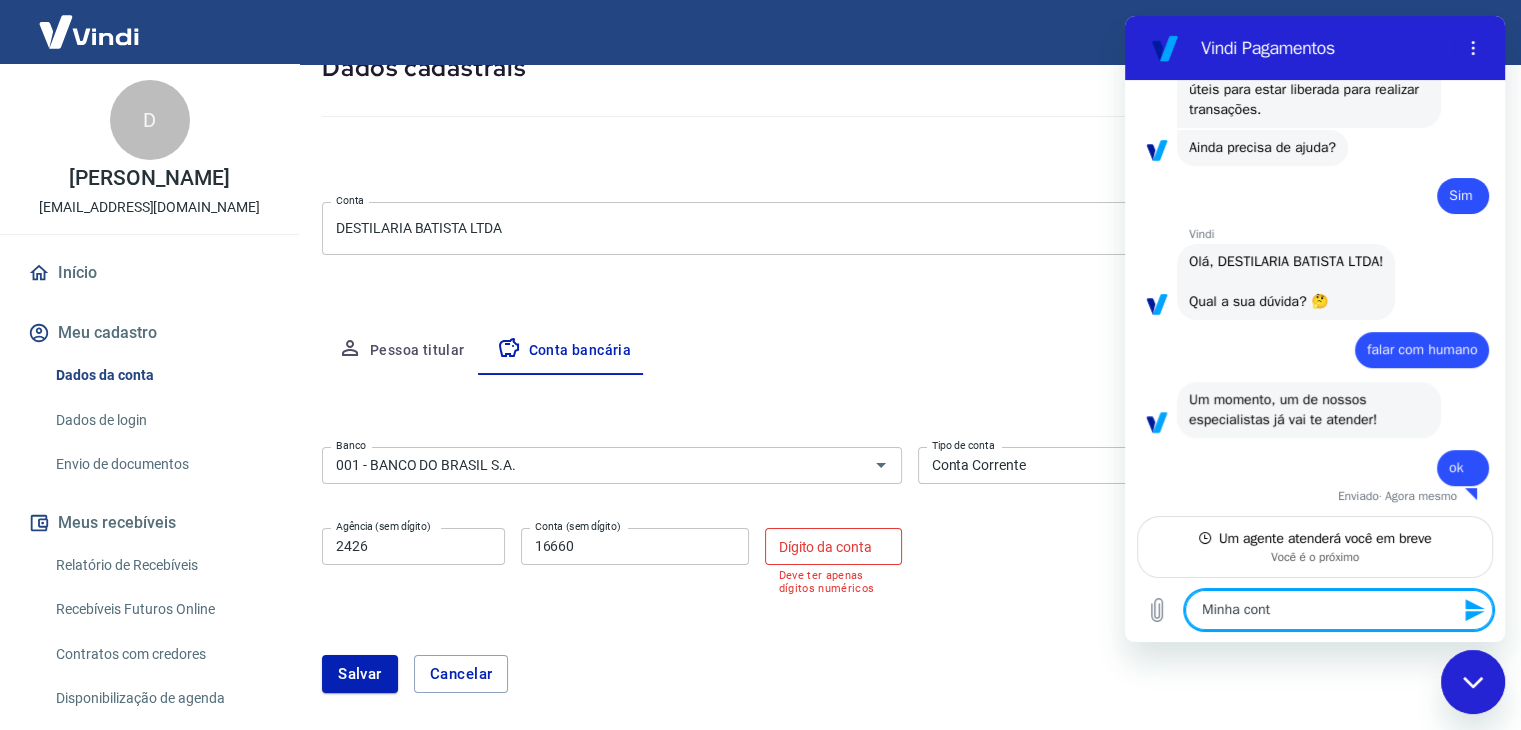 type on "Minha conta" 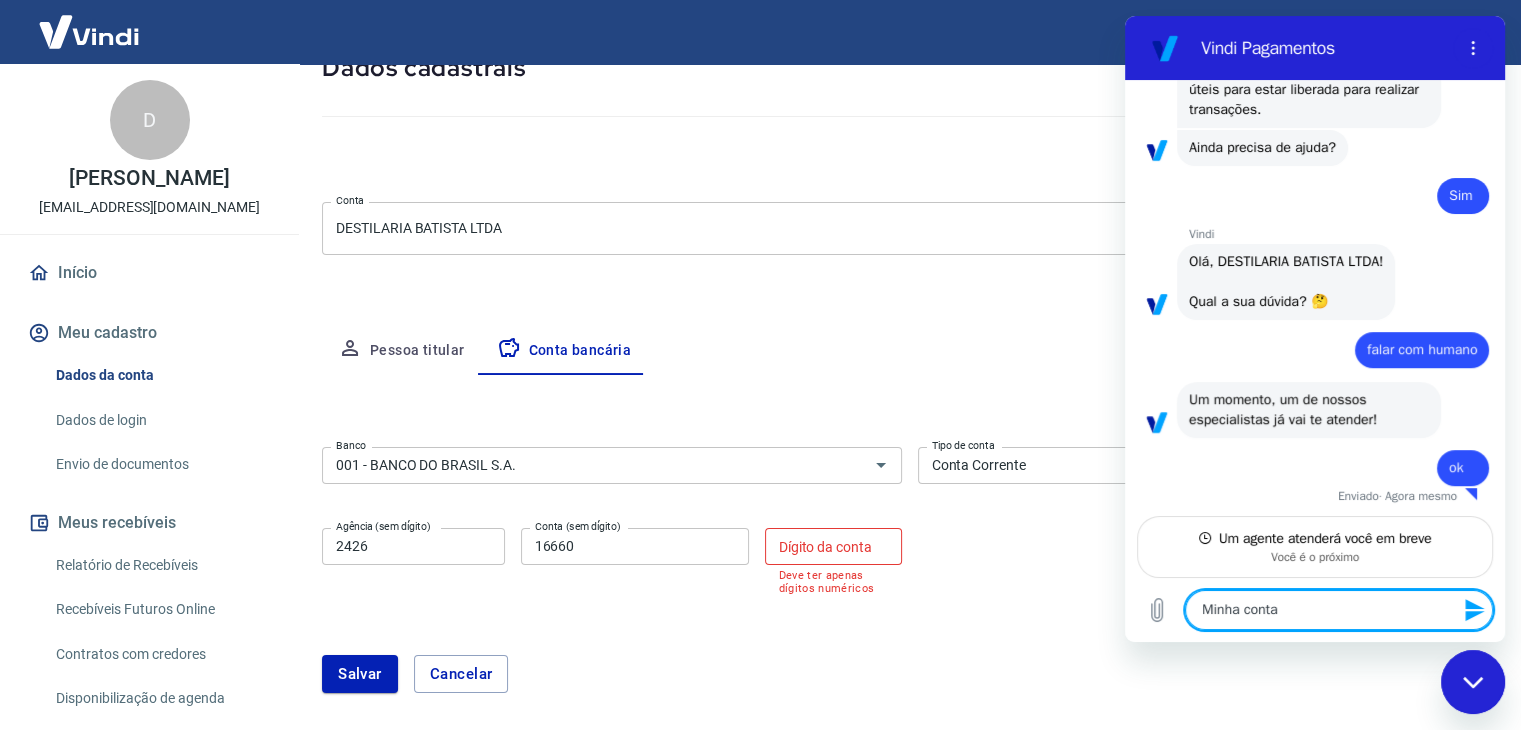 type on "Minha conta" 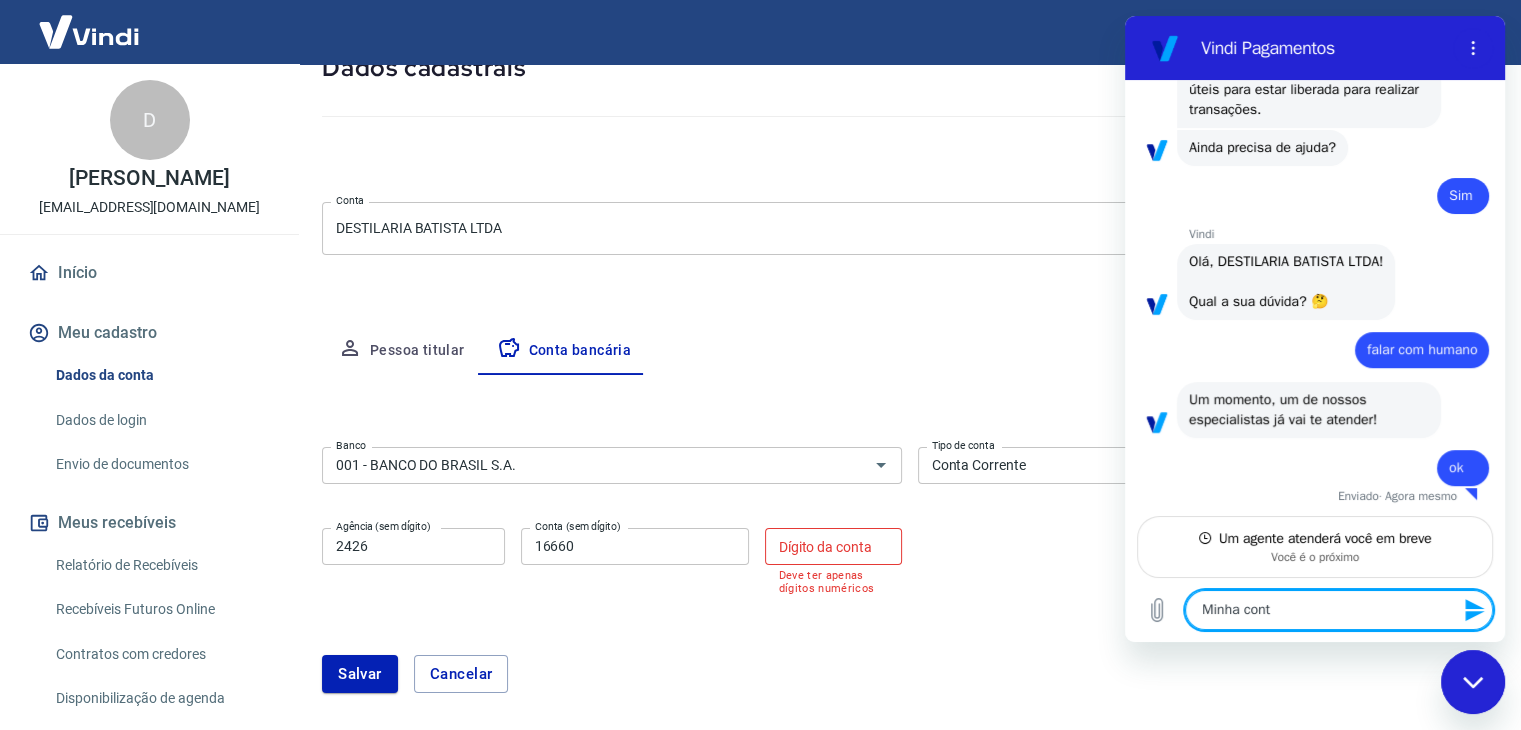 type on "Minha con" 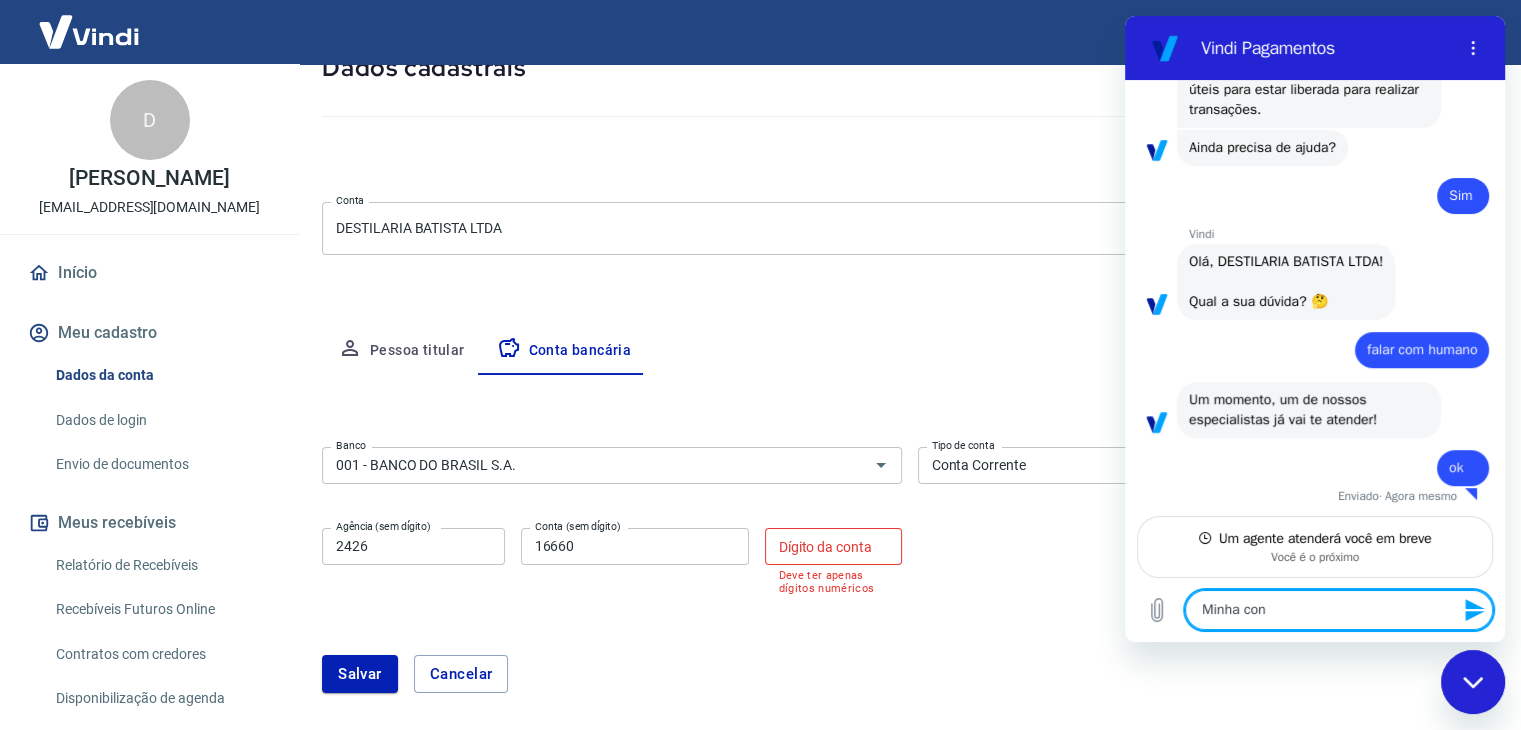 type on "Minha co" 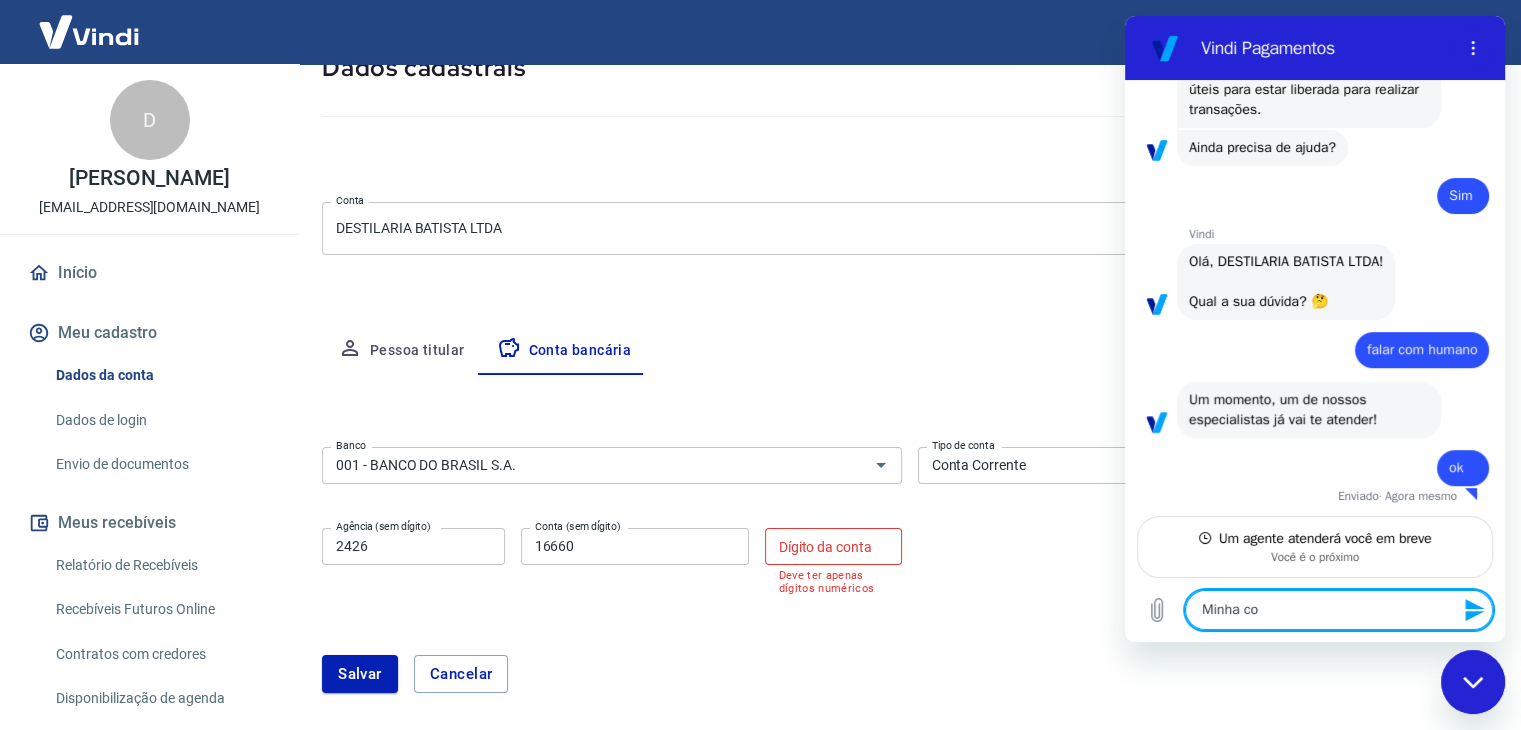 type on "Minha c" 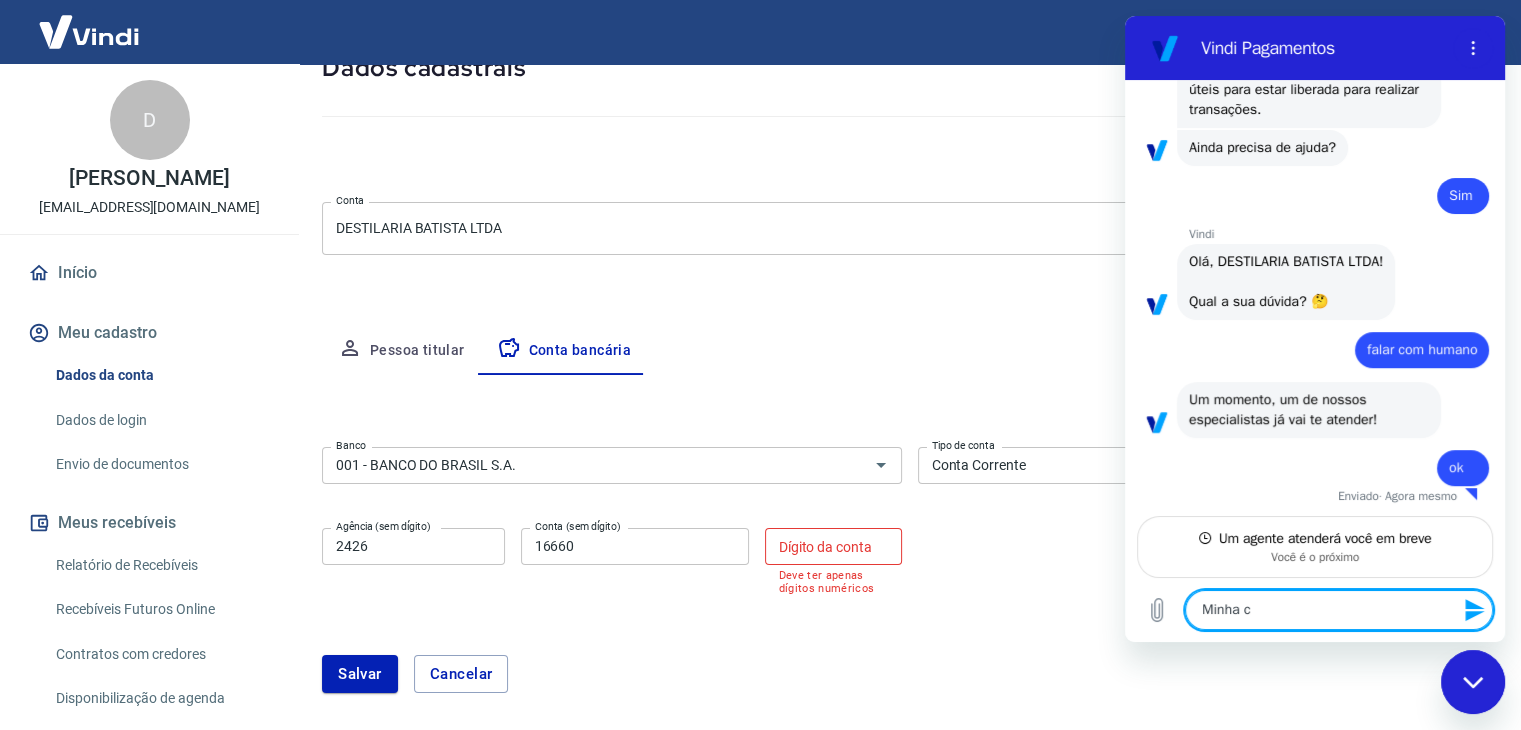 type on "Minha" 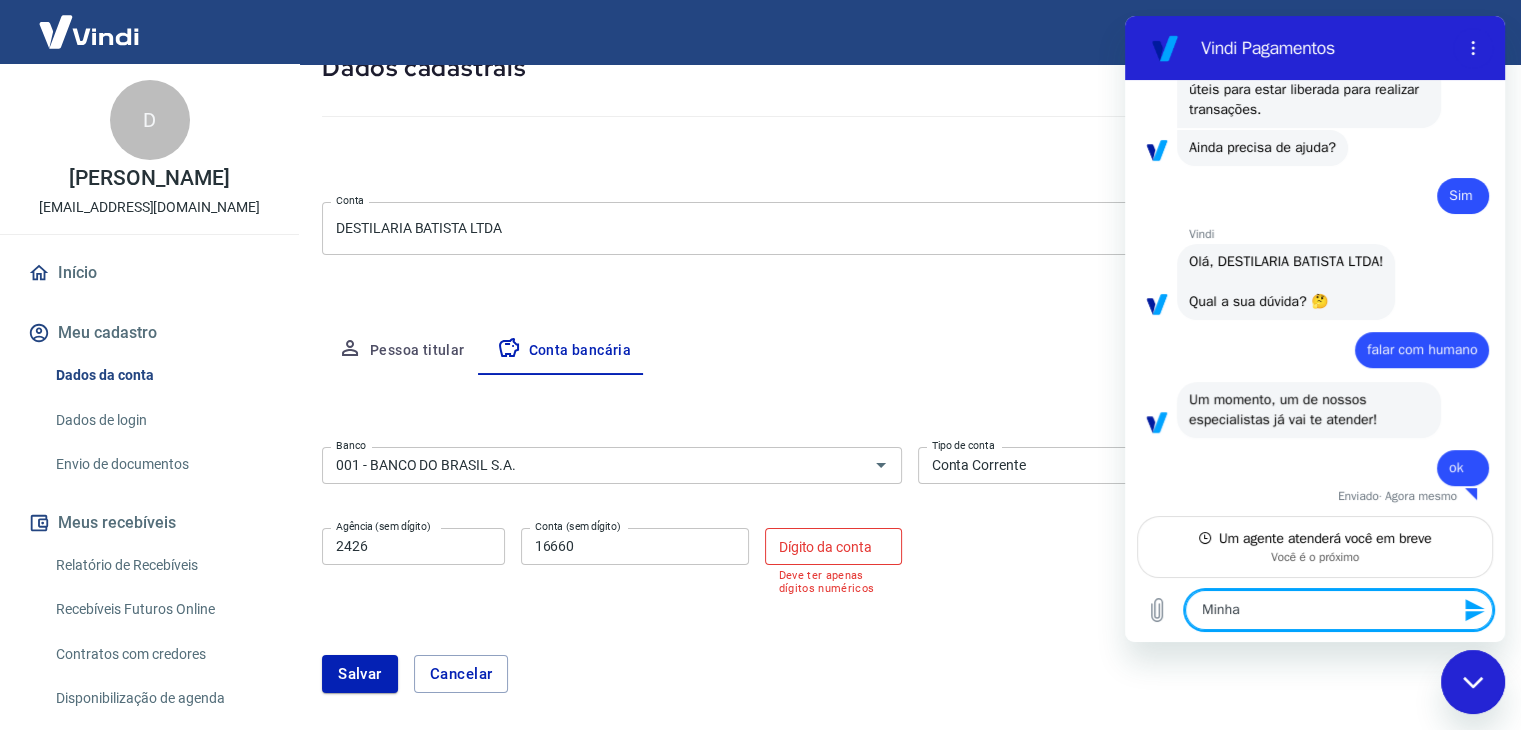 type on "Minha" 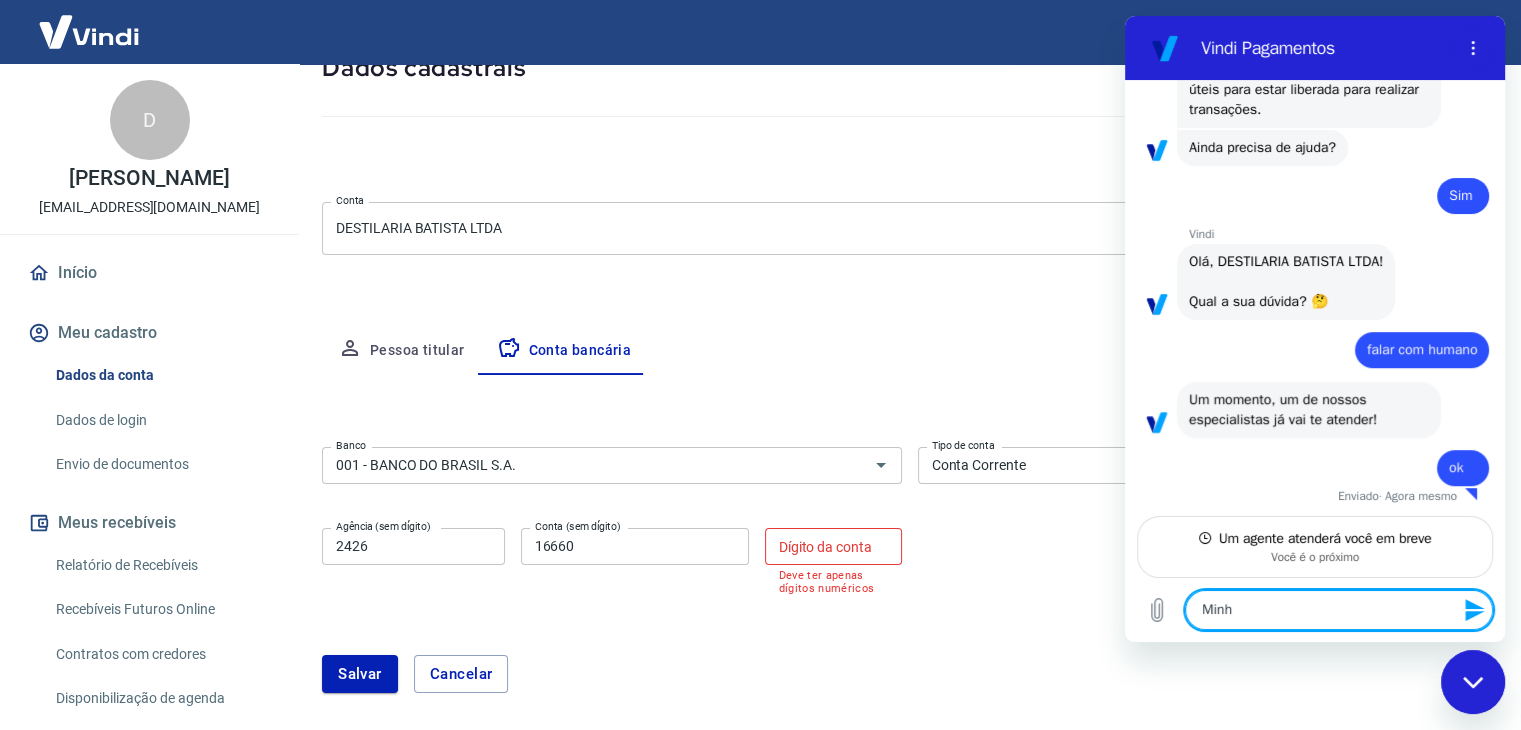 type on "Min" 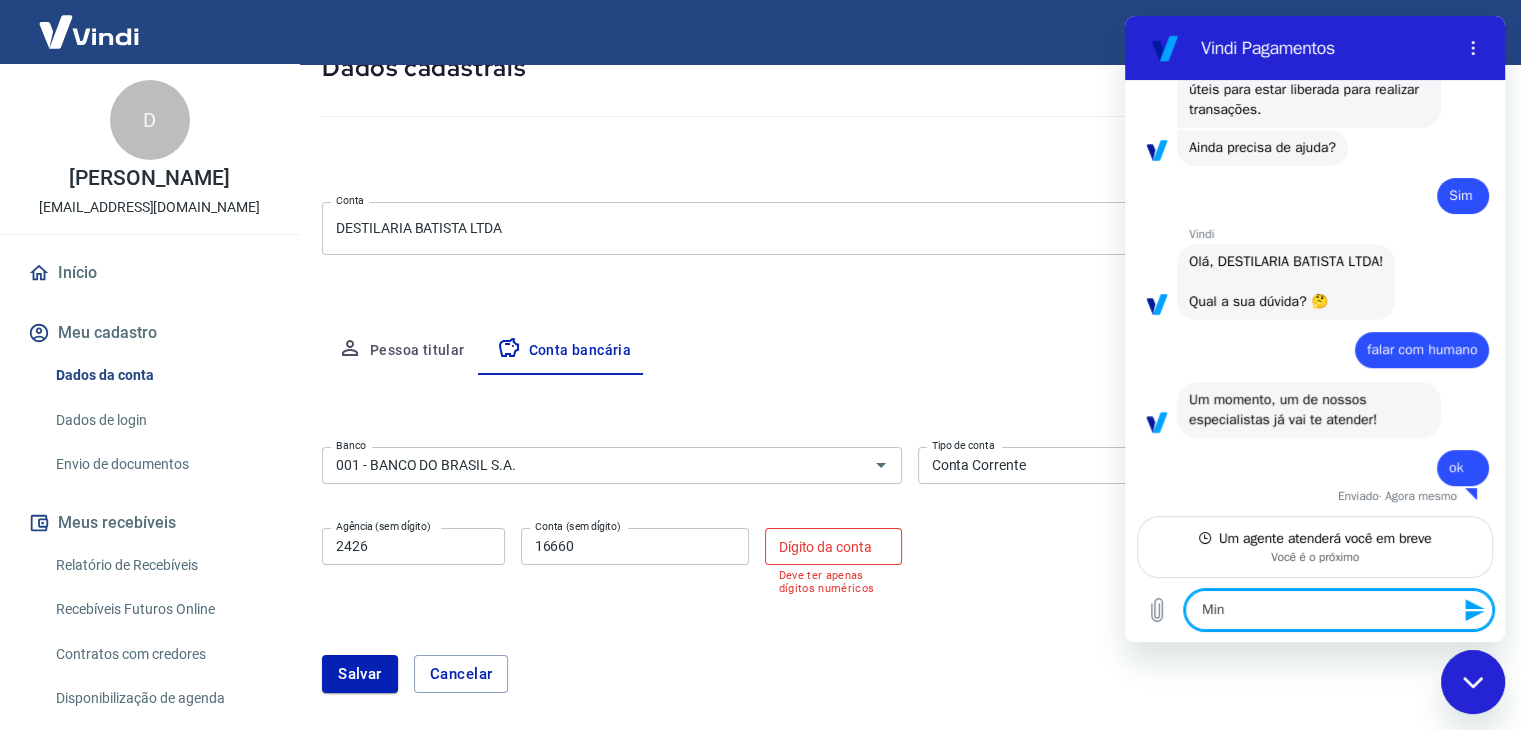 type on "Mi" 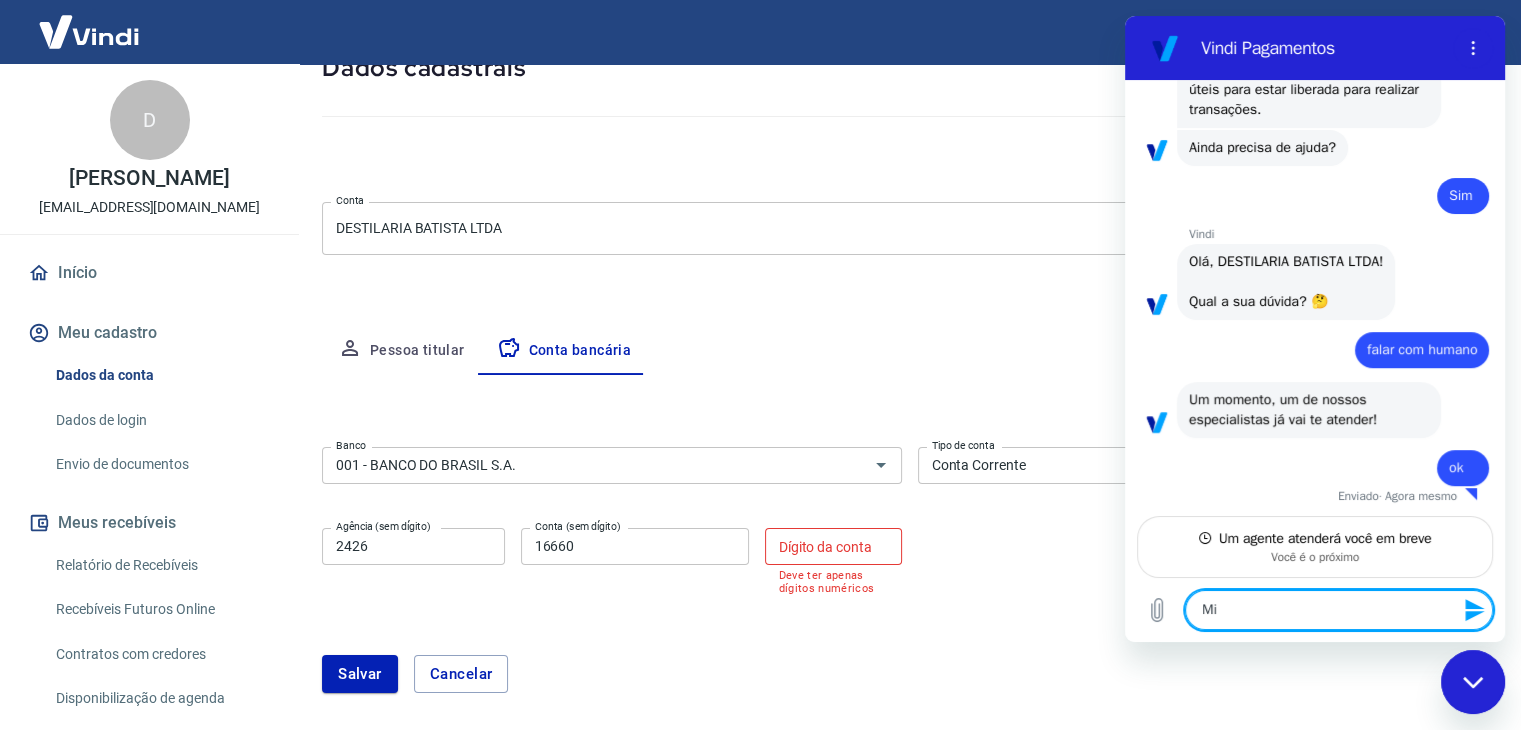 type on "M" 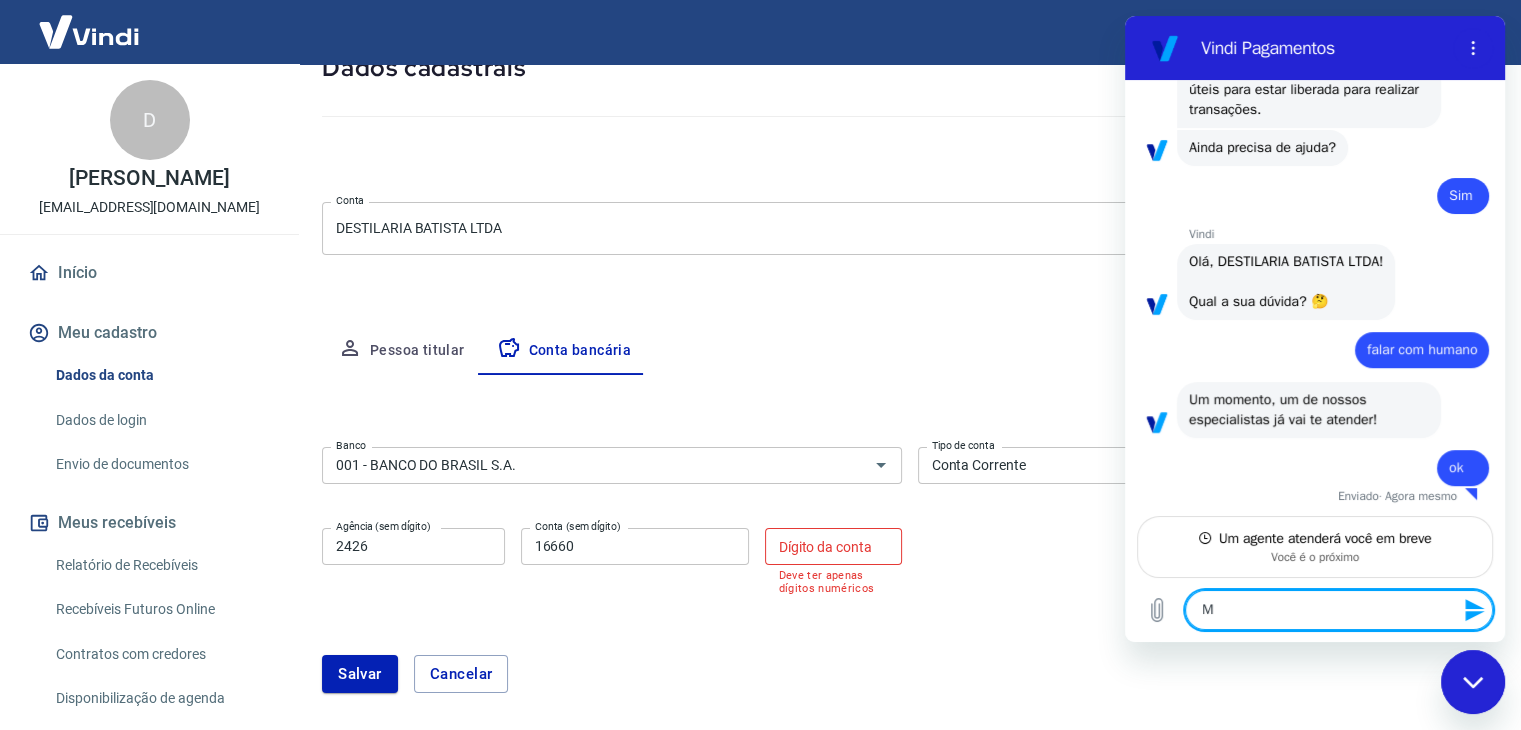 type 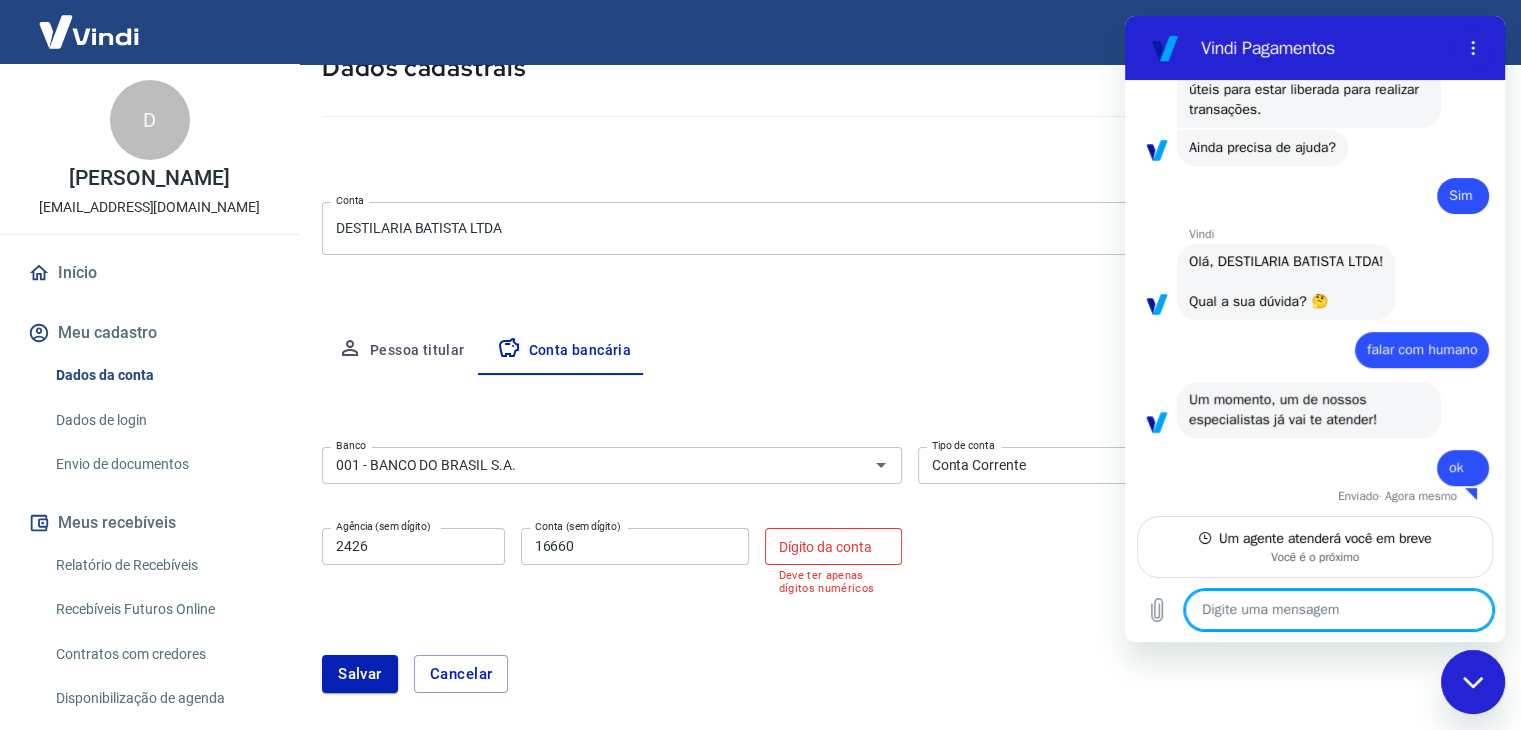 type on "B" 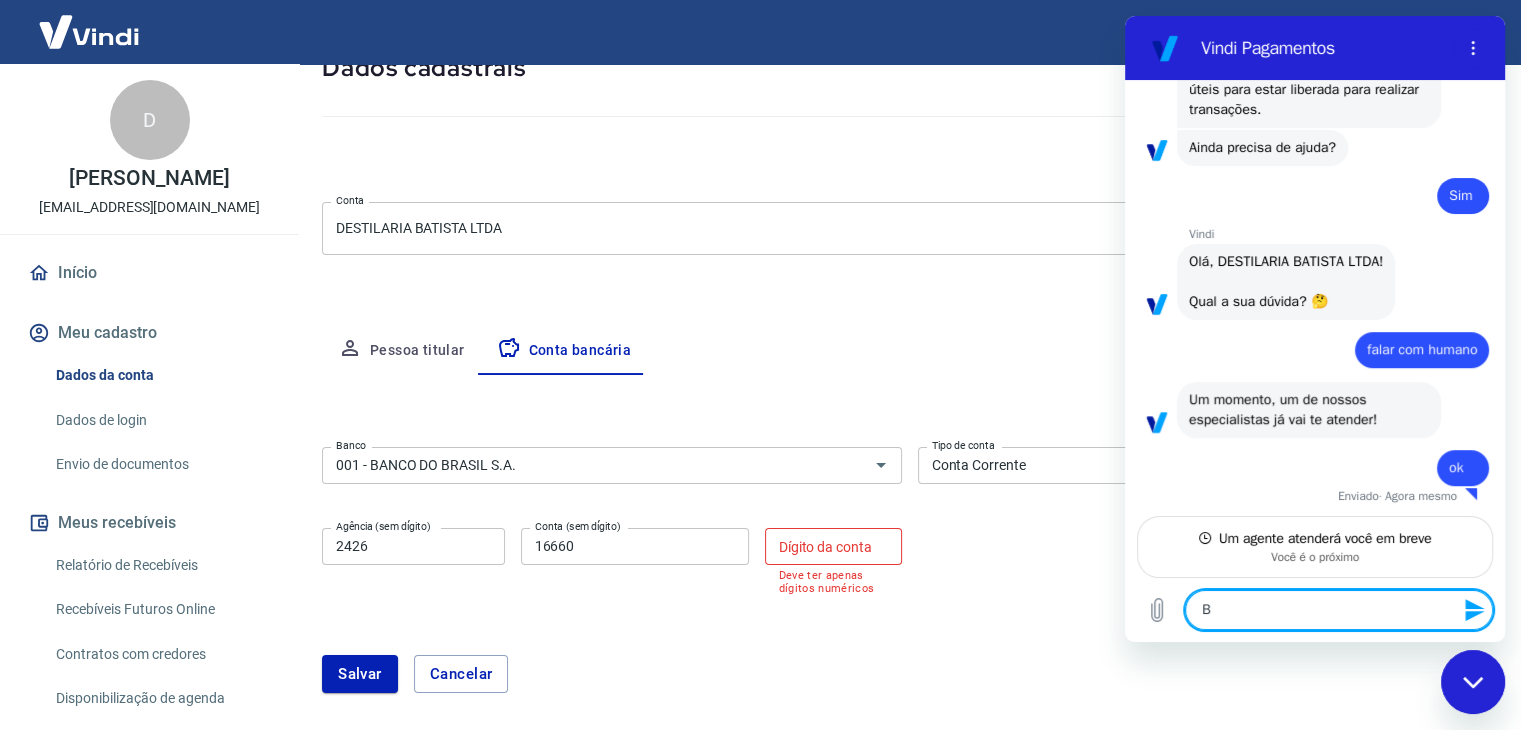 type on "Bo" 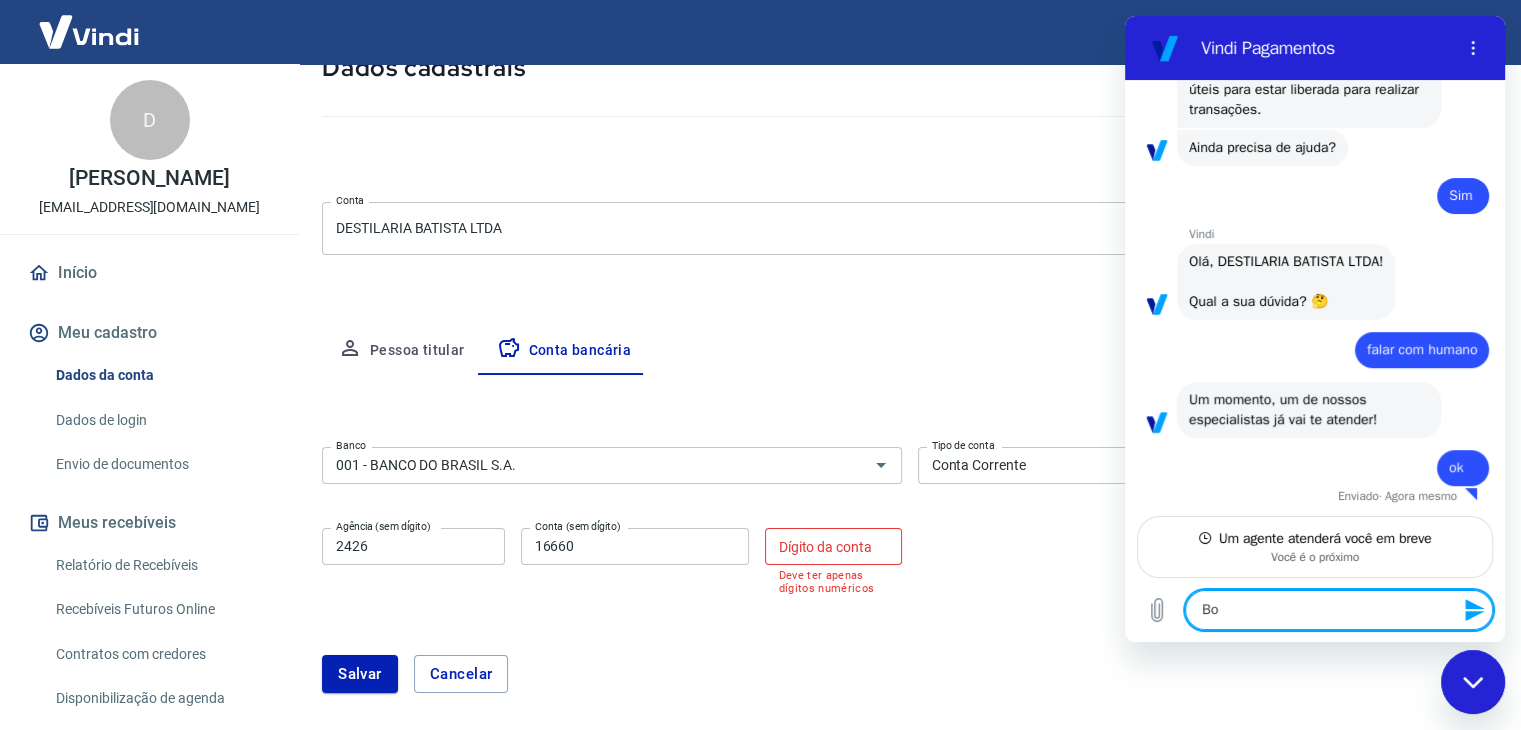 type on "x" 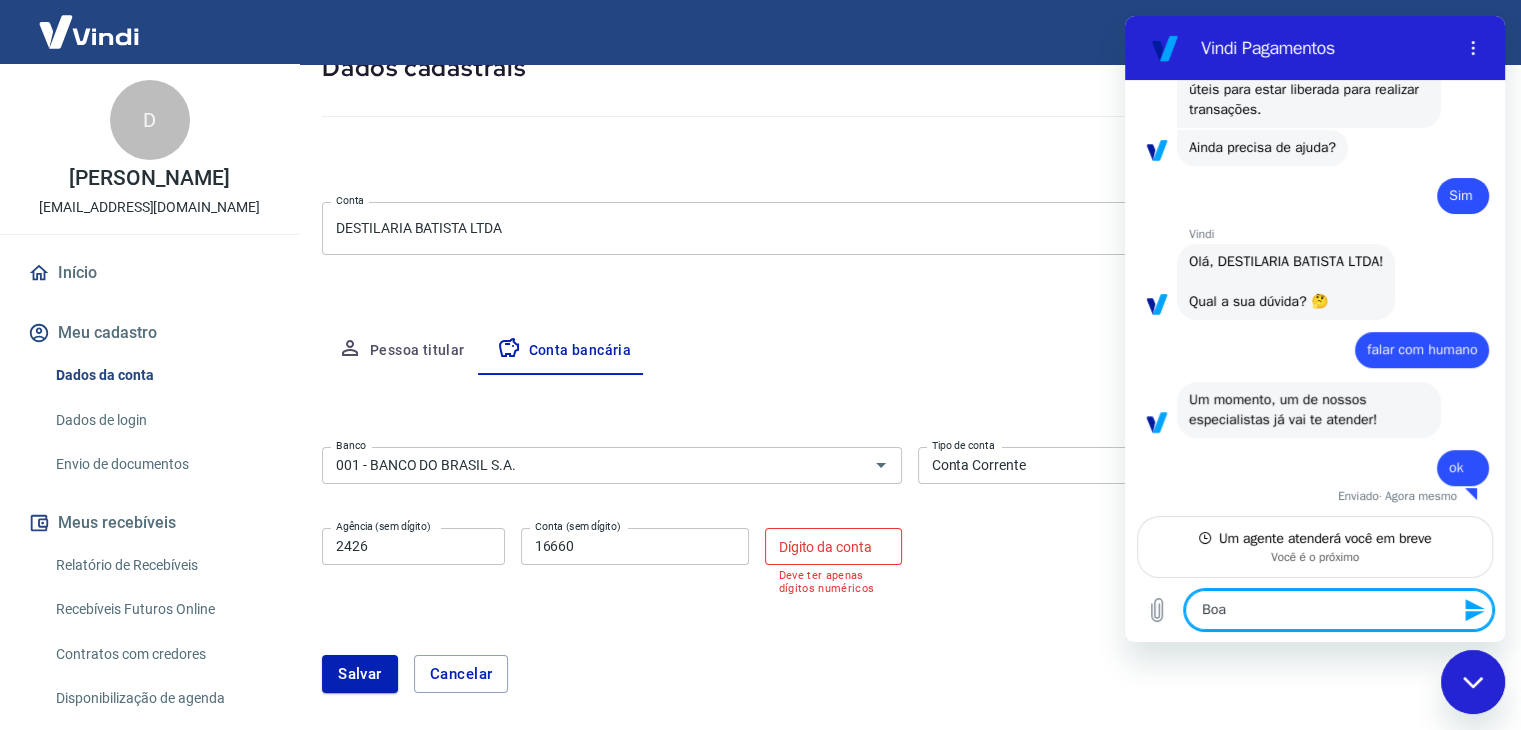 type on "Boa" 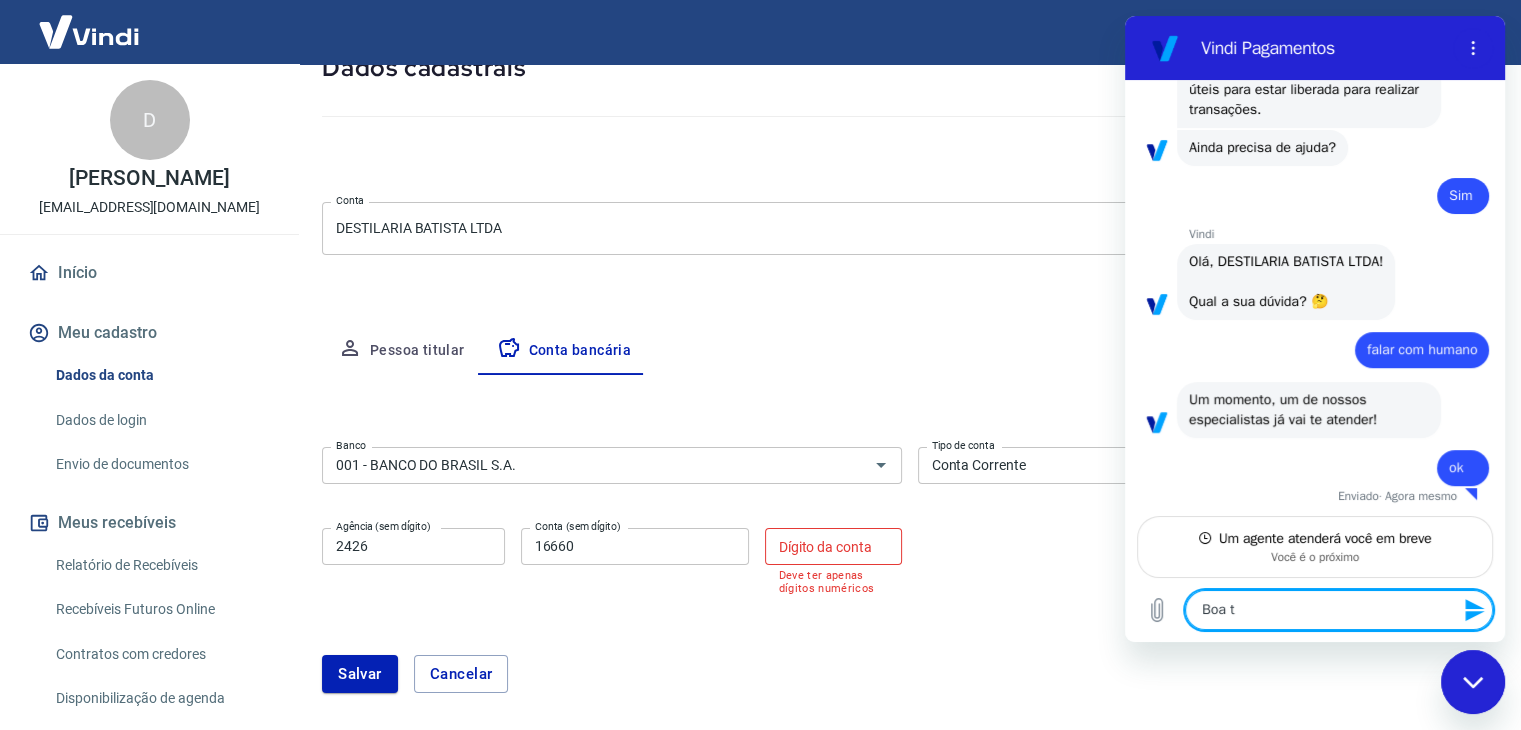 type on "Boa ta" 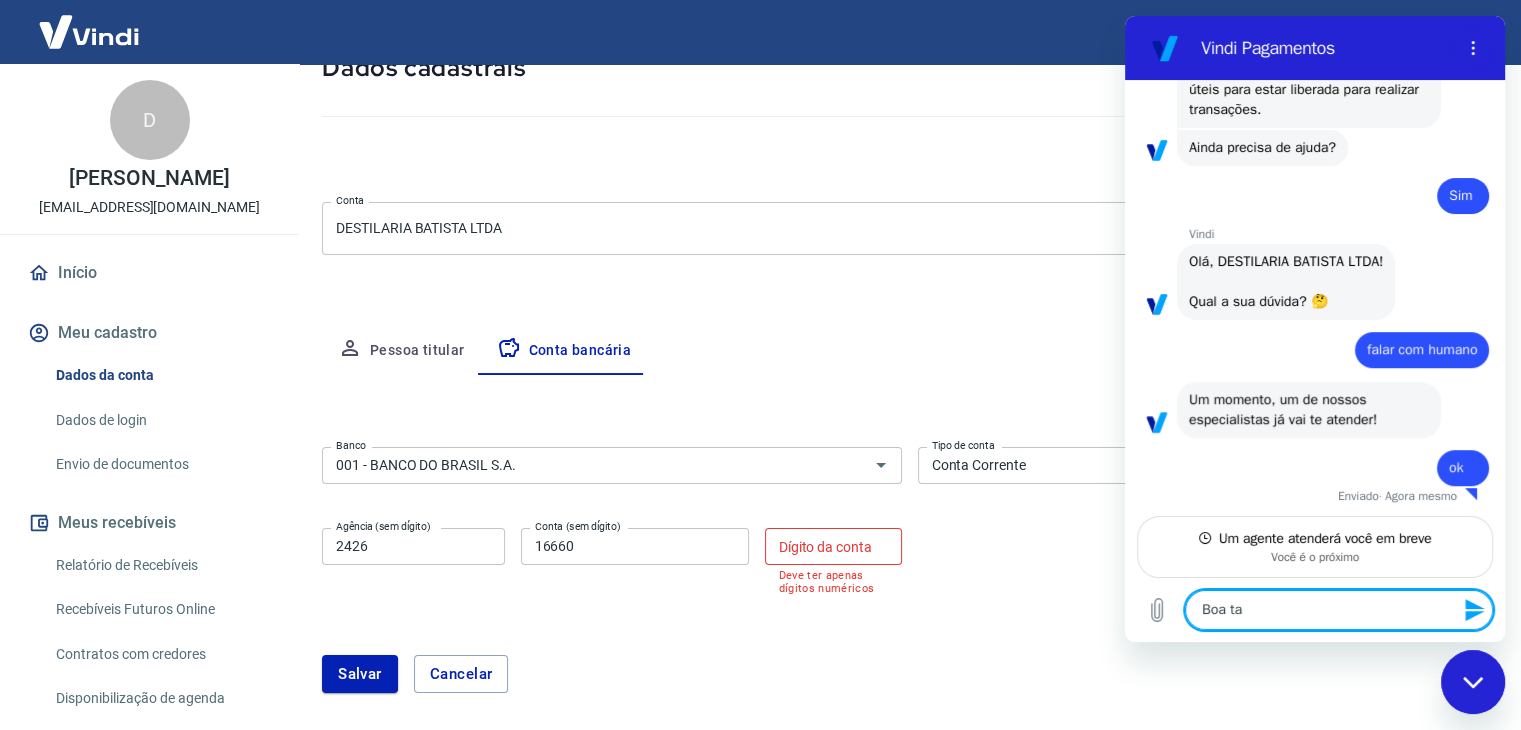 type on "Boa tar" 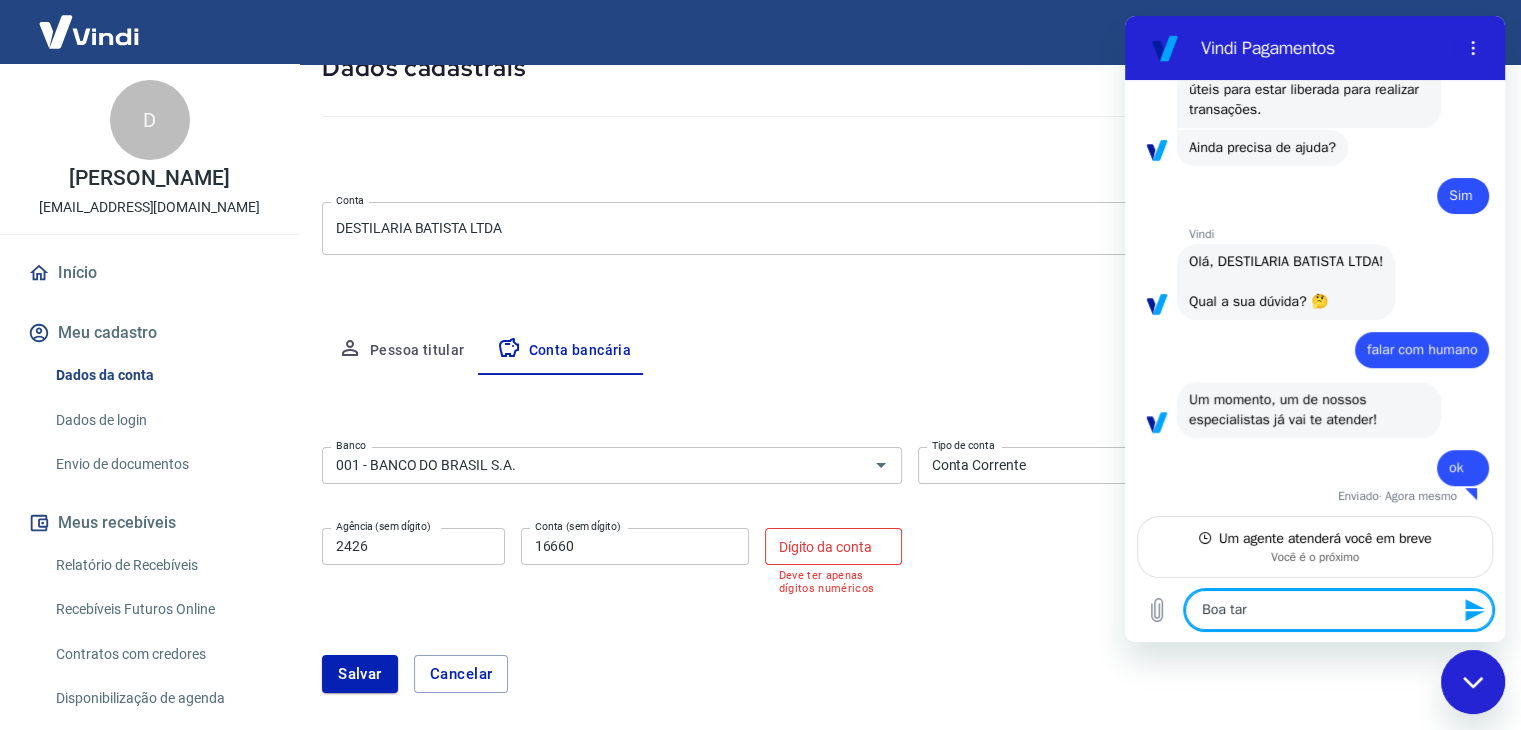 type on "x" 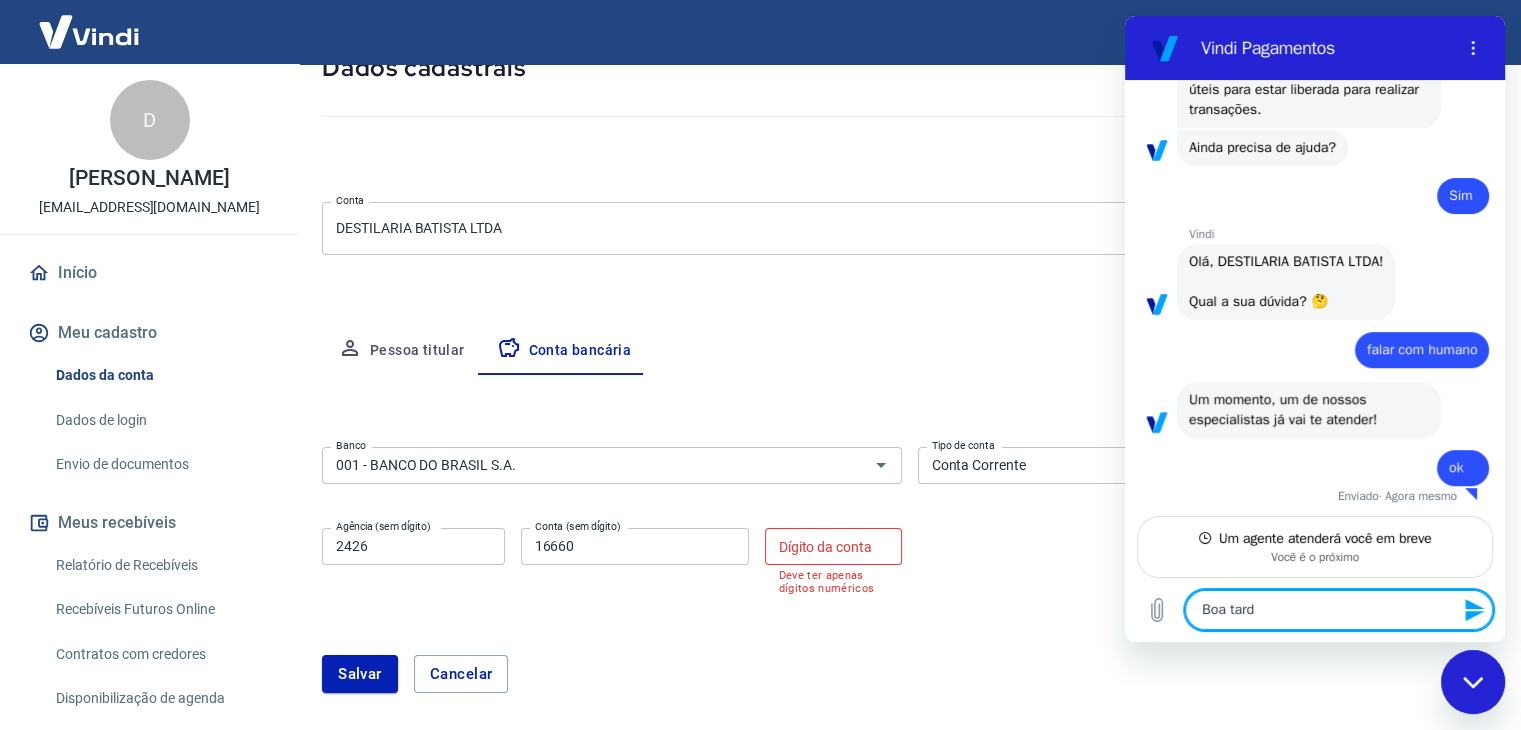 type on "Boa tarde" 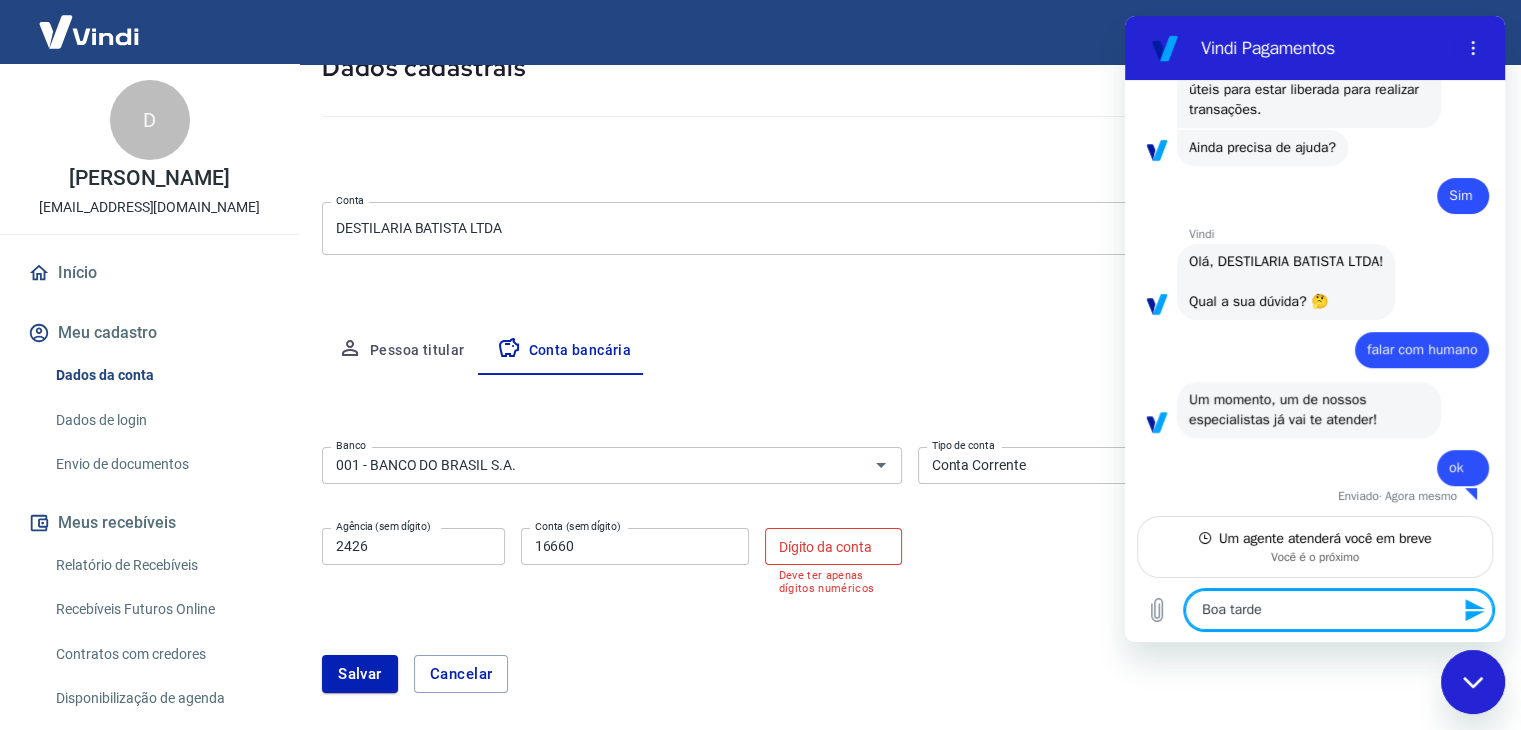 type on "Boa tarde," 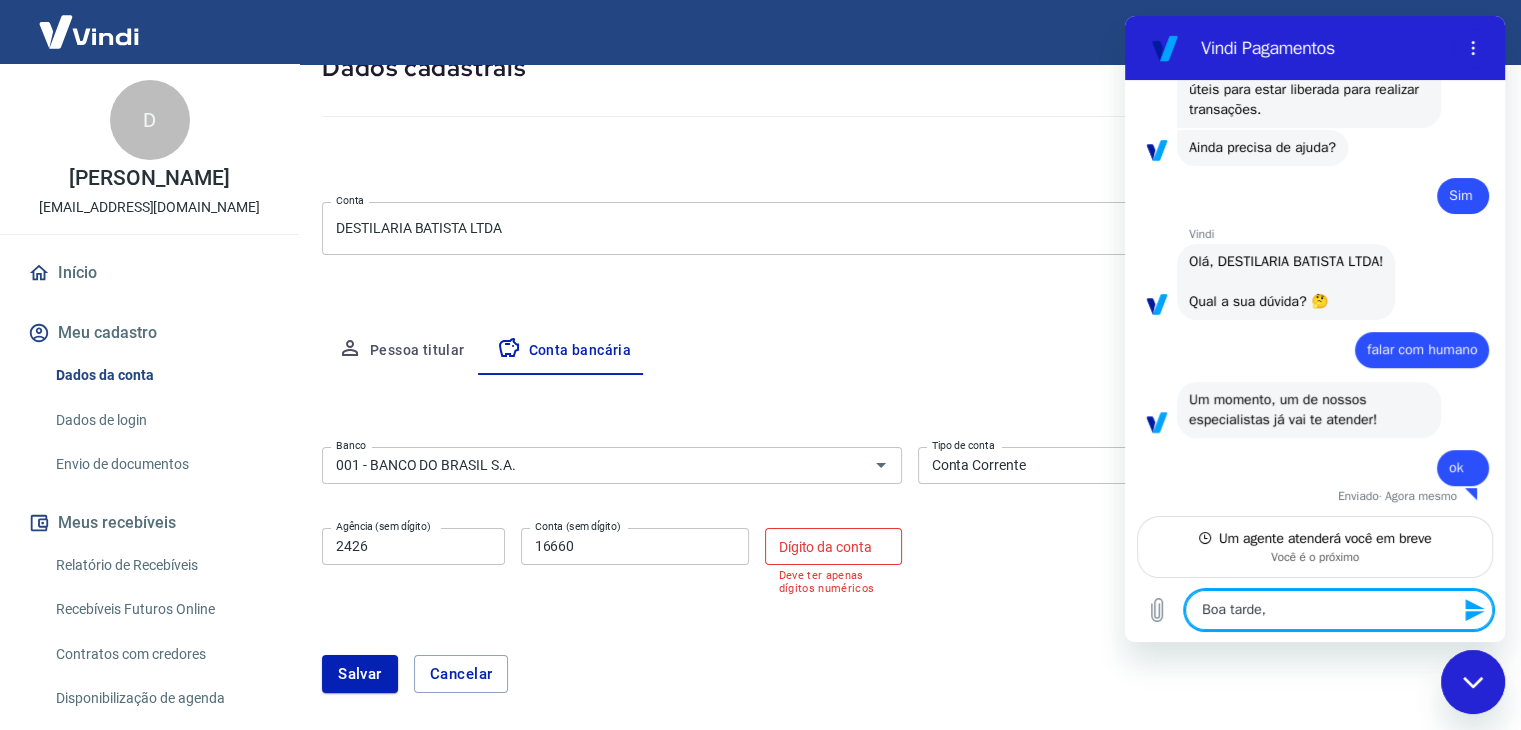 type on "Boa tarde," 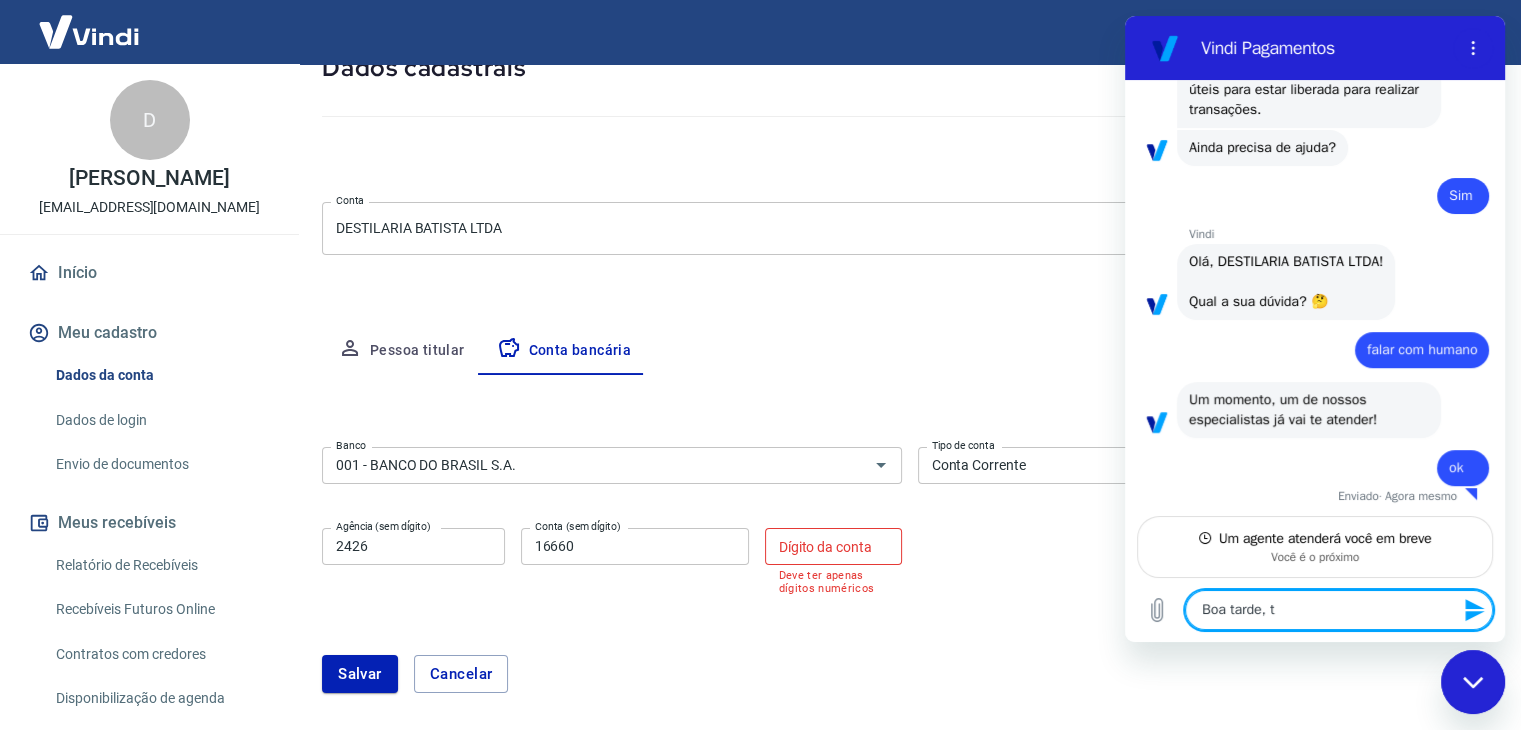 type on "Boa tarde, tu" 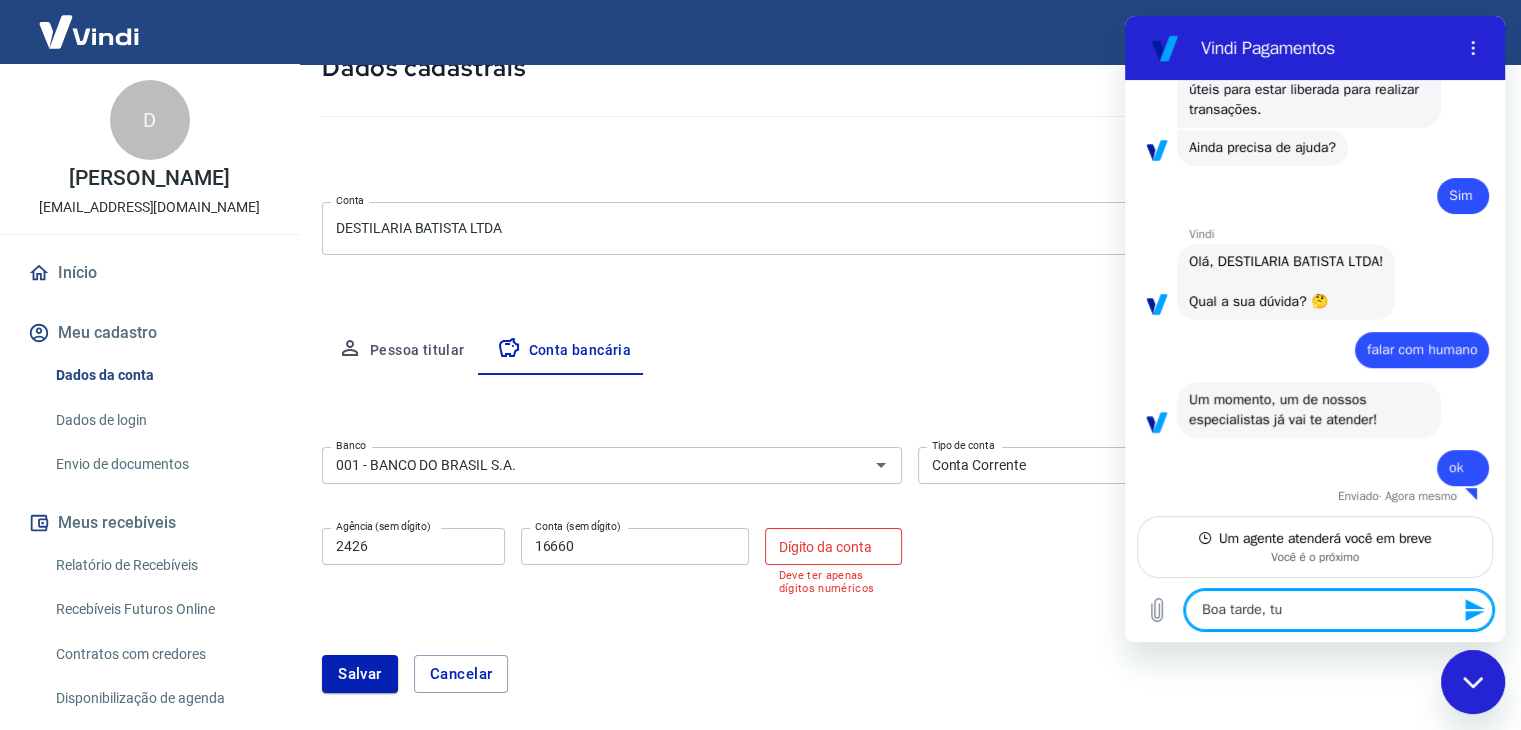 type on "Boa tarde, tud" 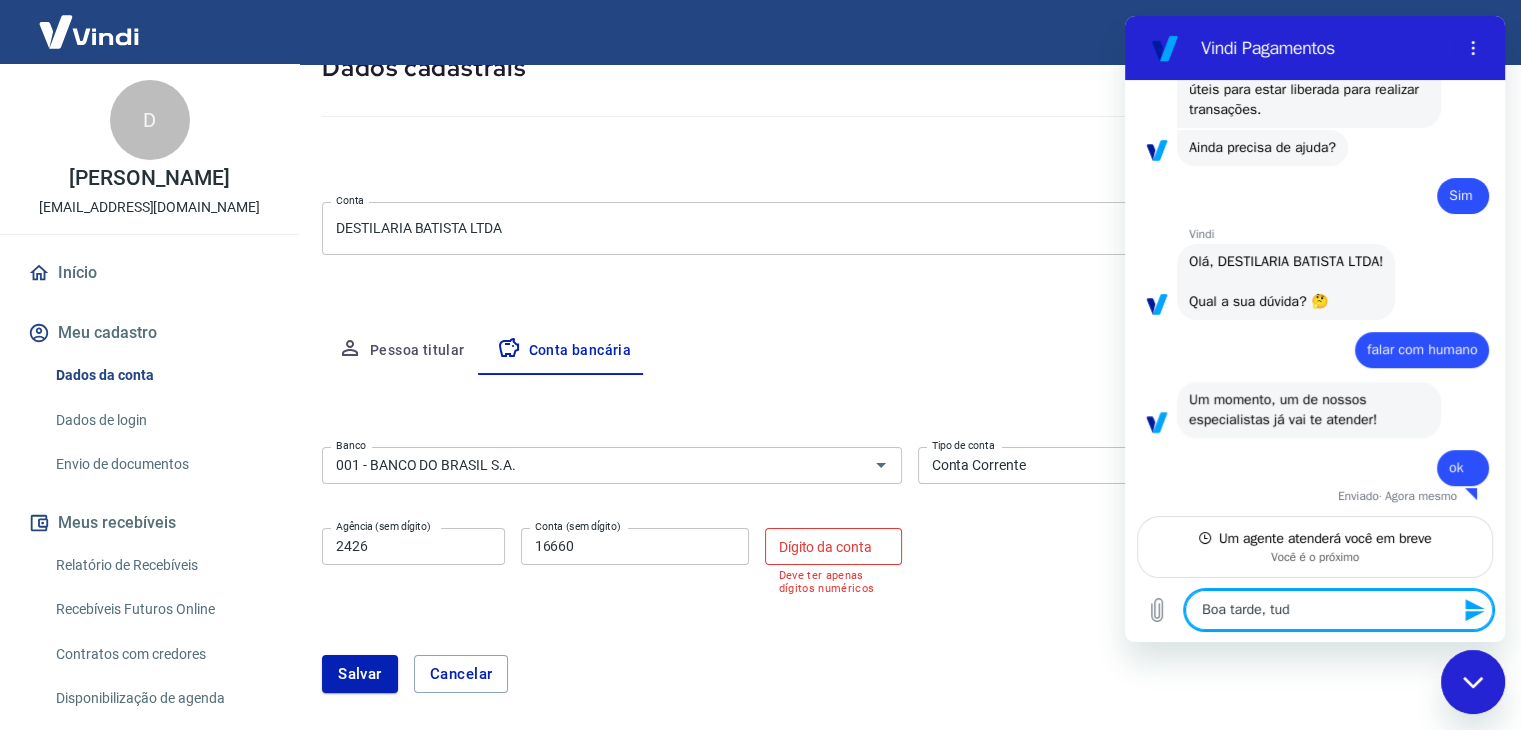 type on "Boa tarde, tudo" 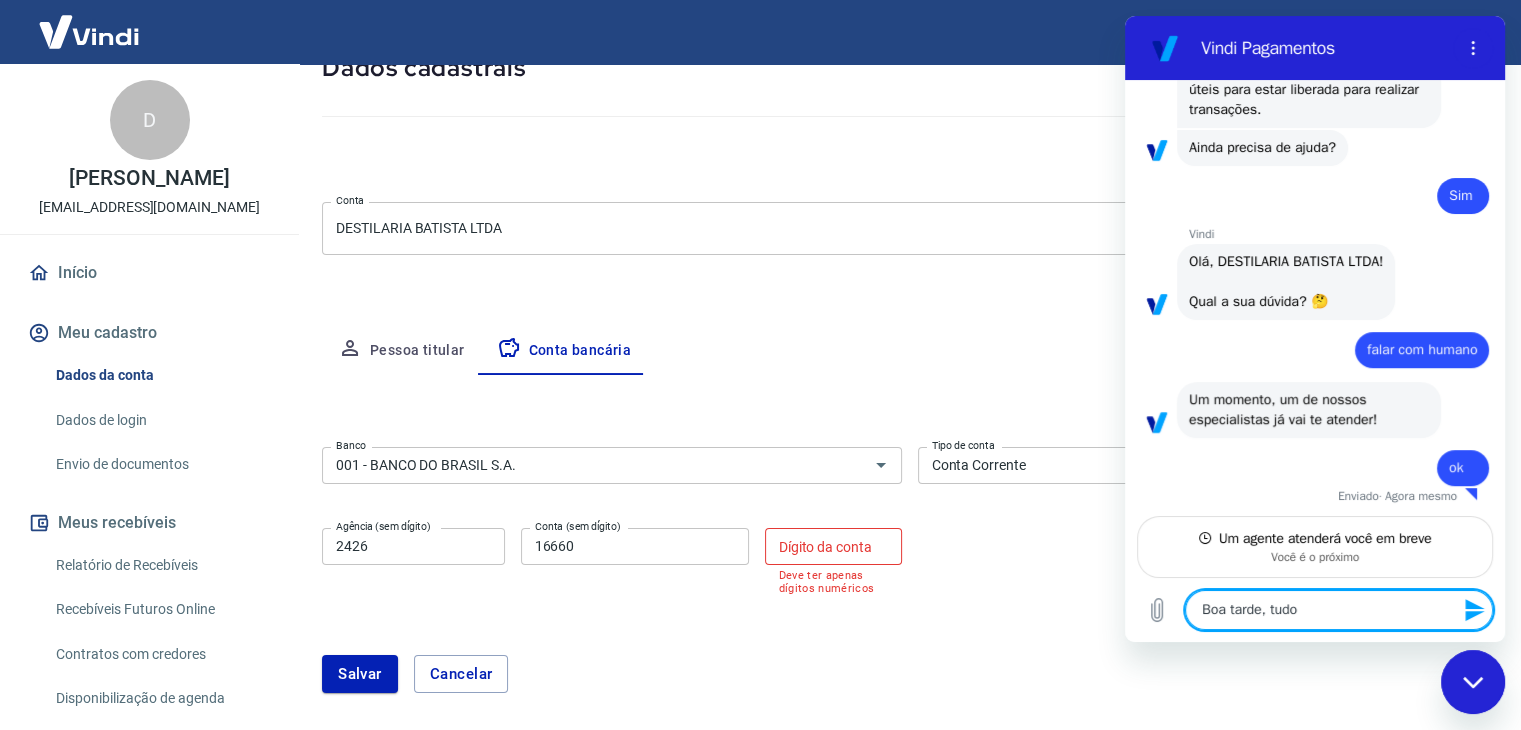 type on "x" 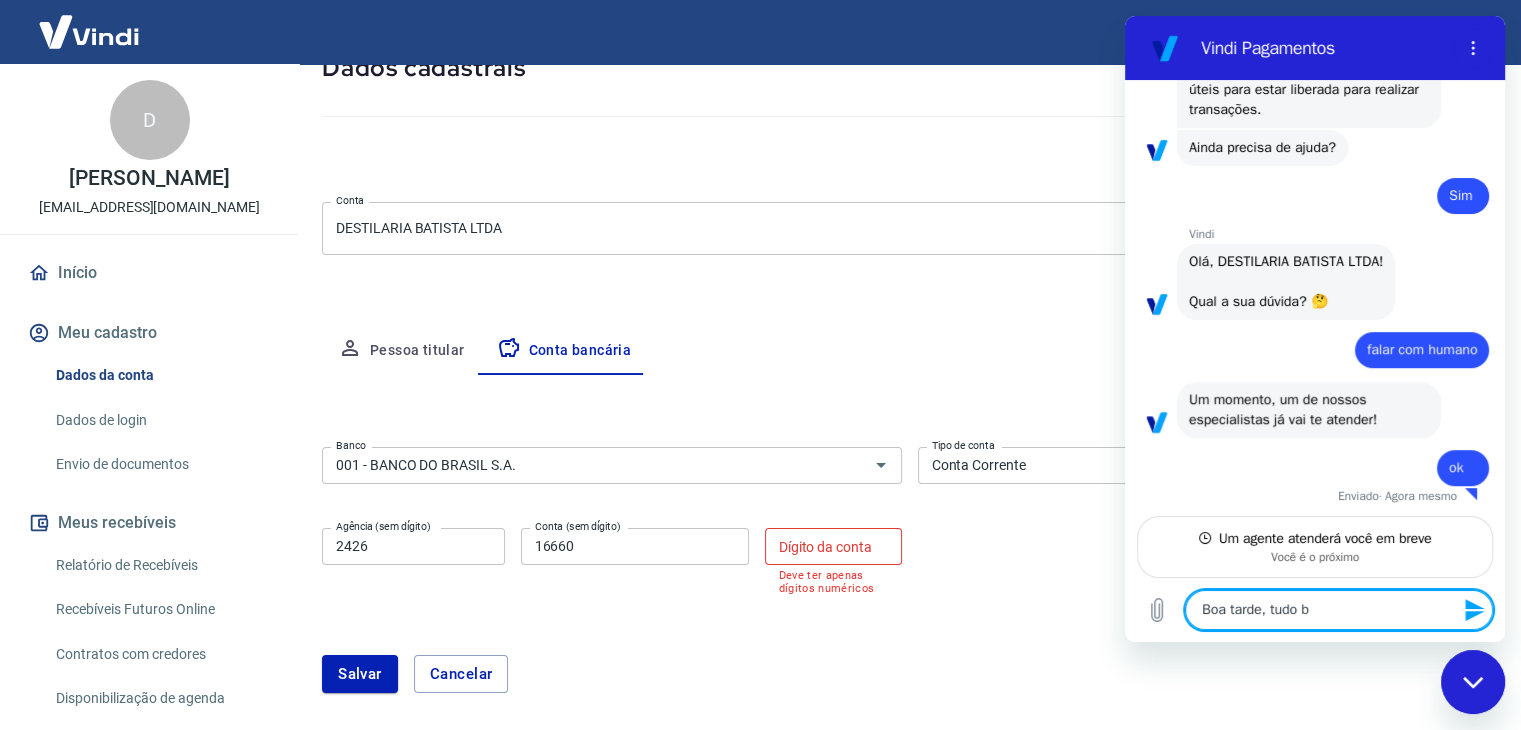 type on "Boa tarde, tudo be" 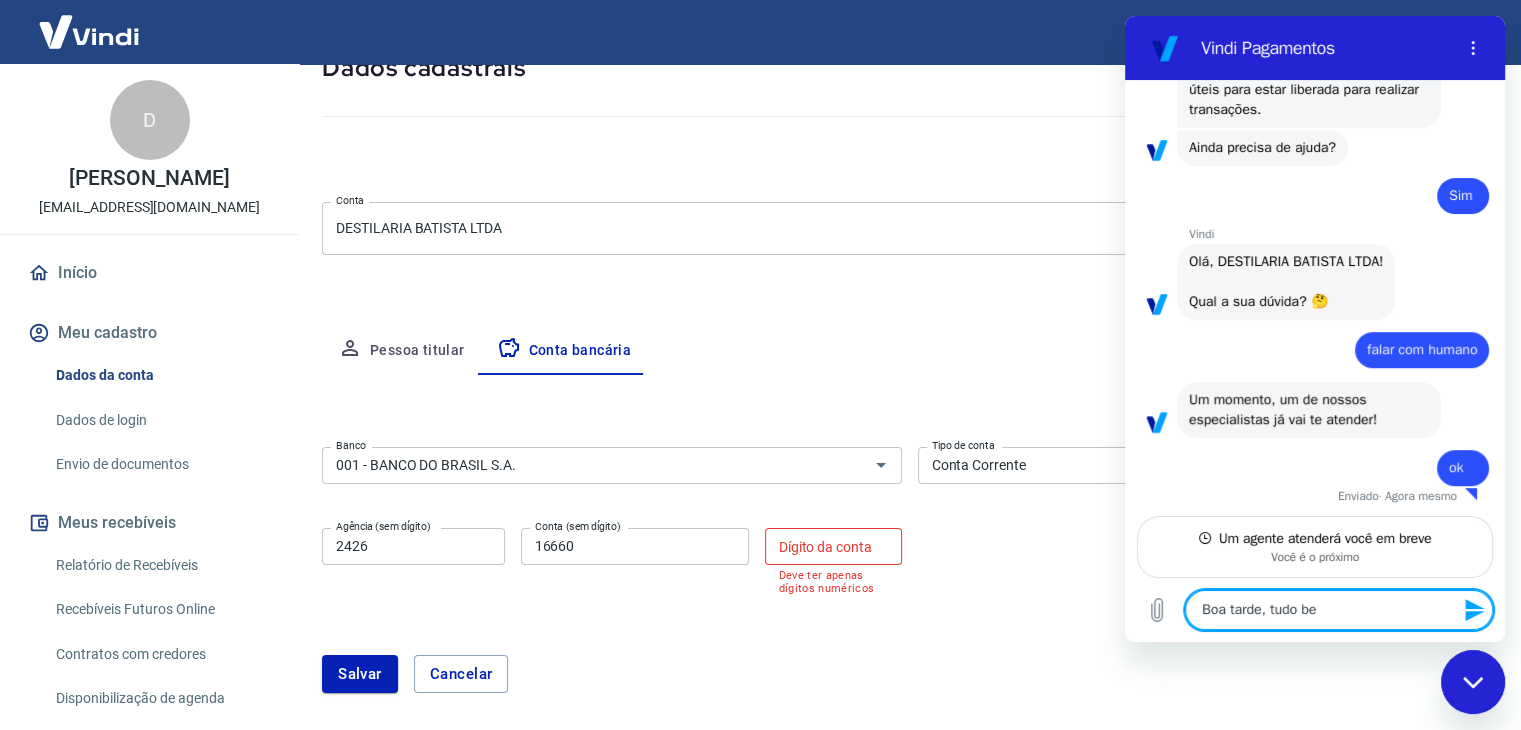 type on "Boa tarde, tudo bem" 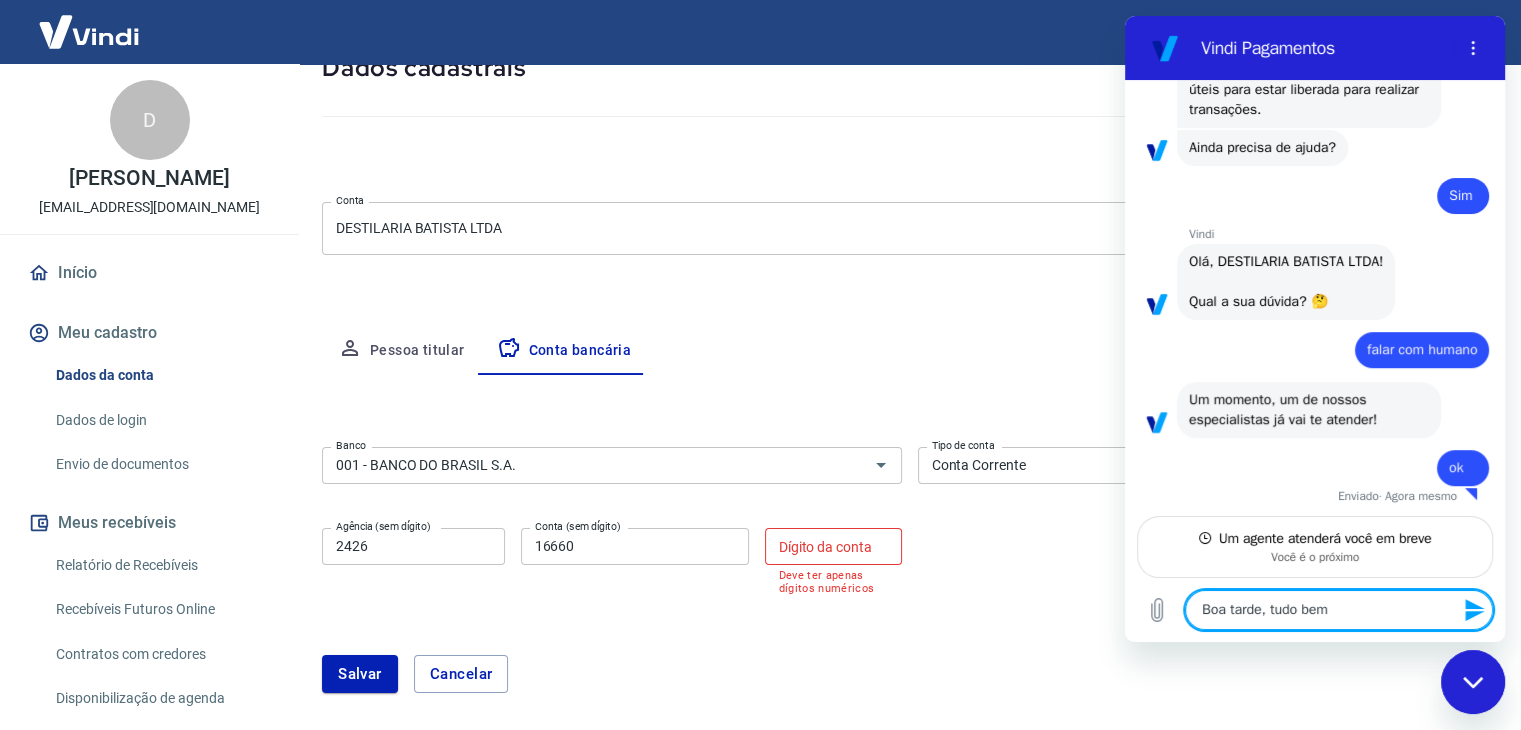 type on "Boa tarde, tudo bem?" 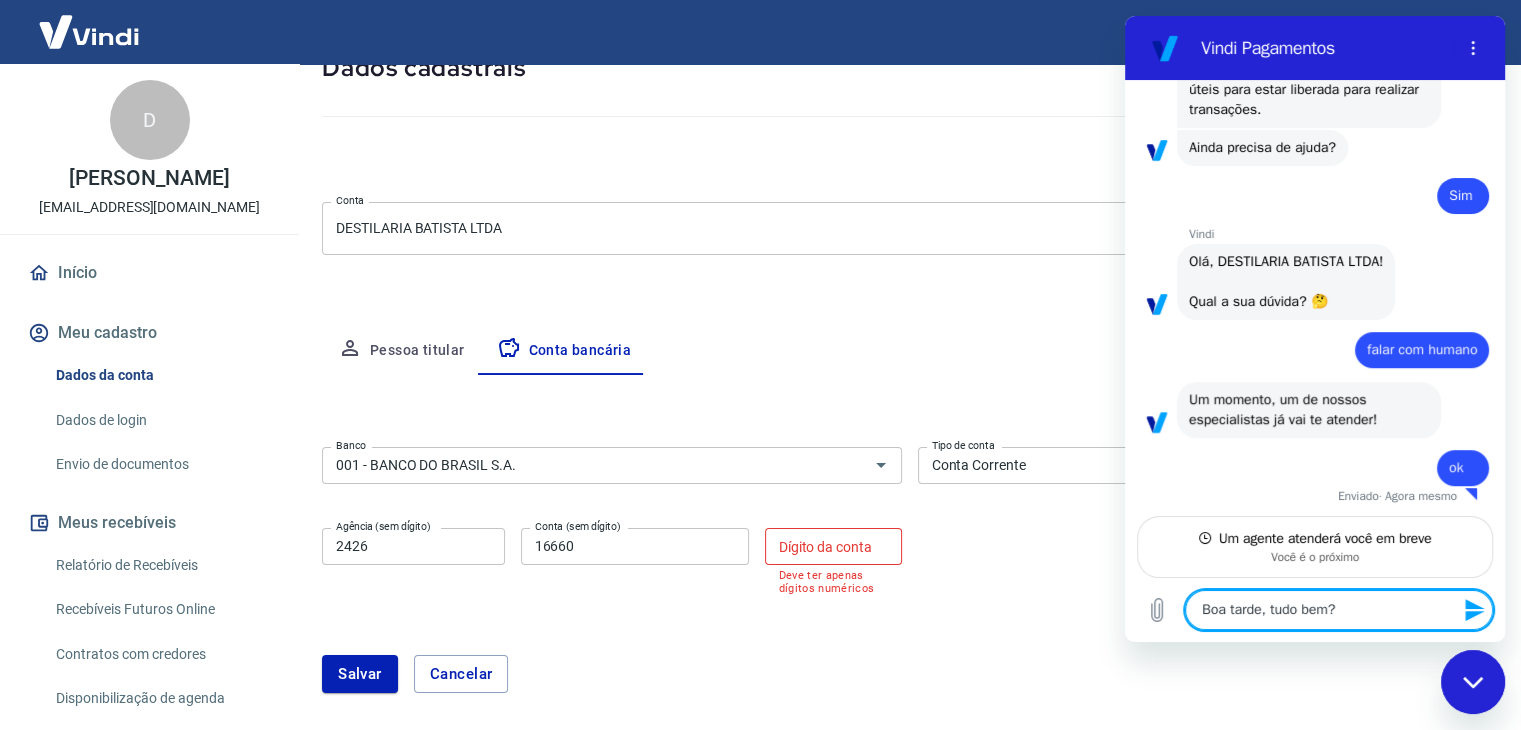 type on "Boa tarde, tudo bem?E" 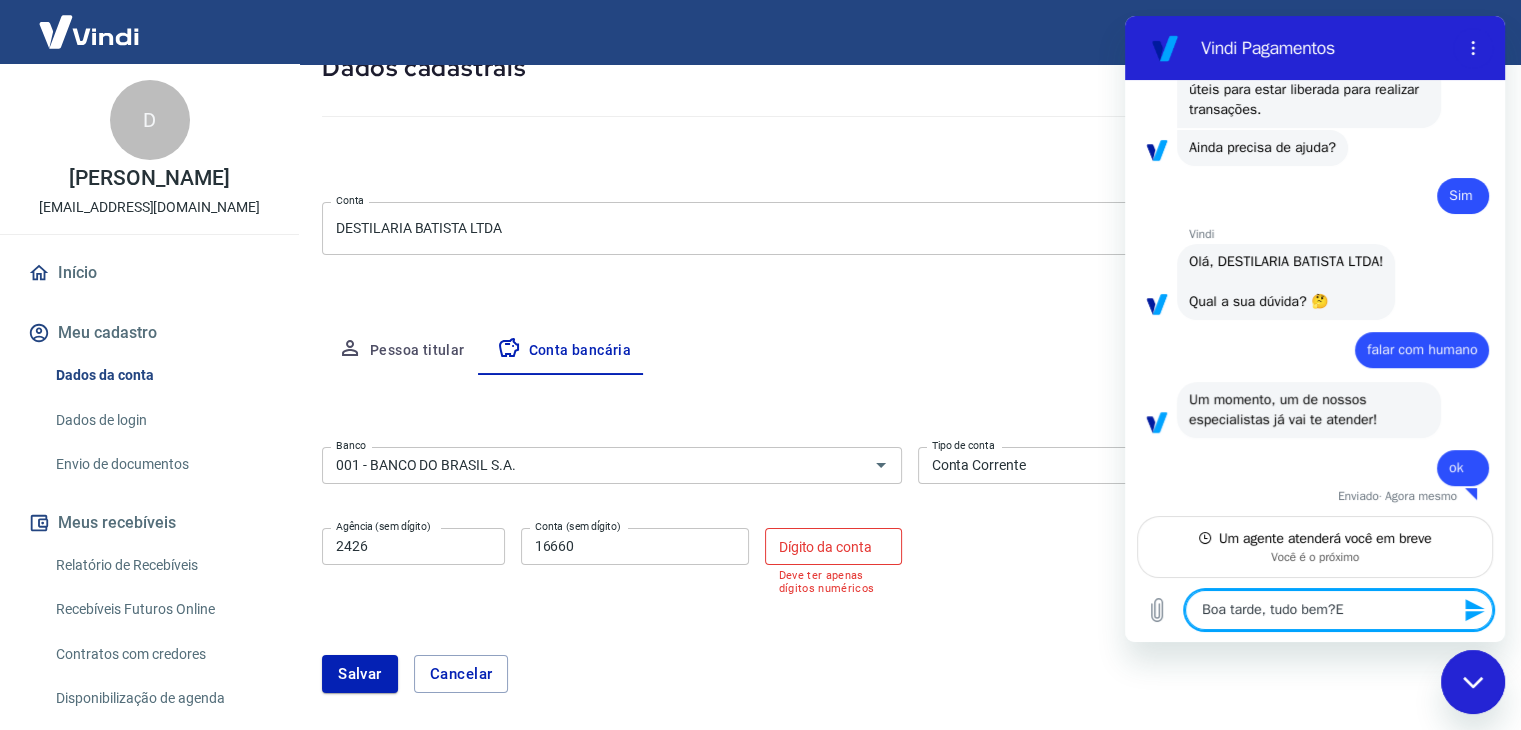 type on "Boa tarde, tudo bem?Es" 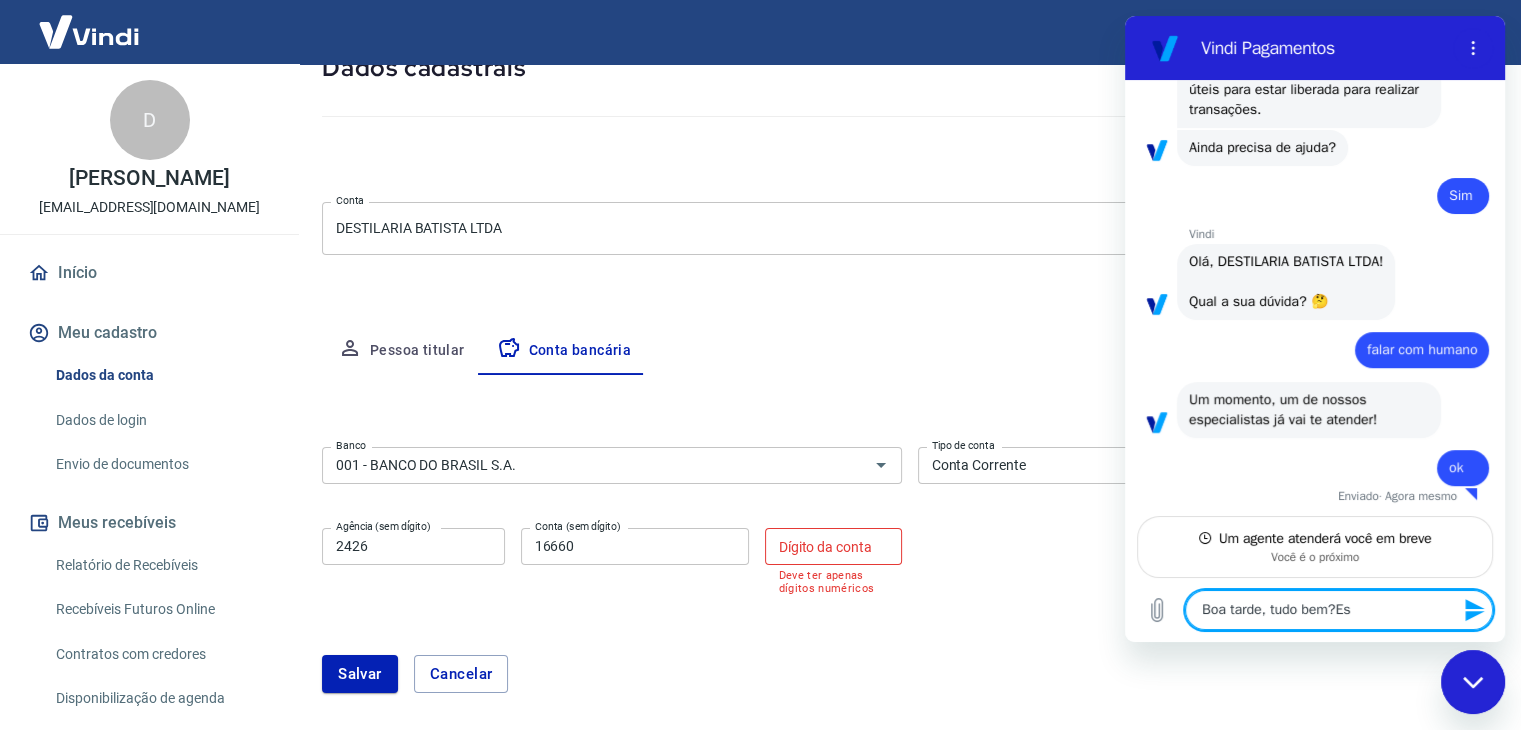 type on "Boa tarde, tudo bem?Est" 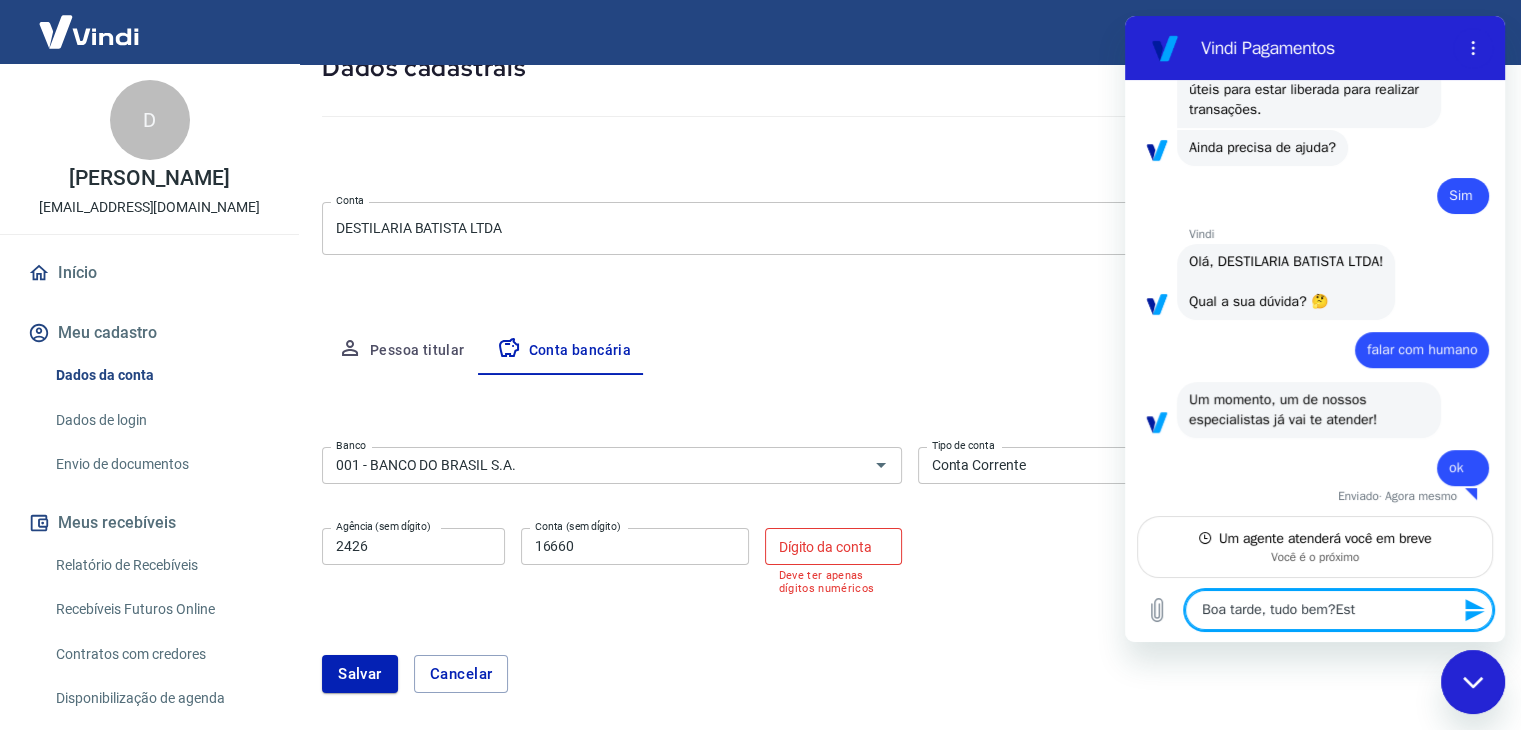type on "Boa tarde, tudo bem?Esto" 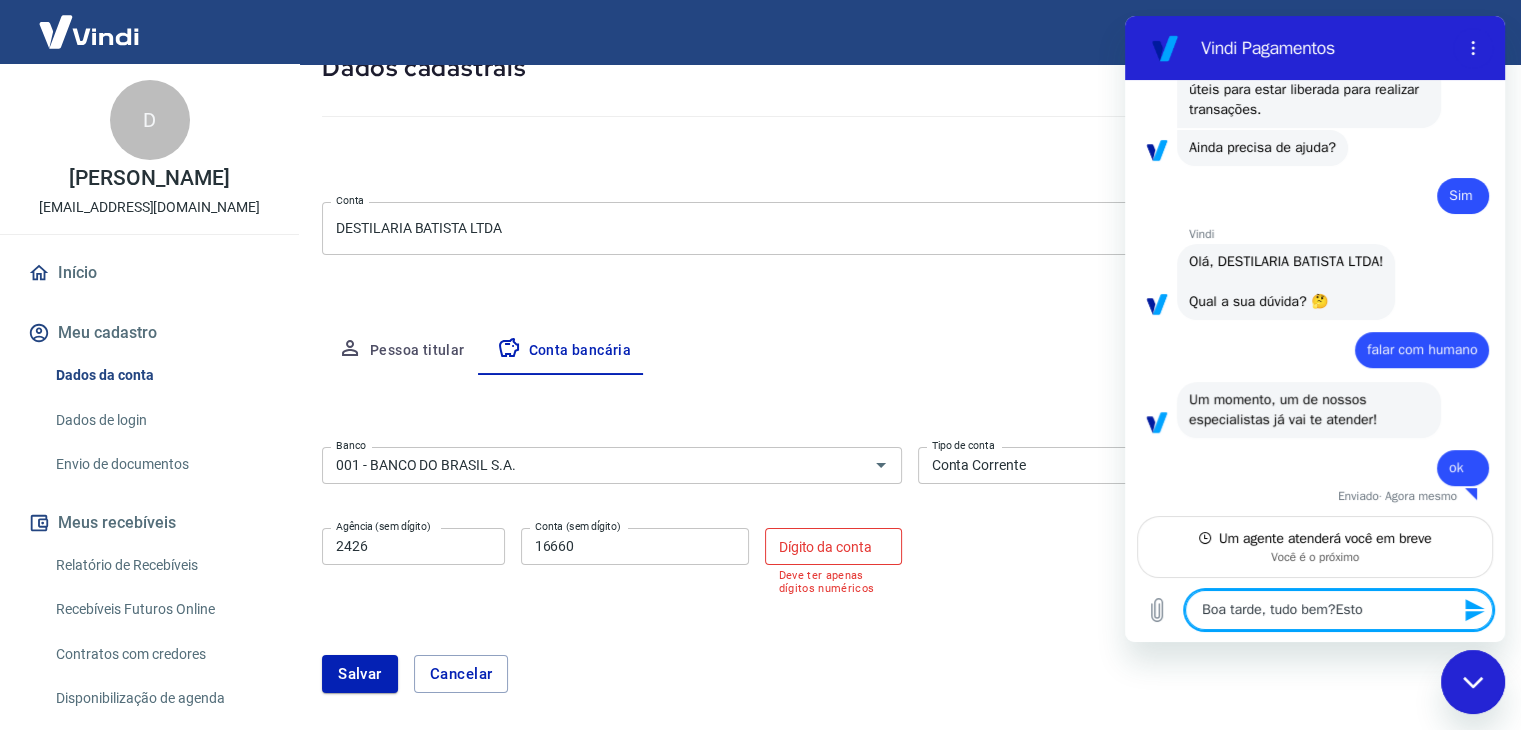 type on "Boa tarde, tudo bem?Estou" 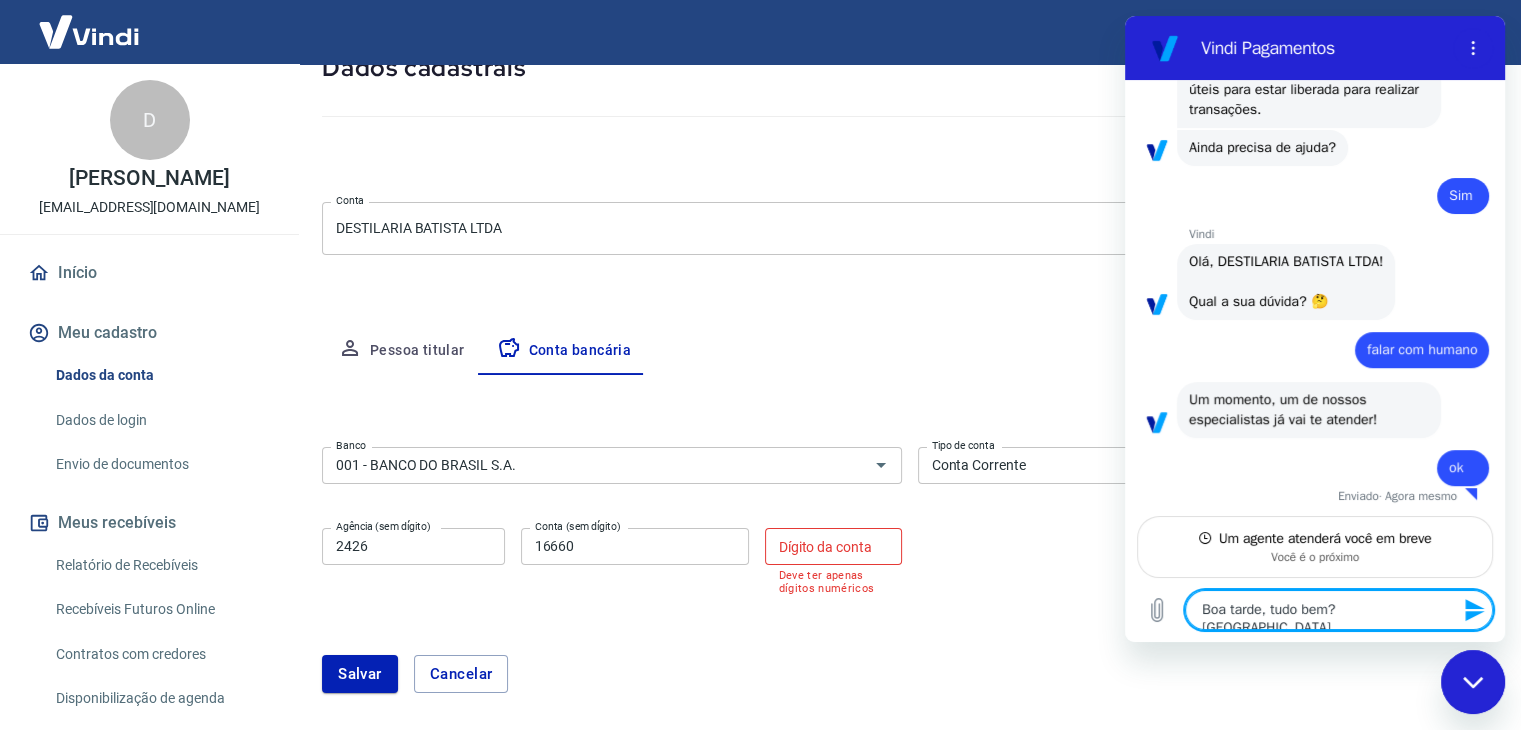 type on "Boa tarde, tudo bem?Estou" 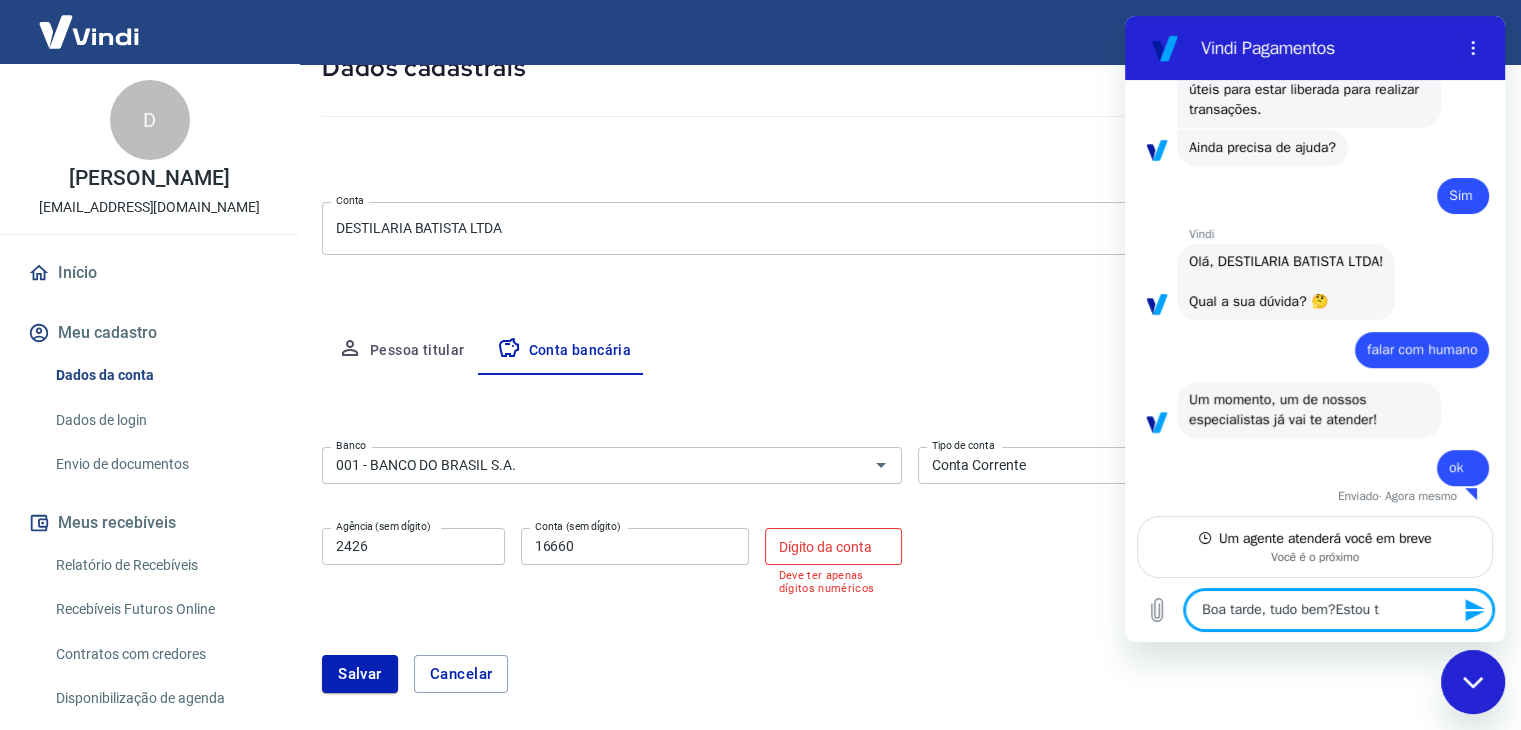 type on "Boa tarde, tudo bem?Estou ta" 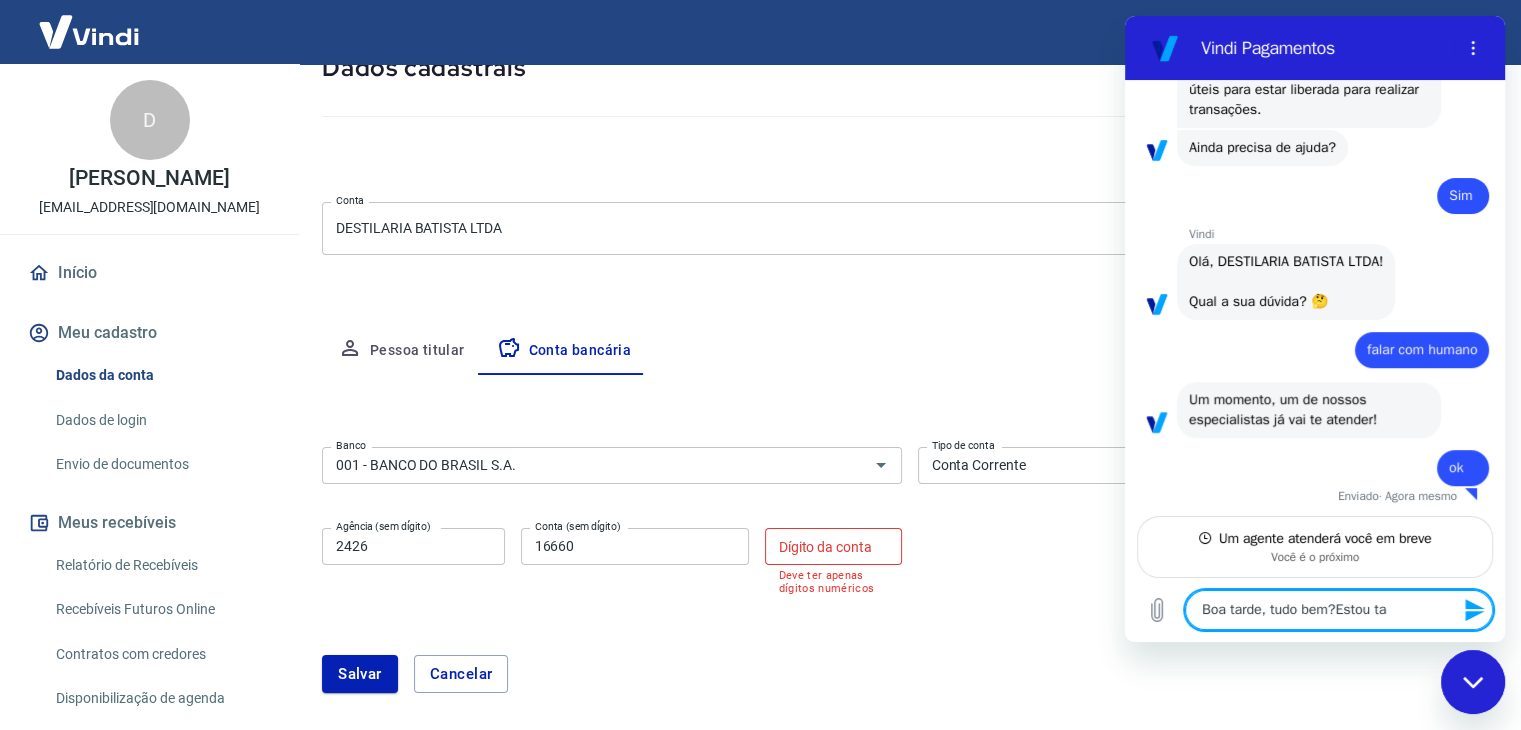 type on "Boa tarde, tudo bem?Estou tan" 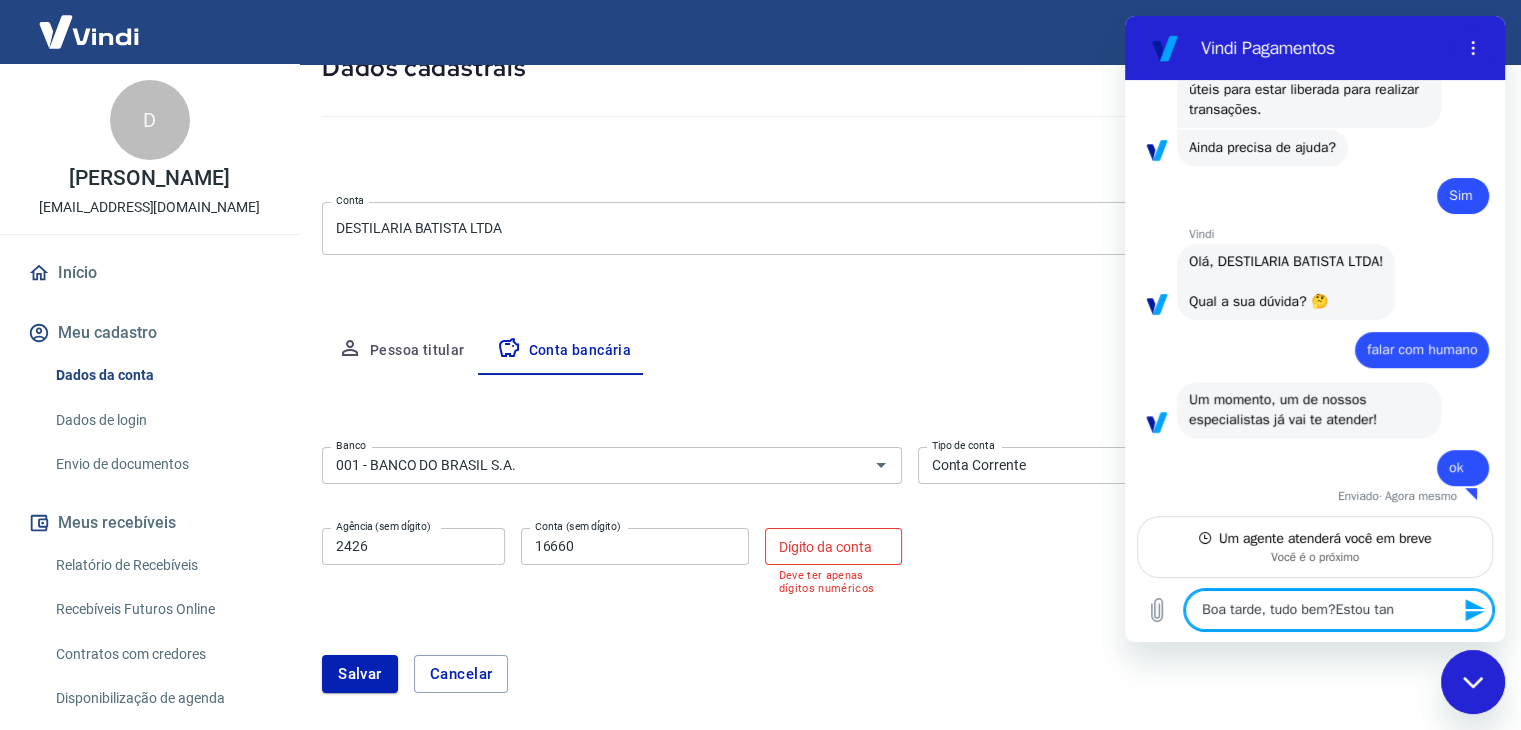 type on "x" 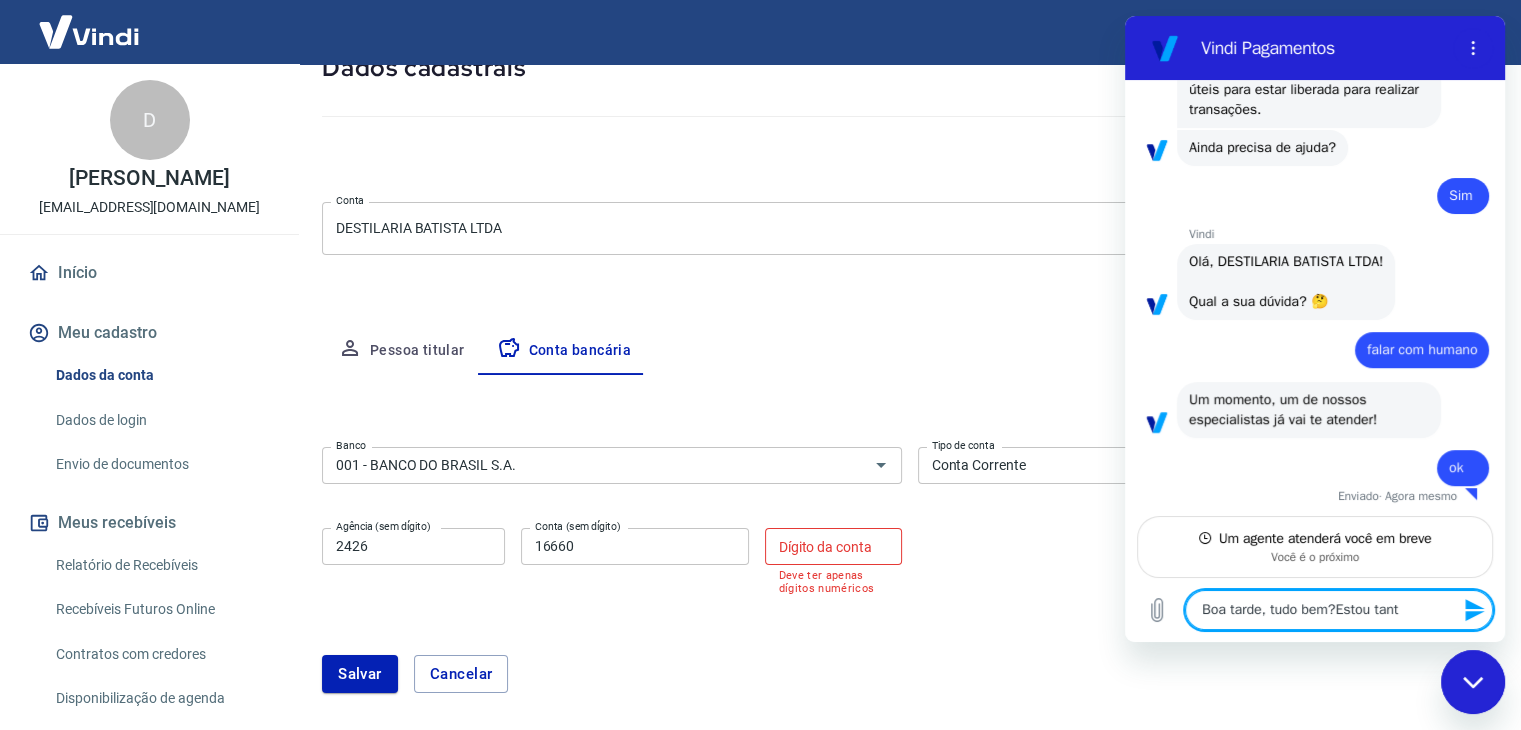type on "Boa tarde, tudo bem?Estou tanta" 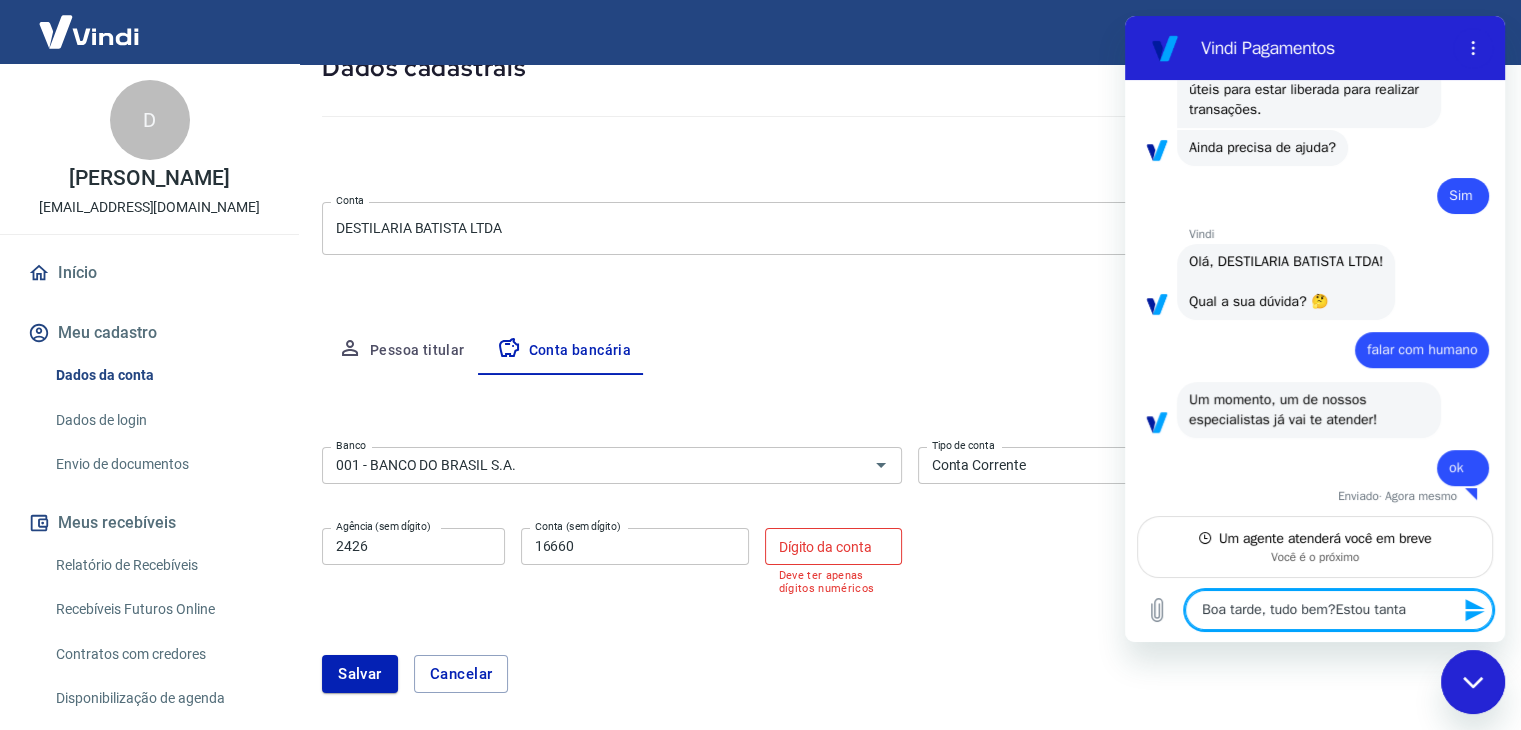 type on "x" 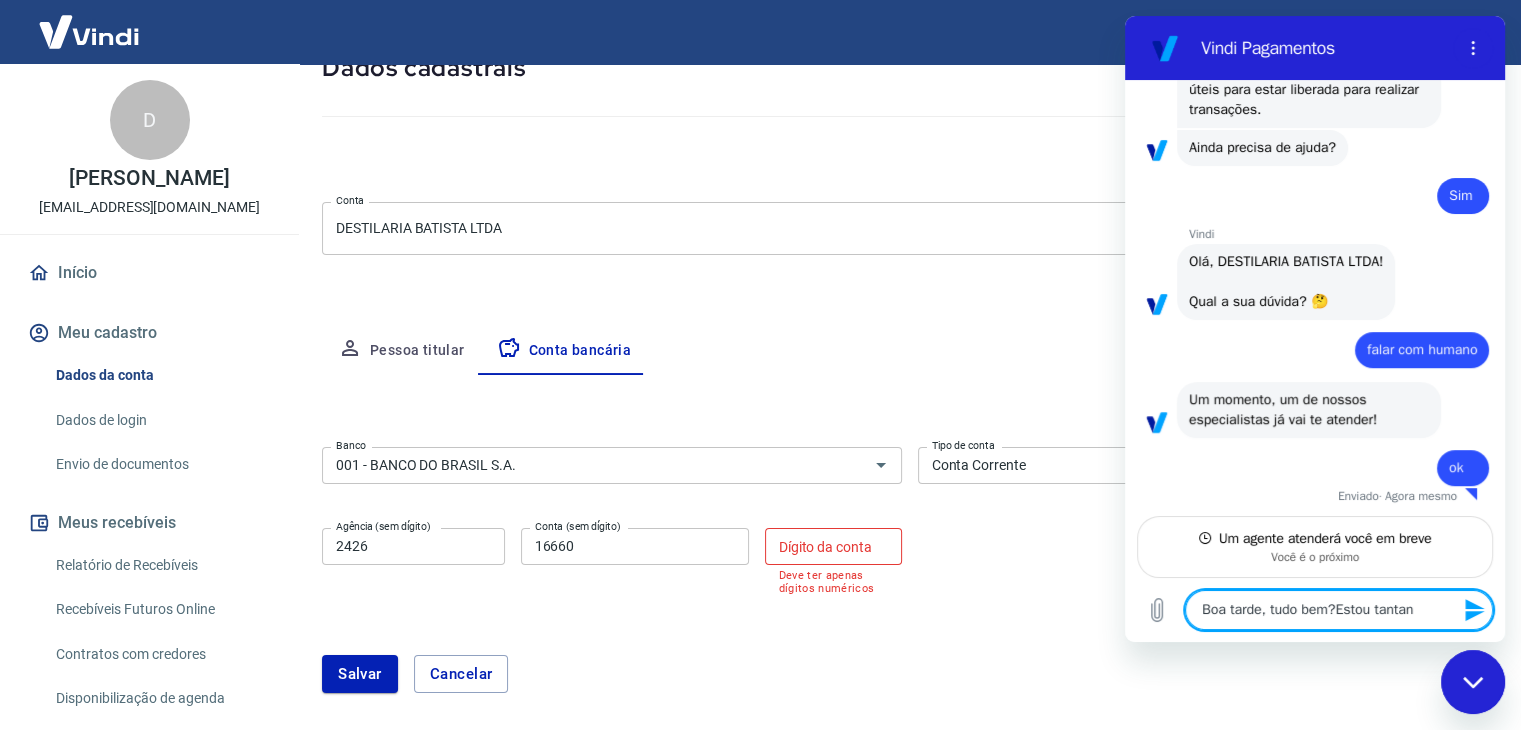 type on "Boa tarde, tudo bem?Estou tantand" 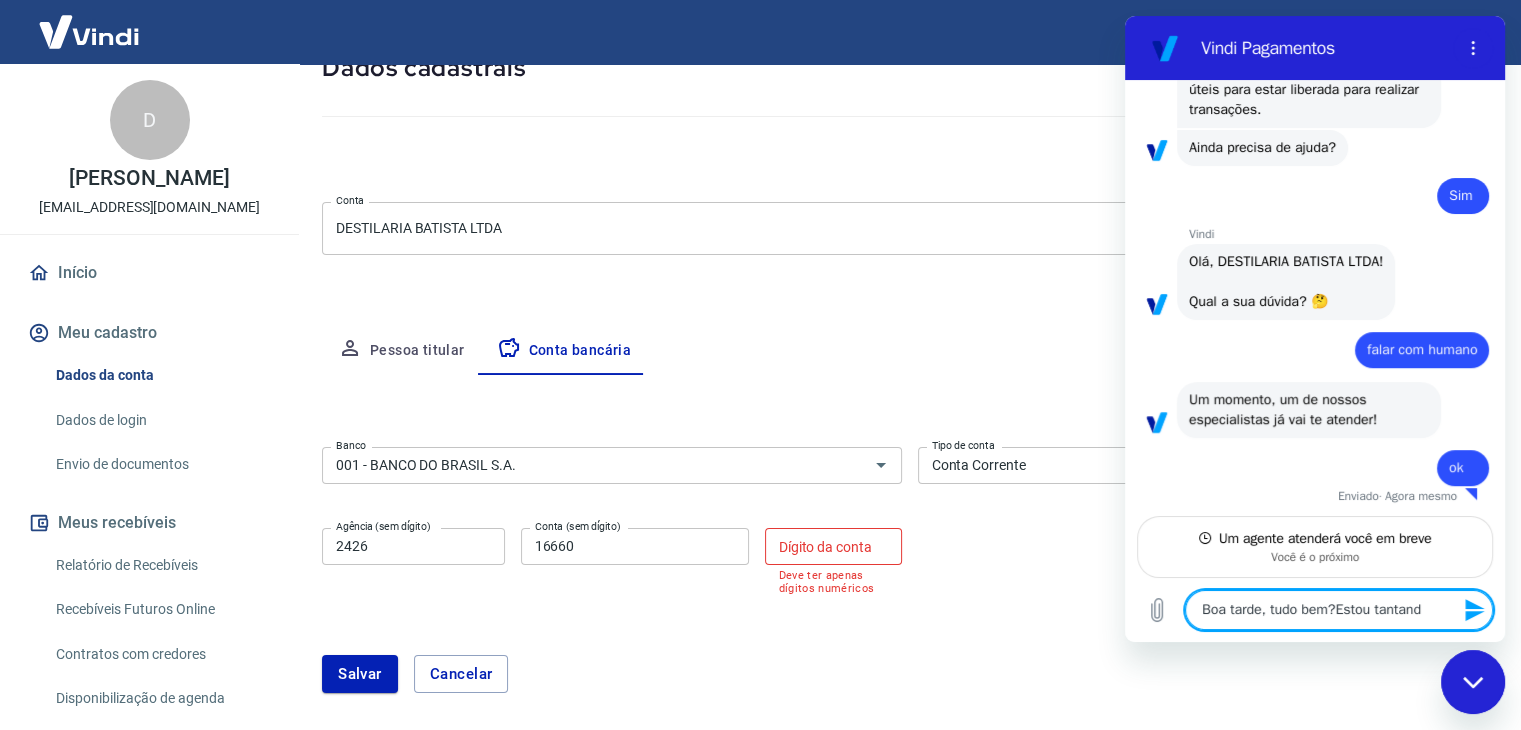 type on "x" 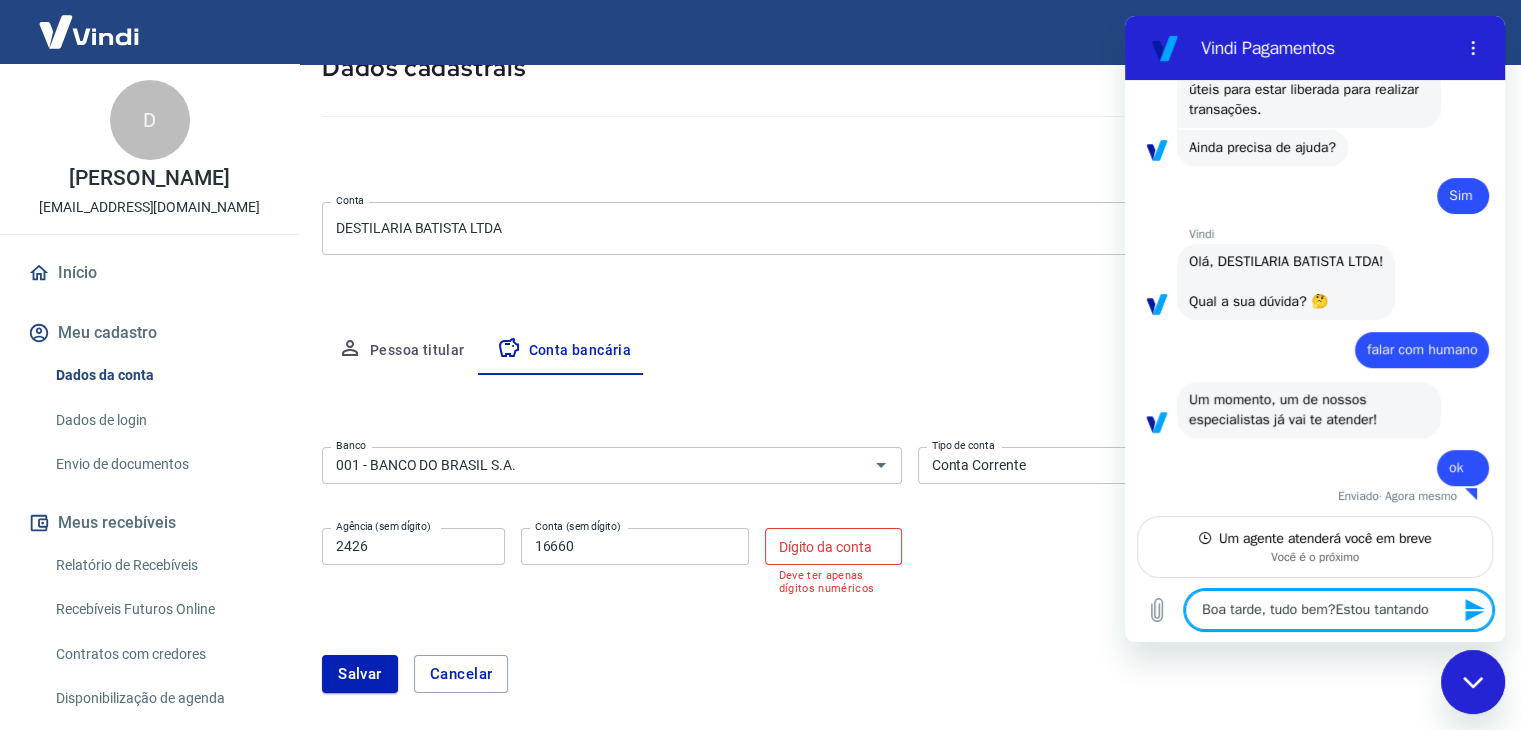 type on "x" 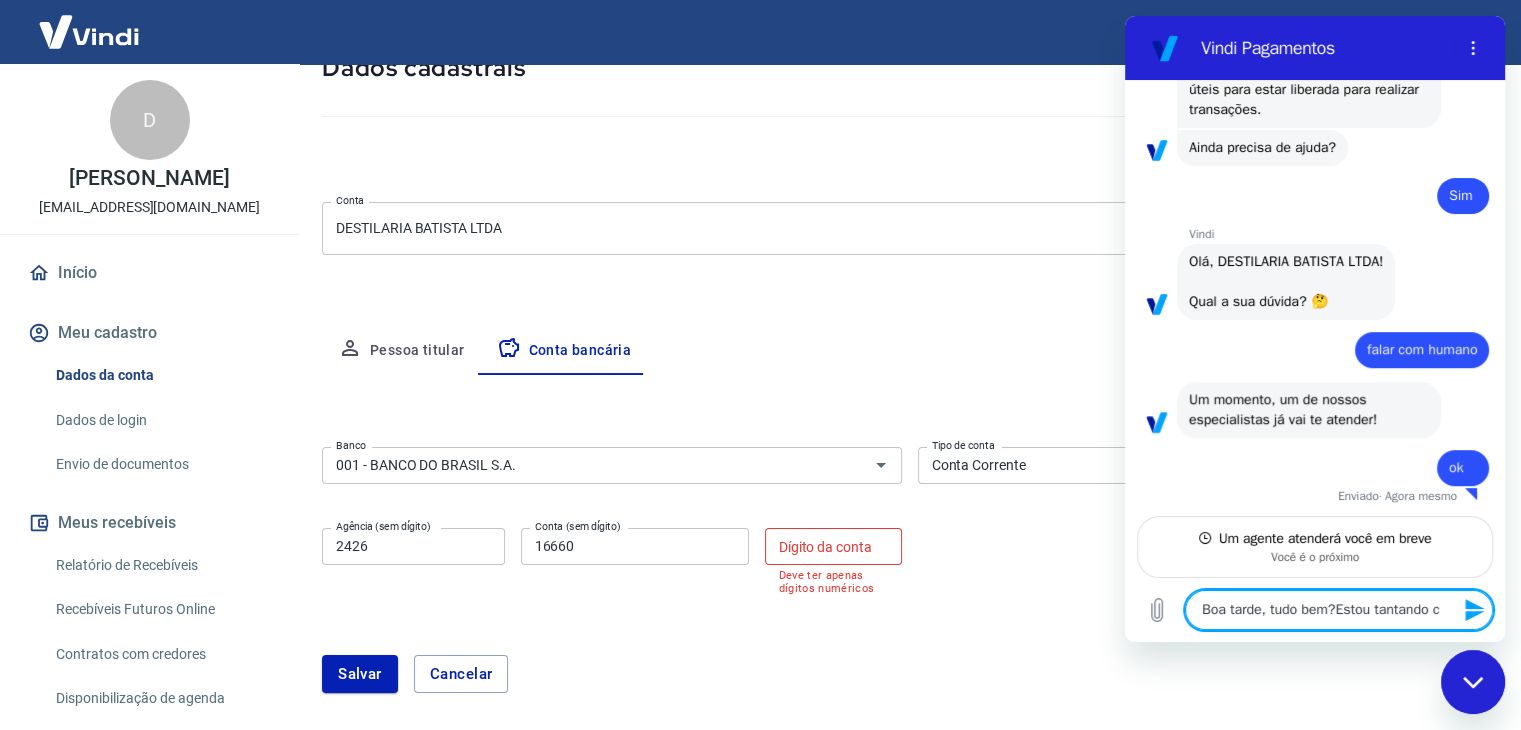 type on "Boa tarde, tudo bem?Estou tantando ca" 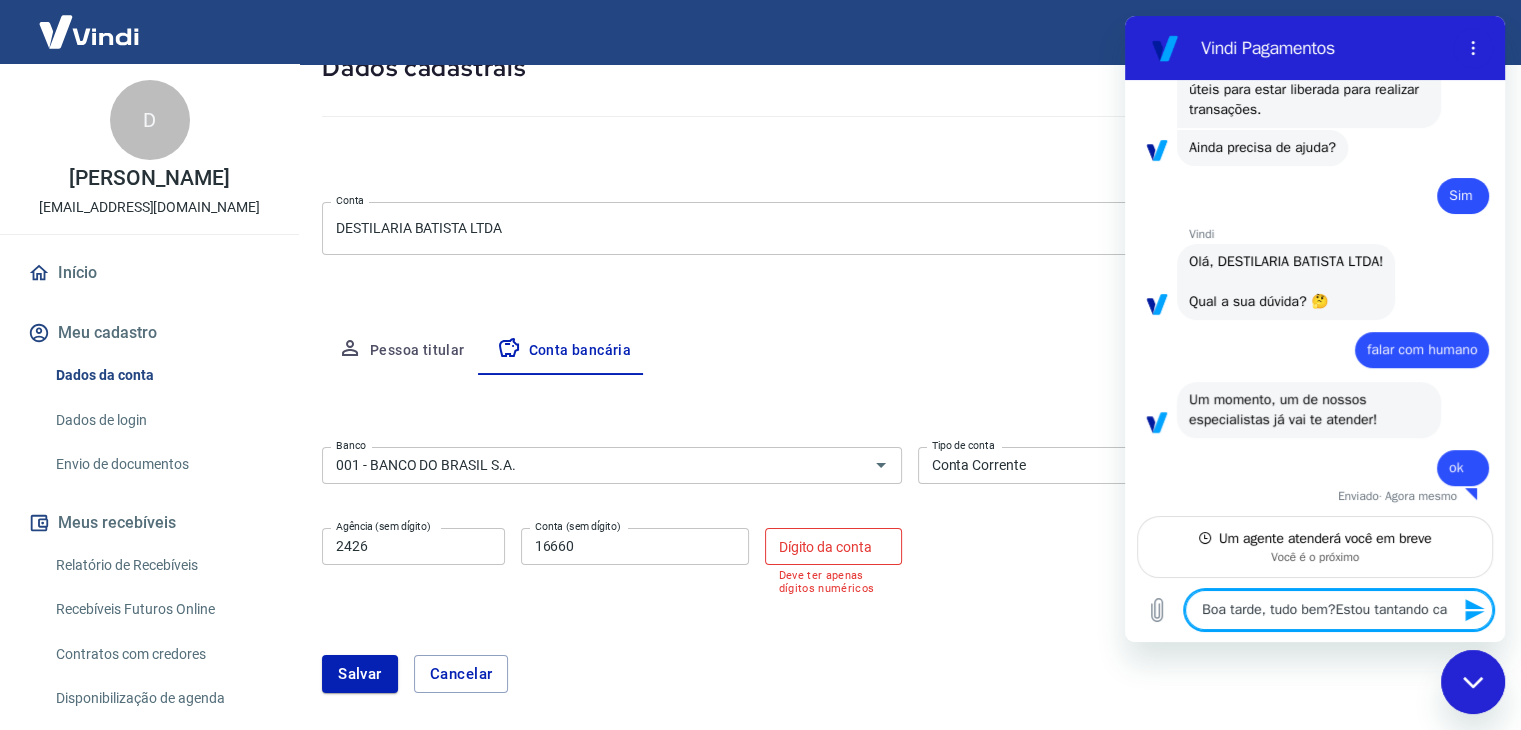 type on "Boa tarde, tudo bem?Estou tantando cad" 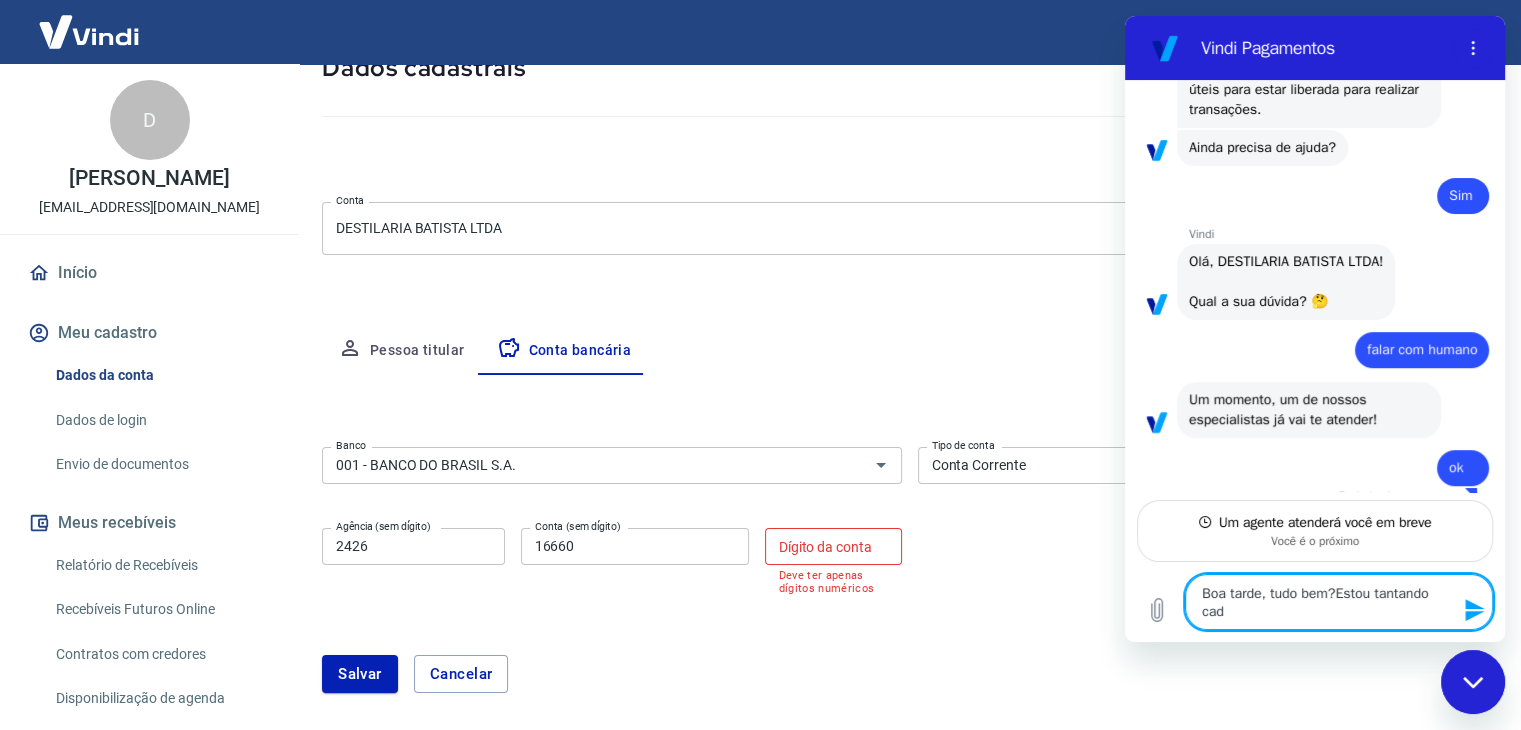 type on "Boa tarde, tudo bem?Estou tantando cada" 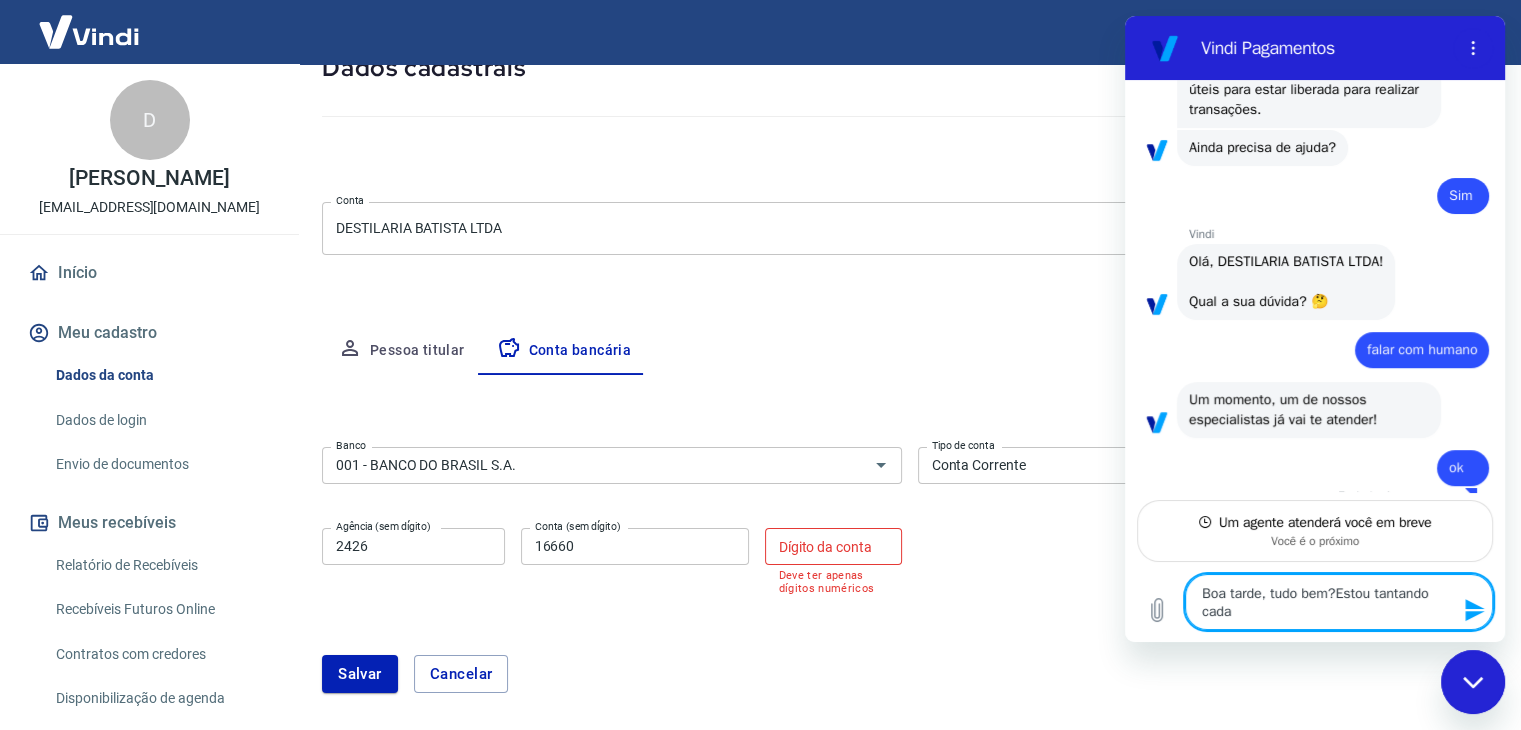 type on "Boa tarde, tudo bem?Estou tantando cadas" 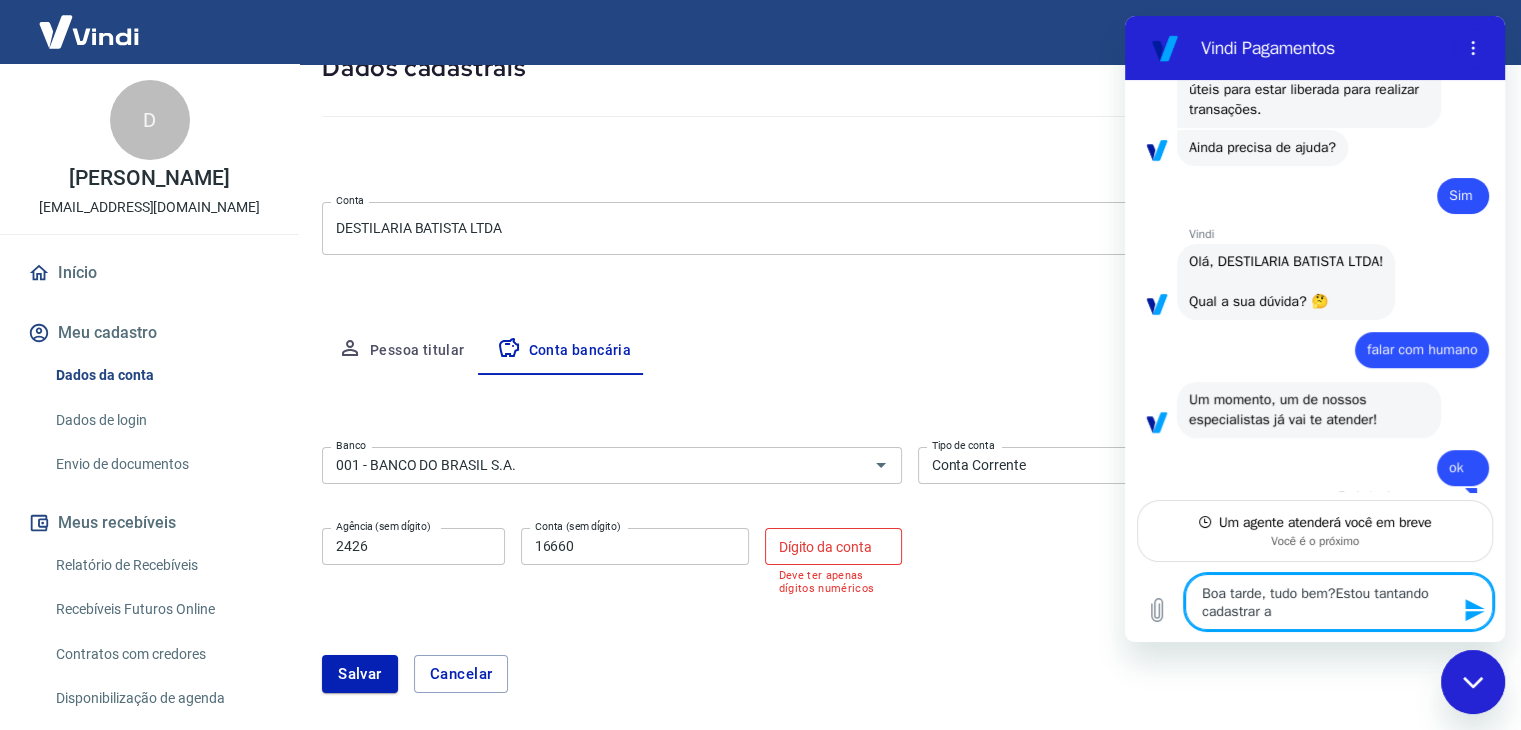 click on "Boa tarde, tudo bem?Estou tantando cadastrar a" at bounding box center [1339, 602] 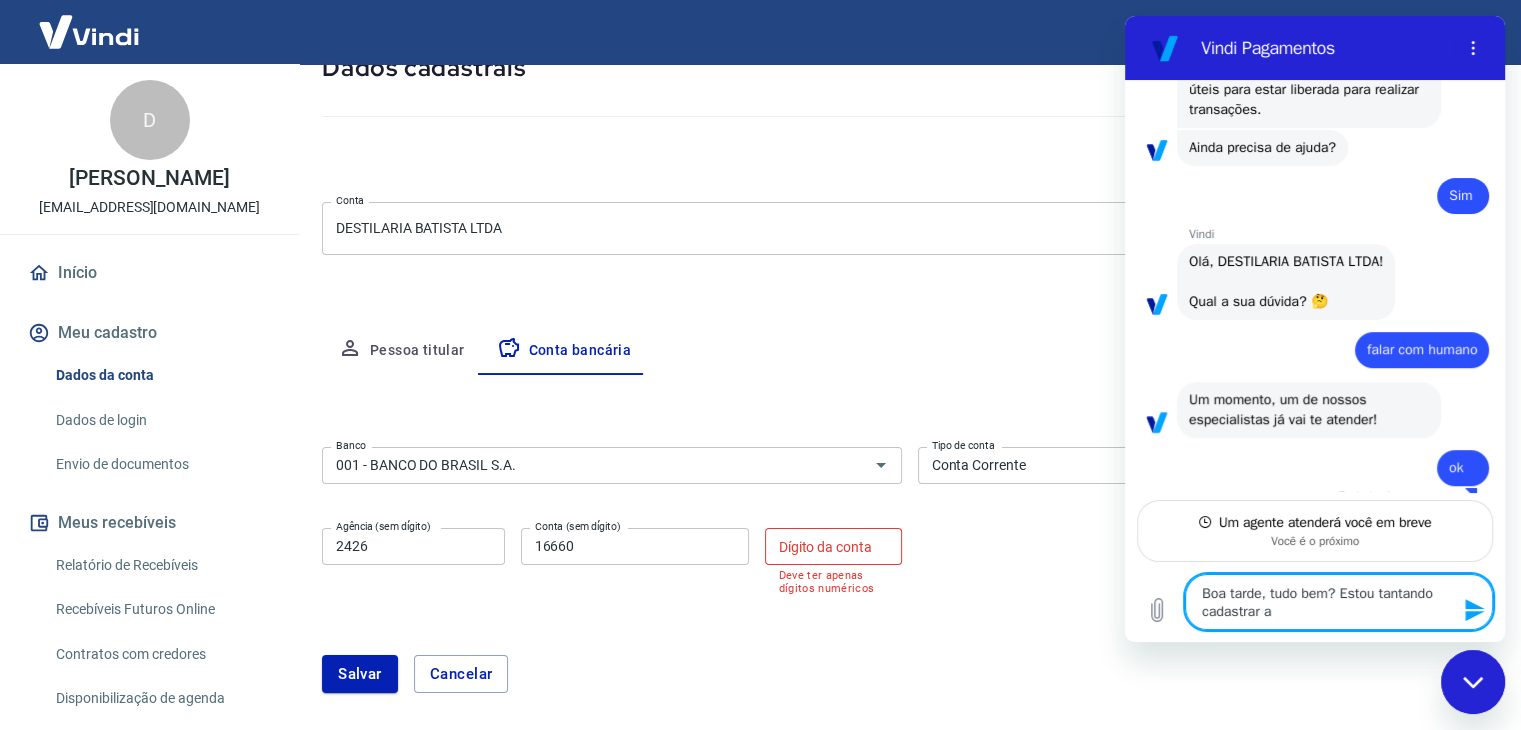 click on "Boa tarde, tudo bem? Estou tantando cadastrar a" at bounding box center [1339, 602] 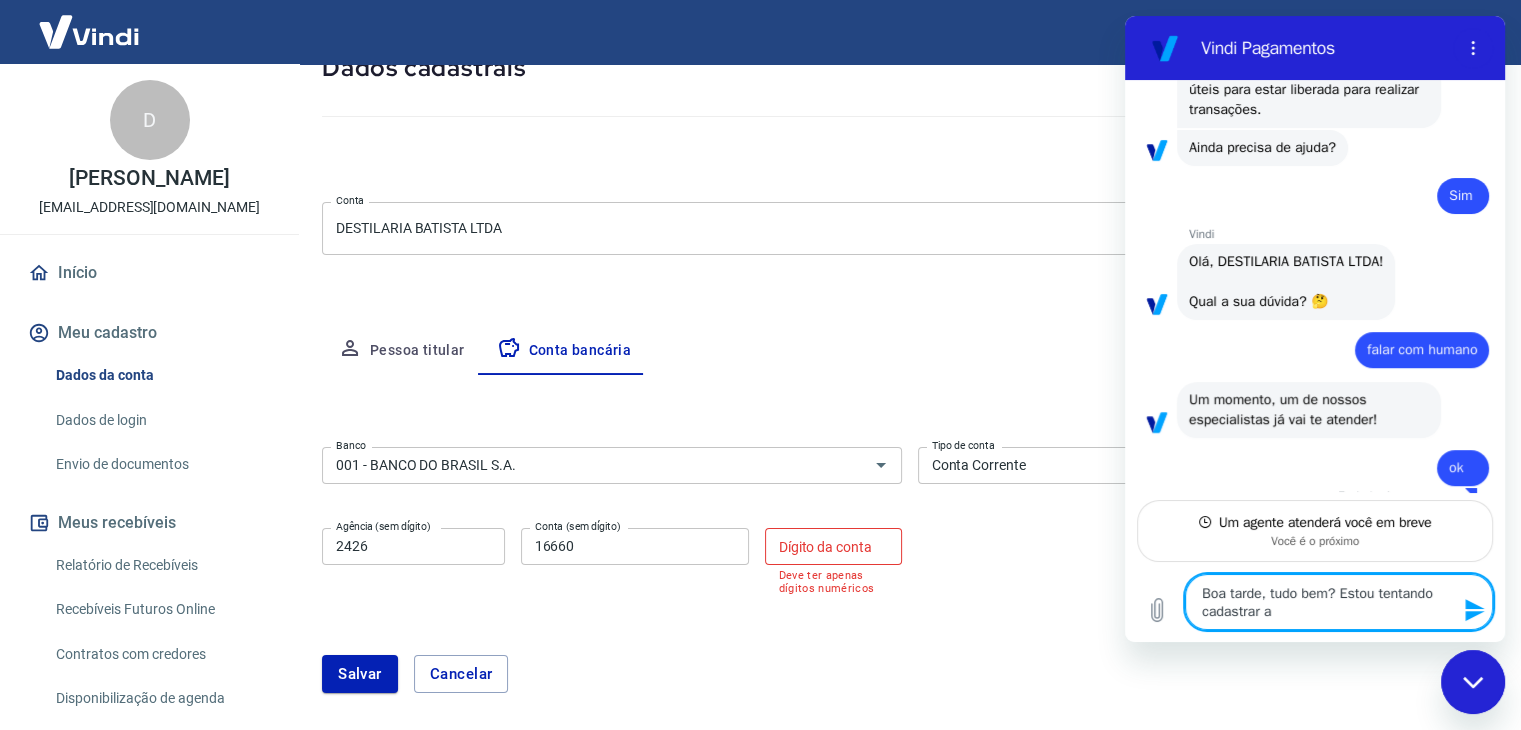 click on "Boa tarde, tudo bem? Estou tentando cadastrar a" at bounding box center (1339, 602) 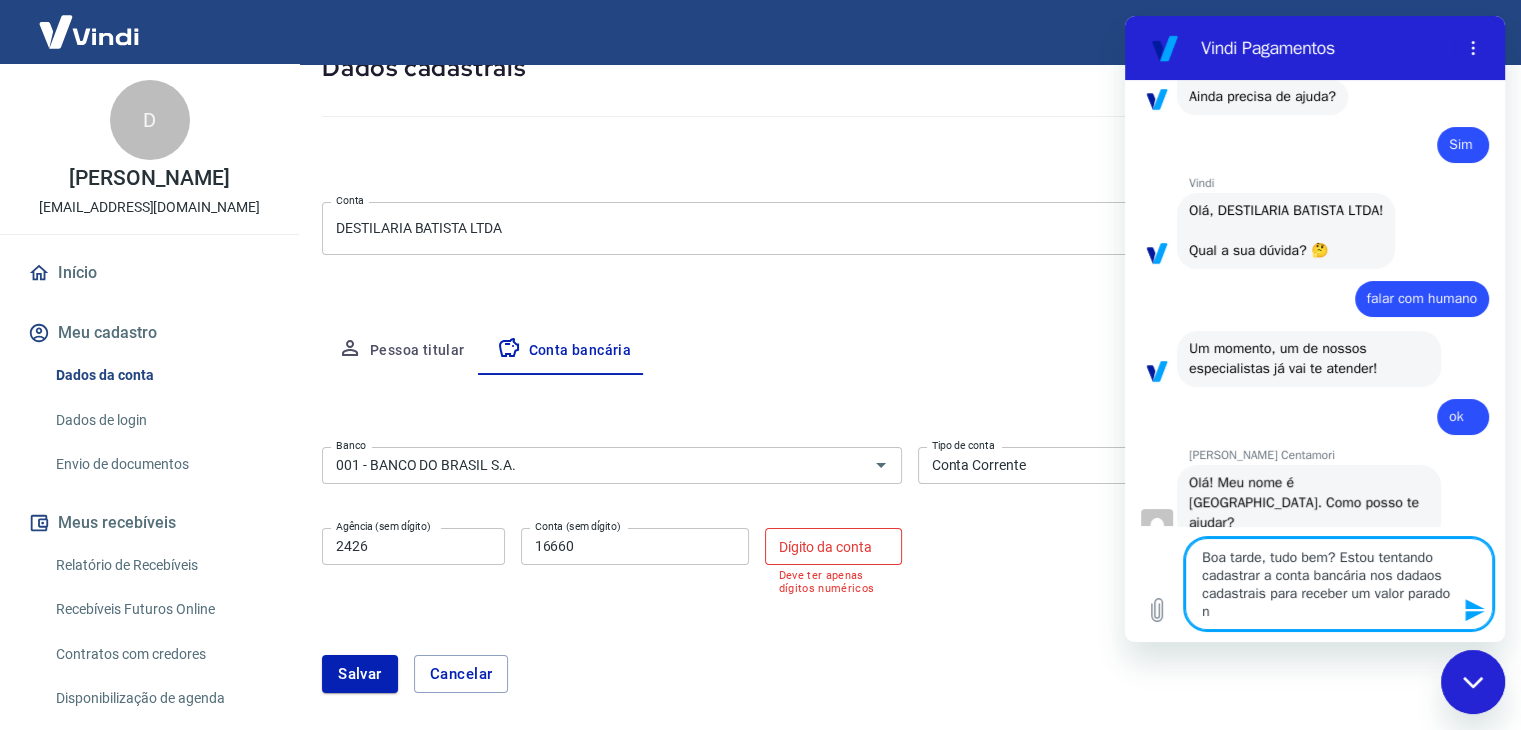 scroll, scrollTop: 828, scrollLeft: 0, axis: vertical 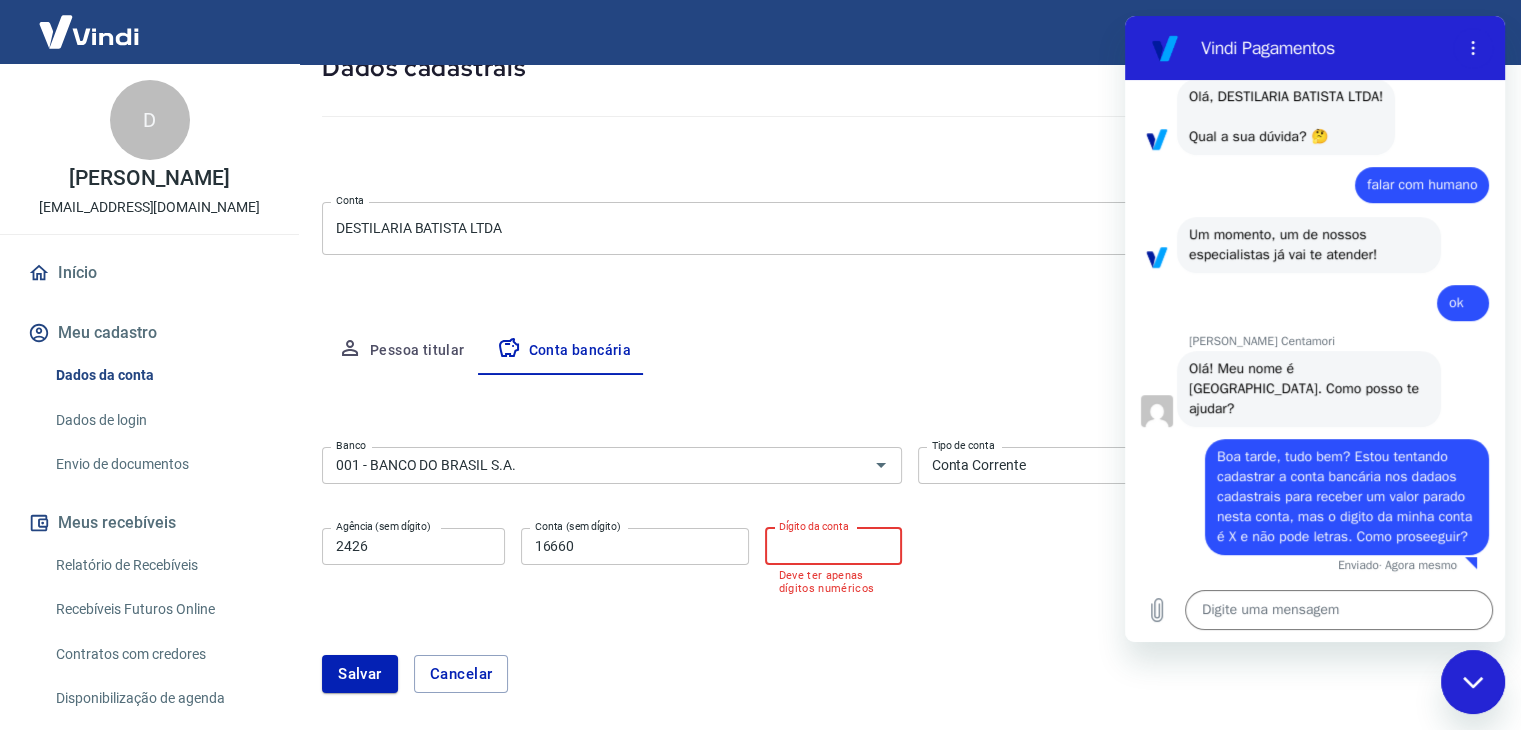 click on "Dígito da conta" at bounding box center (833, 546) 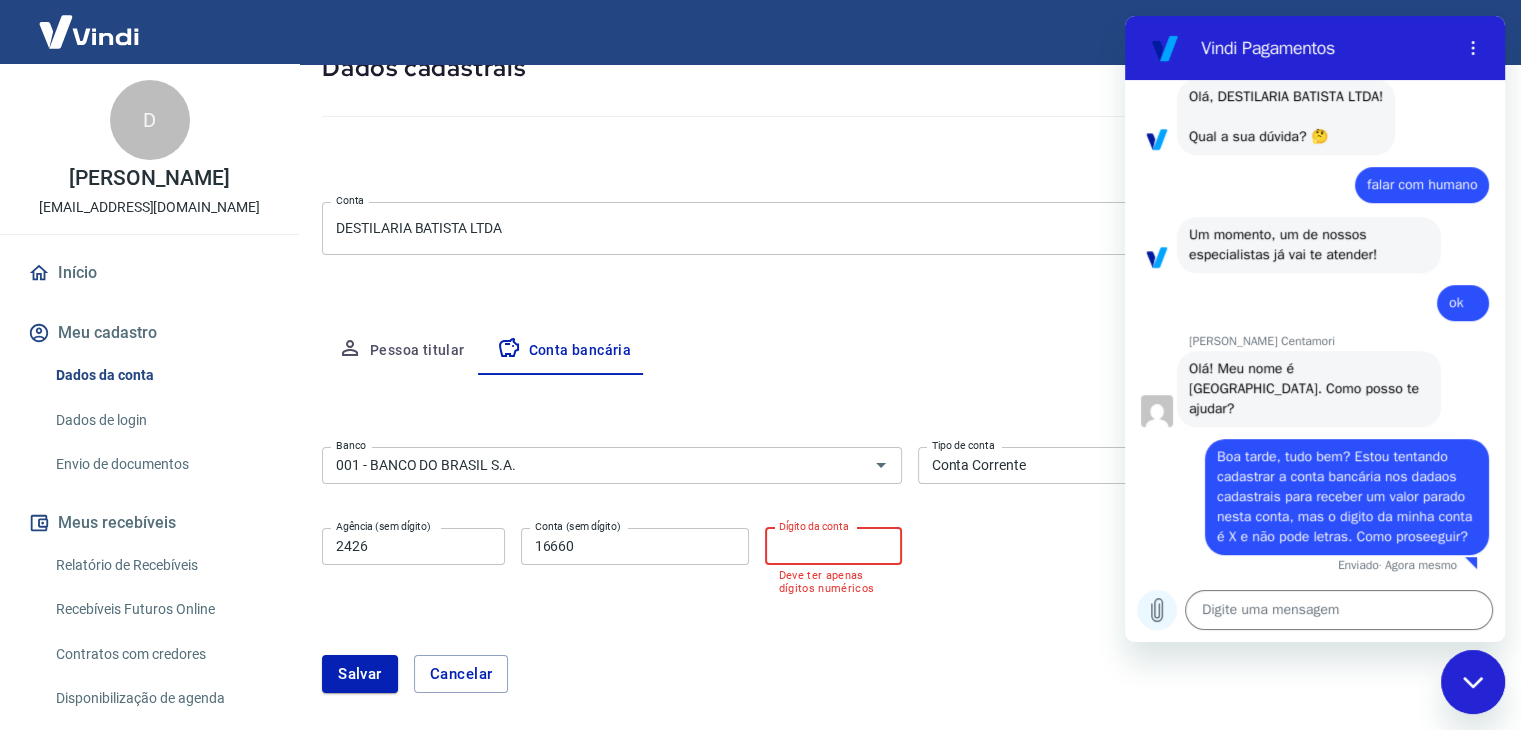 click 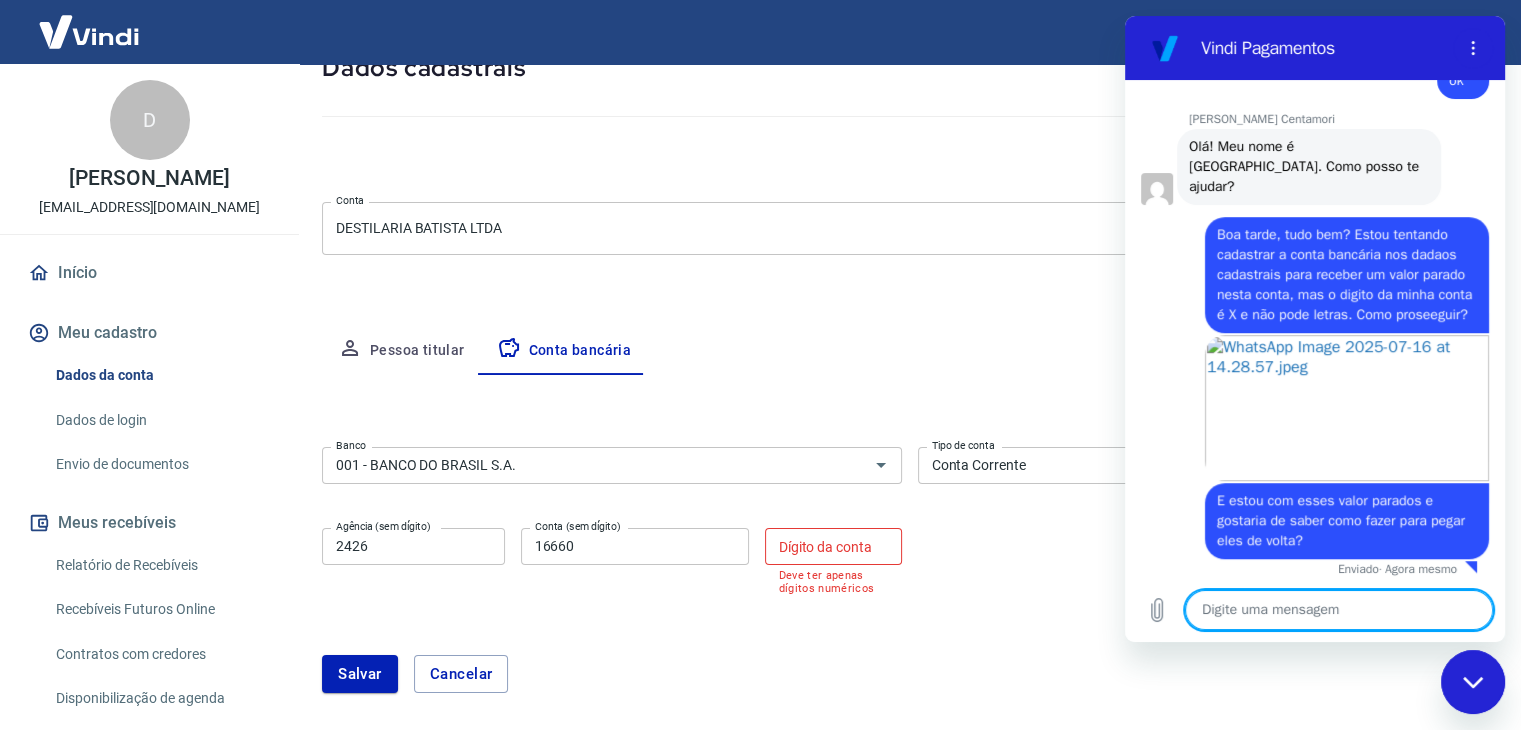scroll, scrollTop: 1163, scrollLeft: 0, axis: vertical 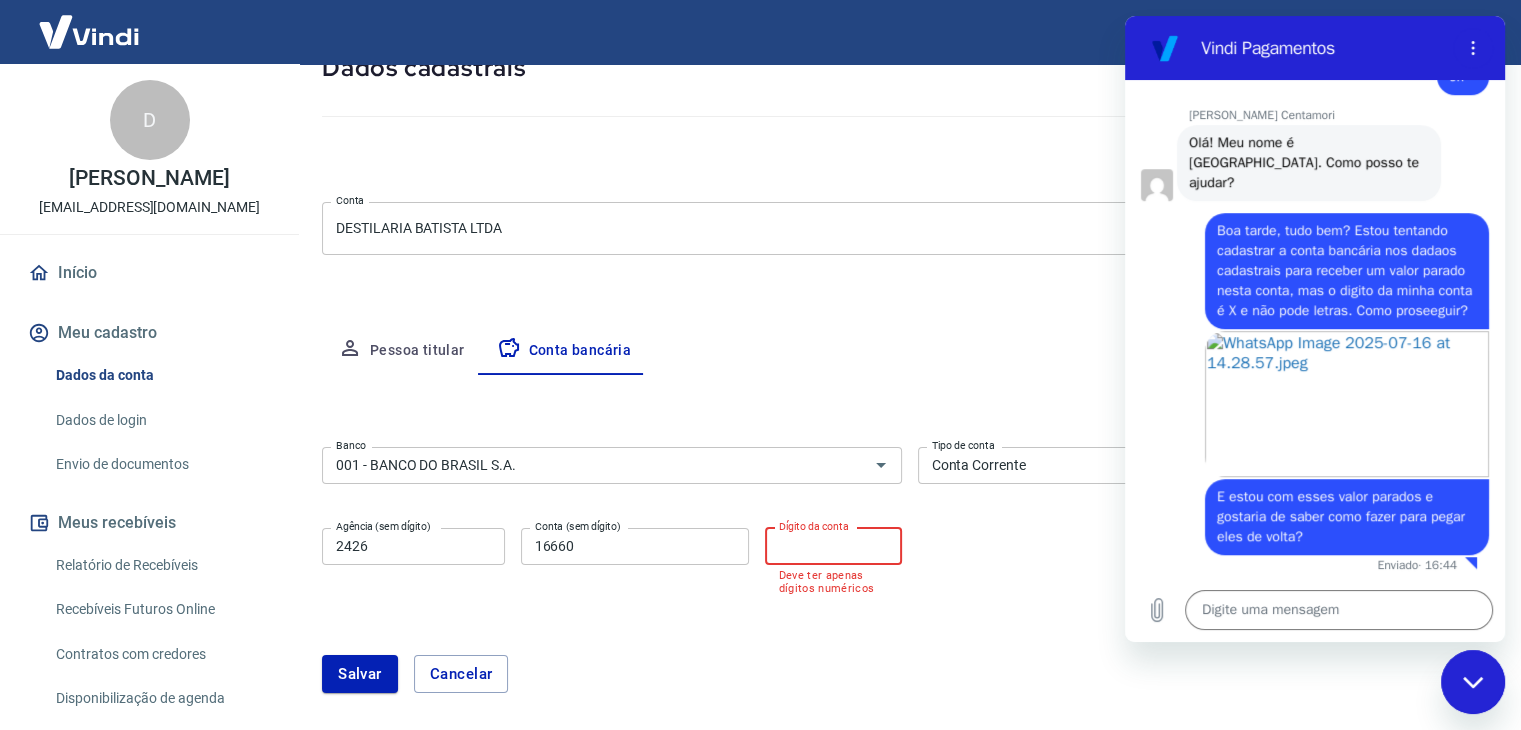 click on "Dígito da conta" at bounding box center [833, 546] 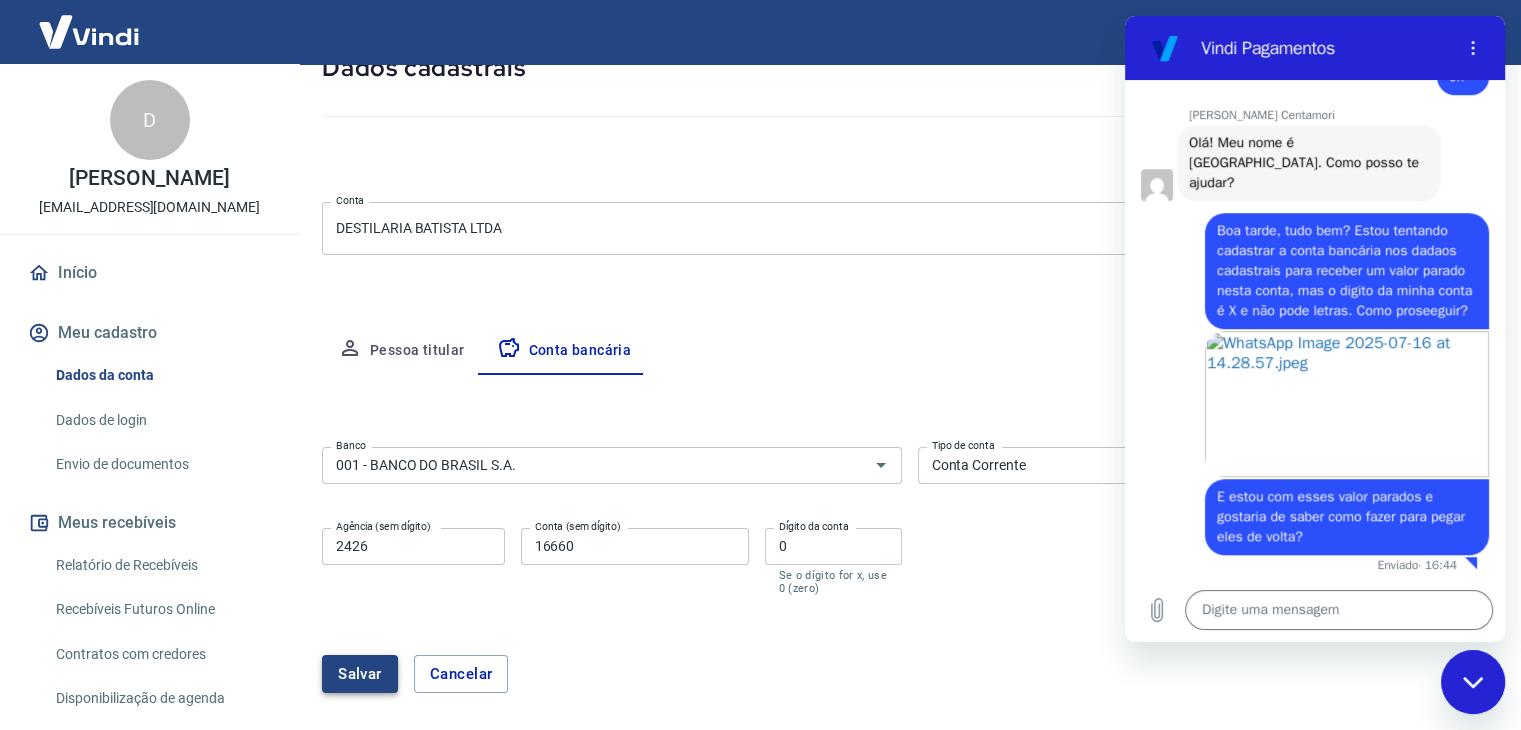 drag, startPoint x: 354, startPoint y: 652, endPoint x: 357, endPoint y: 671, distance: 19.235384 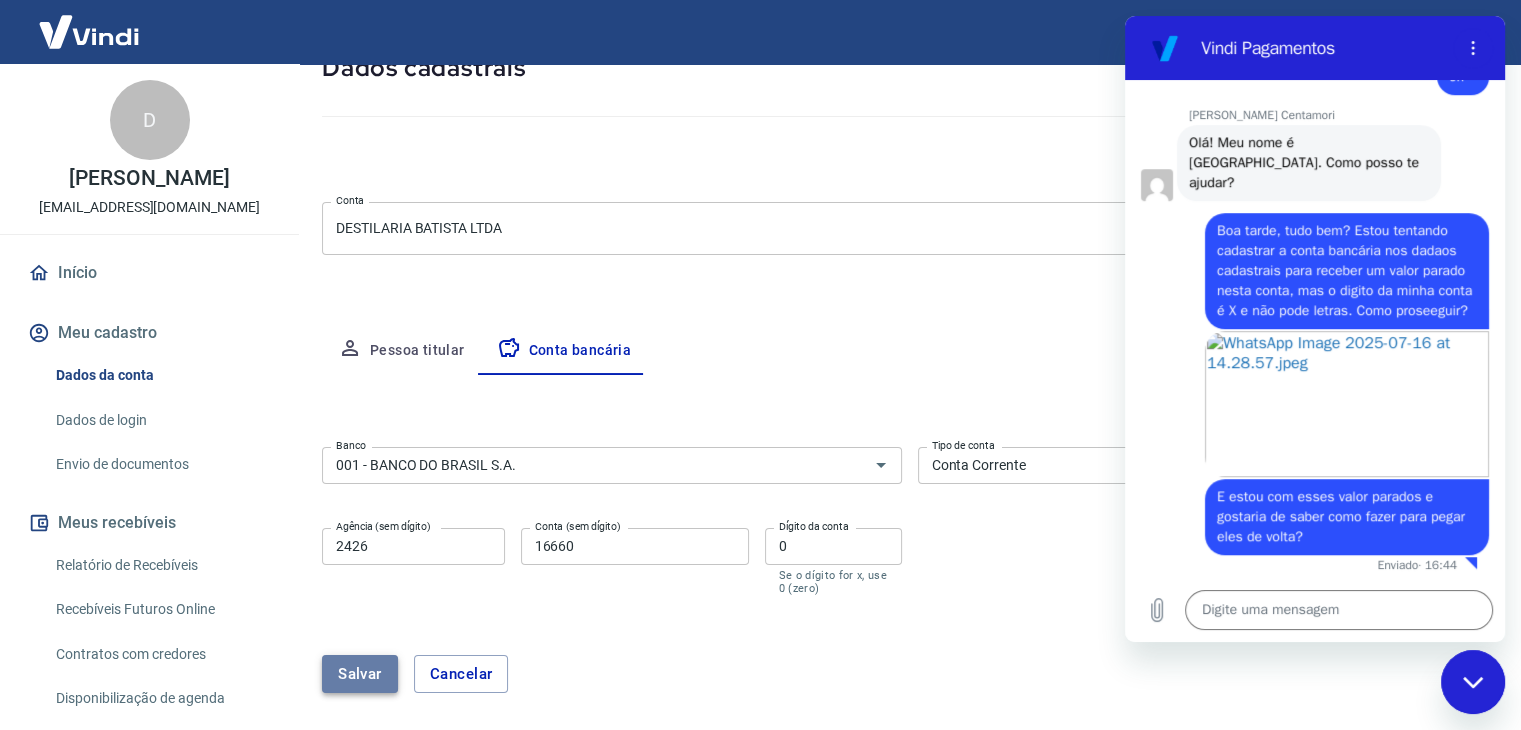 click on "Salvar" at bounding box center [360, 674] 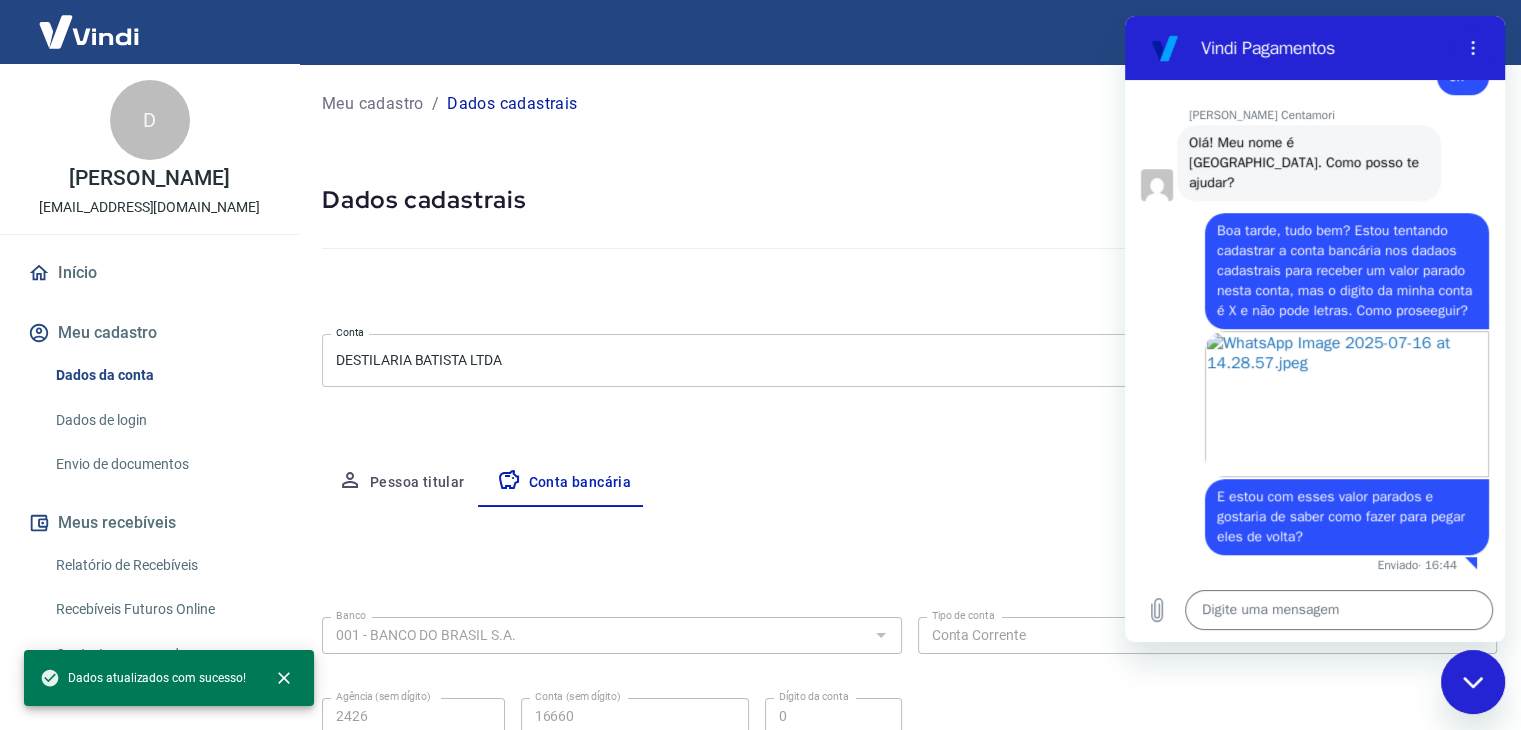 scroll, scrollTop: 180, scrollLeft: 0, axis: vertical 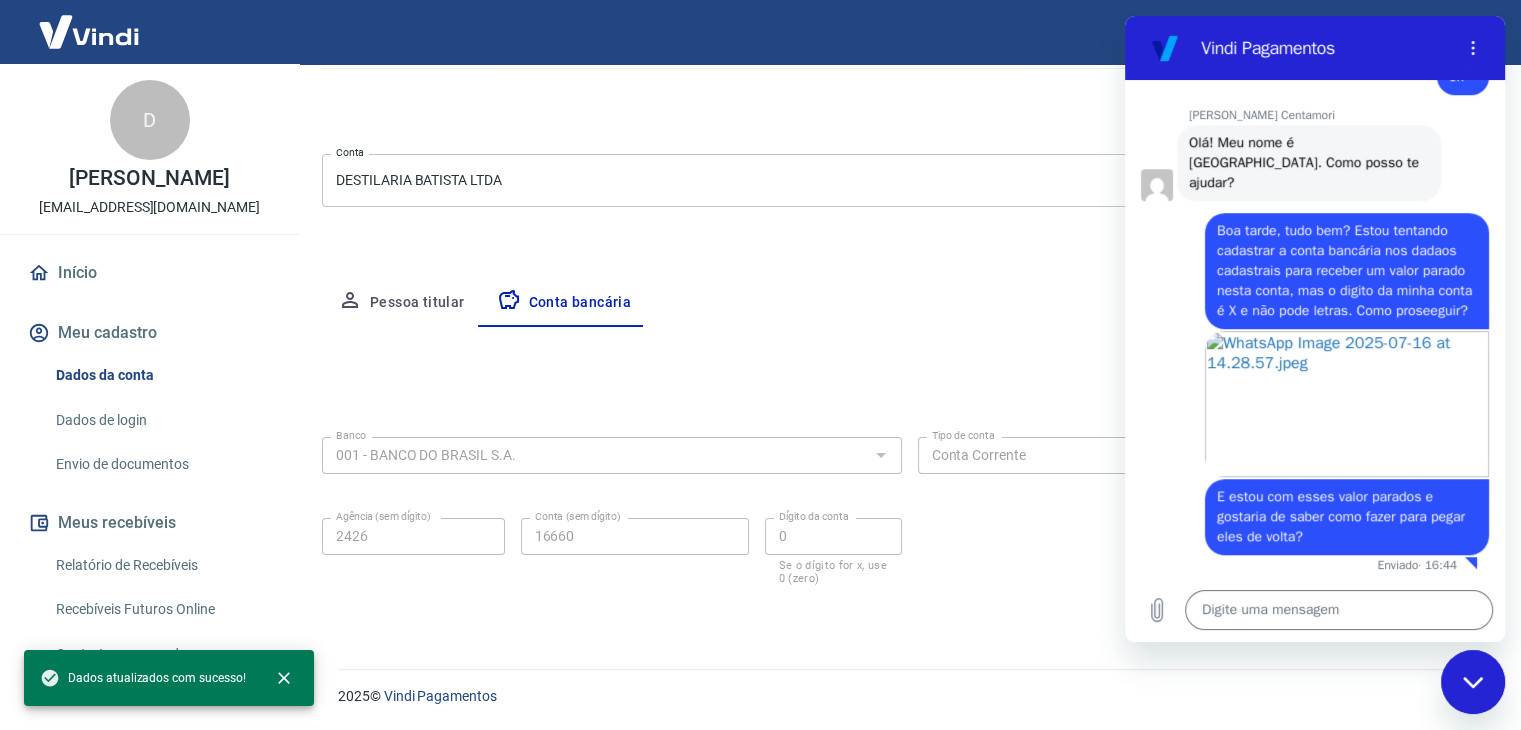 click on "Meu cadastro / Dados cadastrais Dados cadastrais Cancelar conta Conta DESTILARIA BATISTA LTDA [object Object] Conta Pessoa titular Conta bancária Editar conta bancária Banco 001 - BANCO DO BRASIL S.A. Banco Tipo de conta Conta Corrente Conta Poupança Tipo de conta Agência (sem dígito) 2426 Agência (sem dígito) Conta (sem dígito) 16660 Conta (sem dígito) Dígito da conta 0 Dígito da conta Se o dígito for x, use 0 (zero) Atenção Ao cadastrar uma nova conta bancária, faremos um crédito de valor simbólico na conta bancária informada. Este crédito é apenas para verificação de segurança e será feito automaticamente após a alteração da conta. Salvar Cancelar" at bounding box center [909, 264] 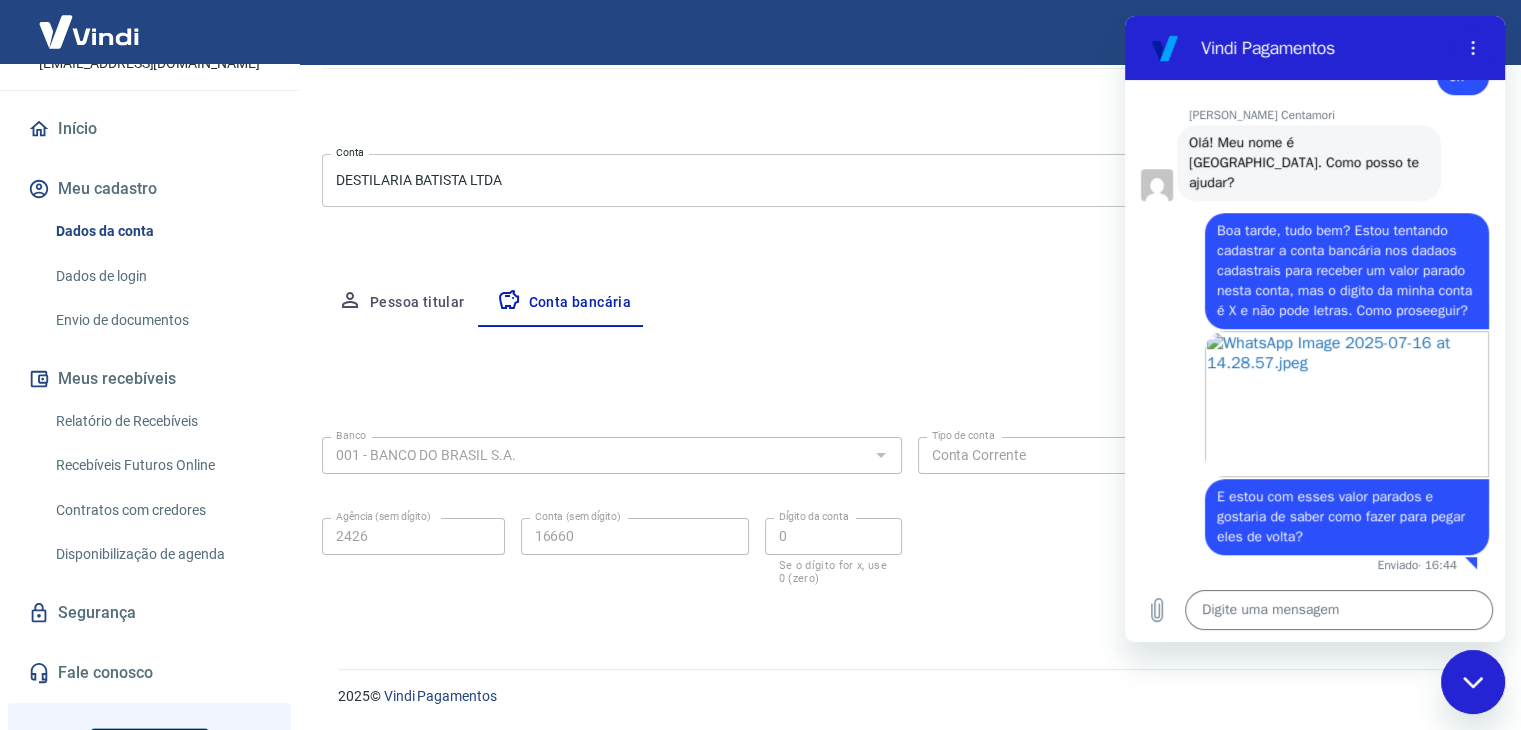 scroll, scrollTop: 148, scrollLeft: 0, axis: vertical 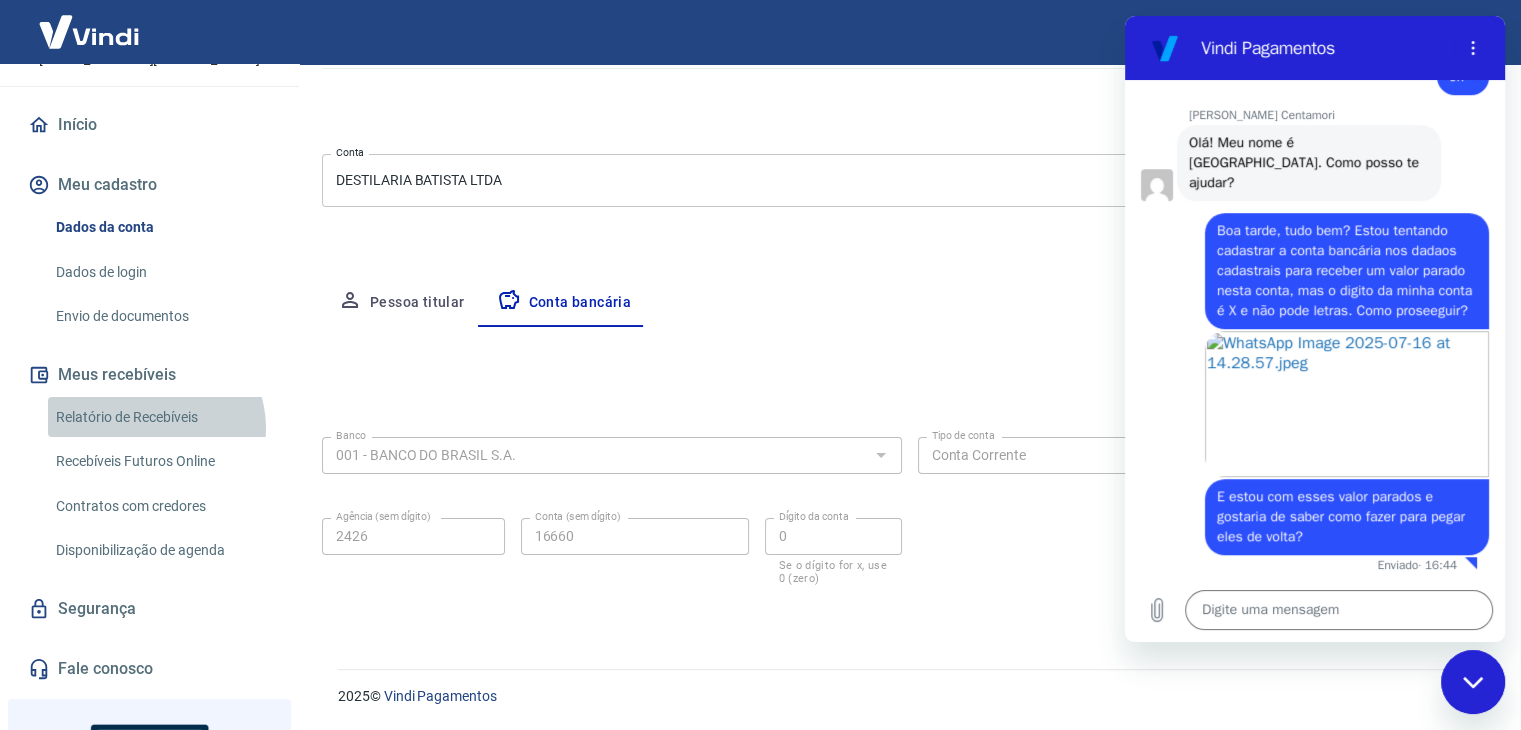 click on "Relatório de Recebíveis" at bounding box center [161, 417] 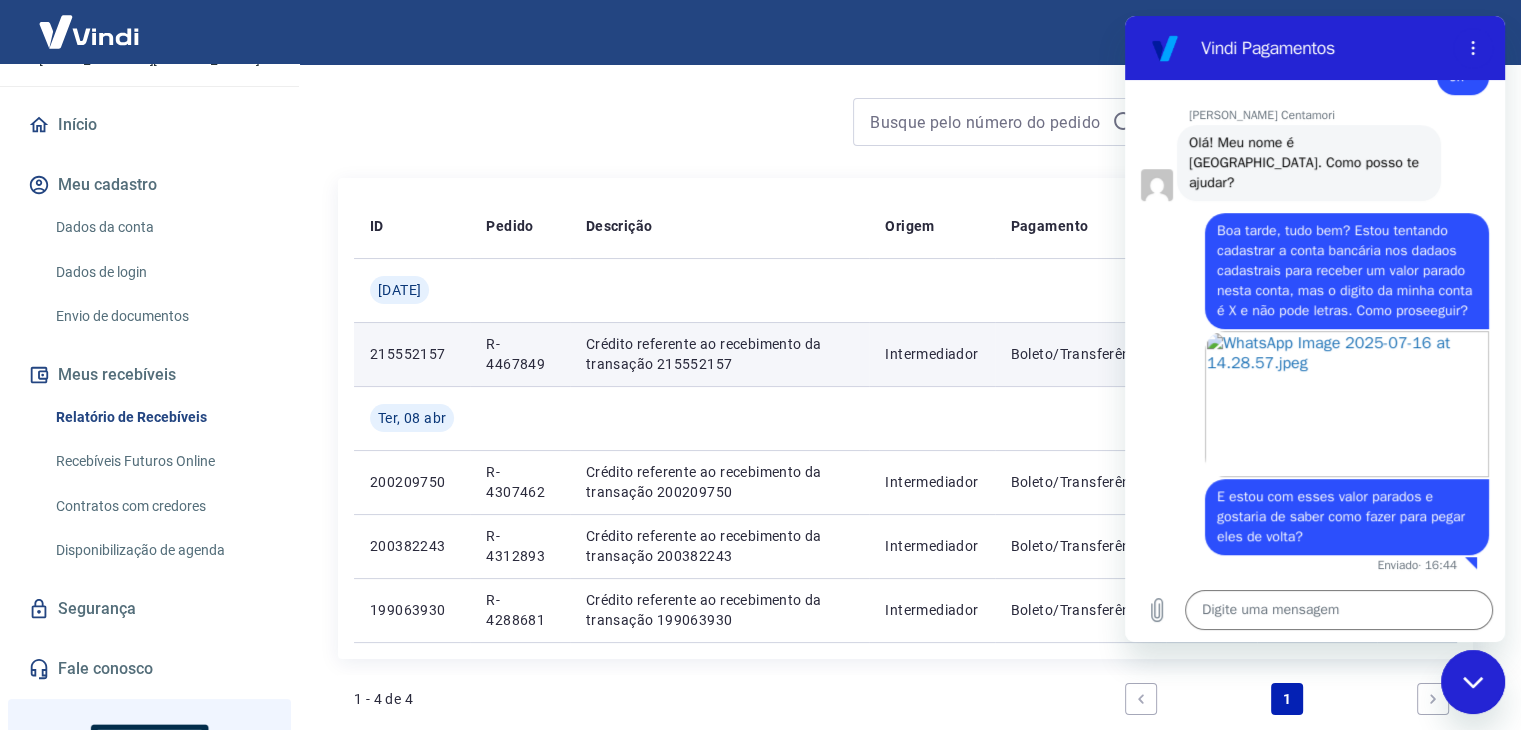 scroll, scrollTop: 155, scrollLeft: 0, axis: vertical 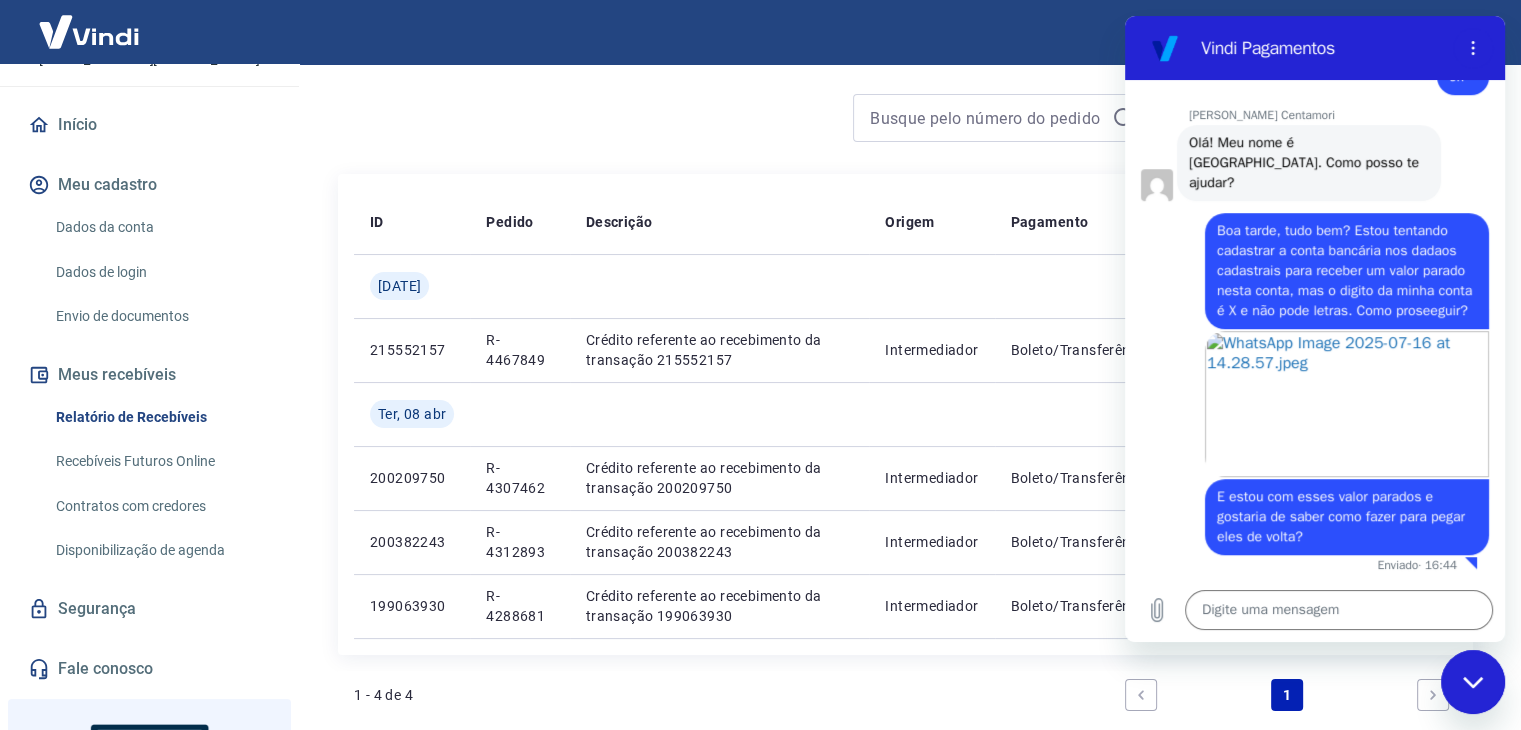 click at bounding box center [1473, 682] 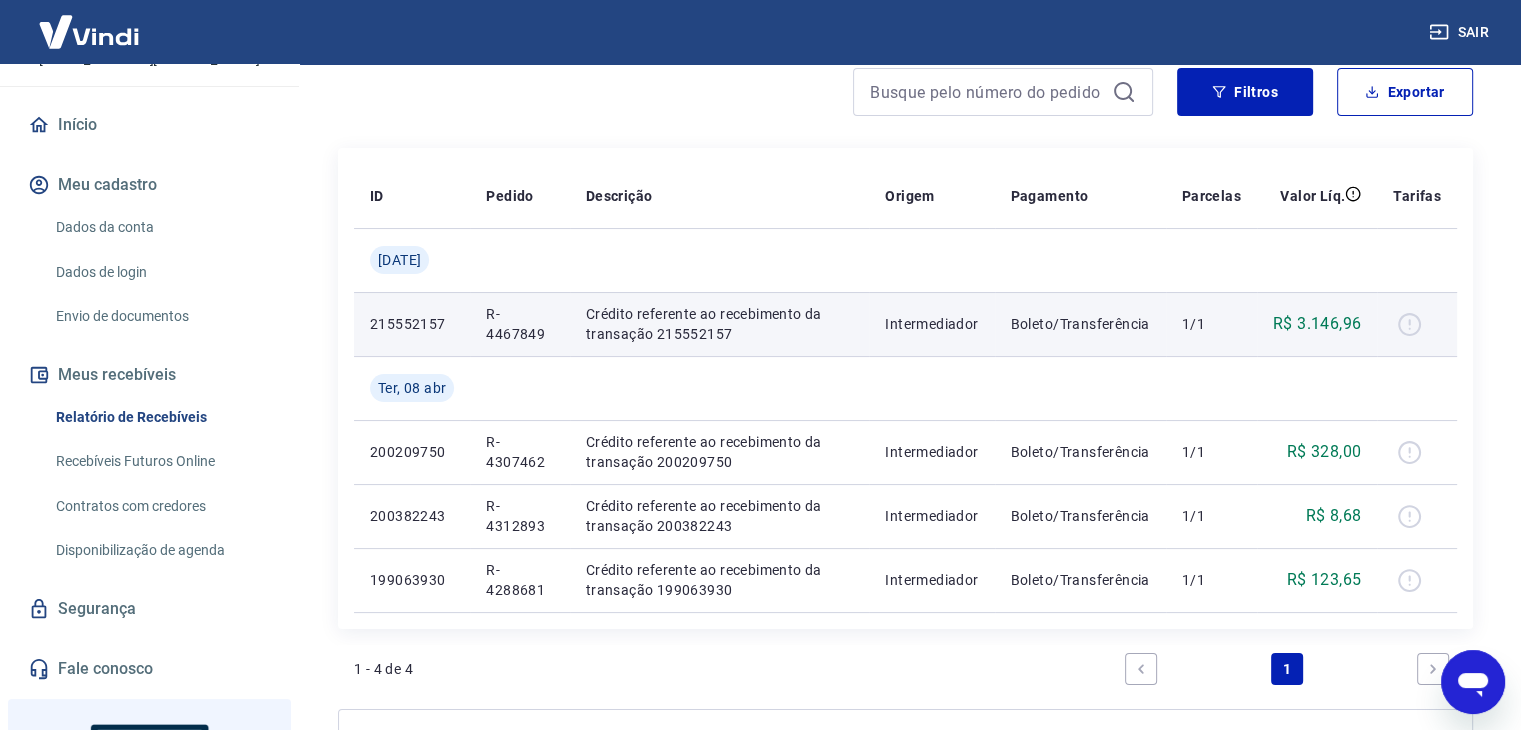 scroll, scrollTop: 170, scrollLeft: 0, axis: vertical 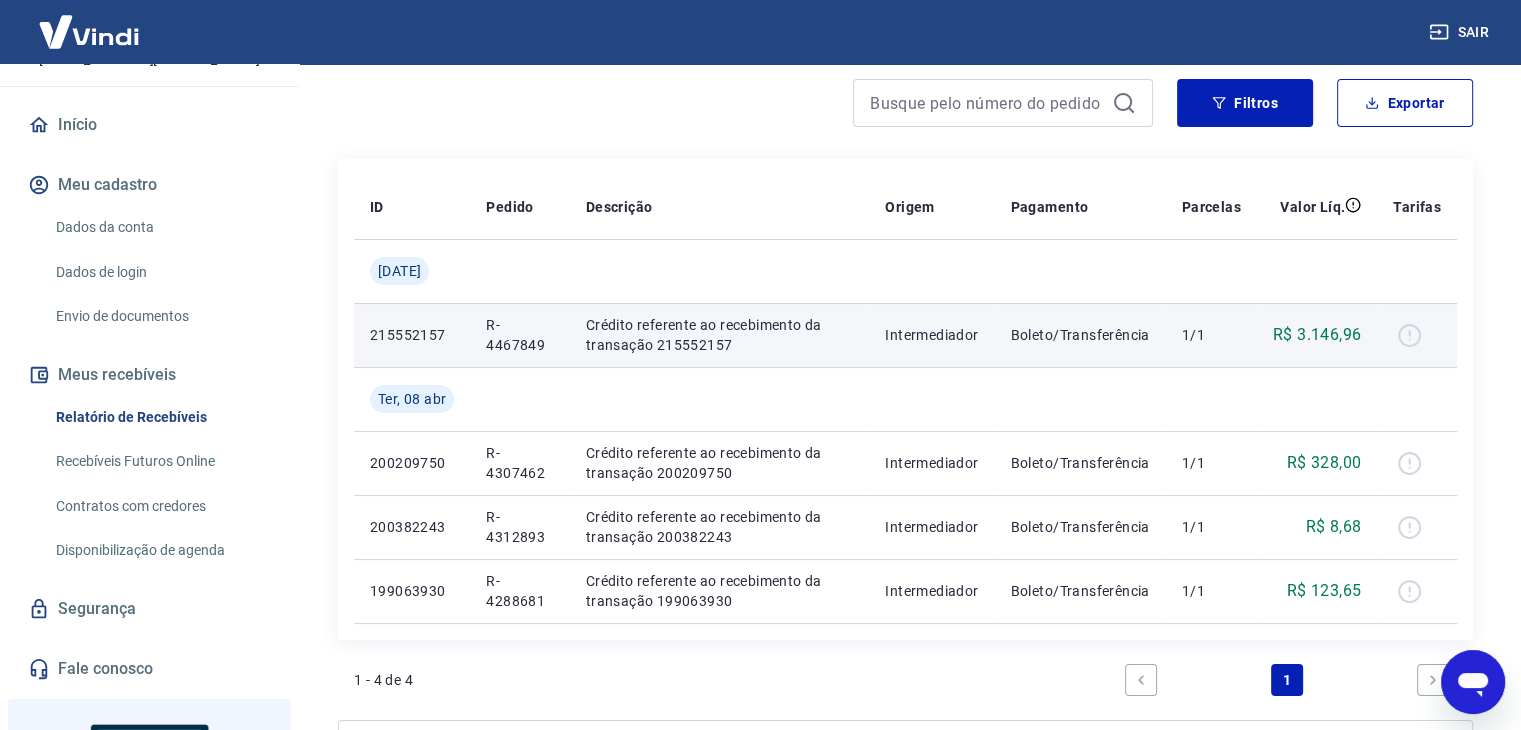 click on "1/1" at bounding box center [1211, 335] 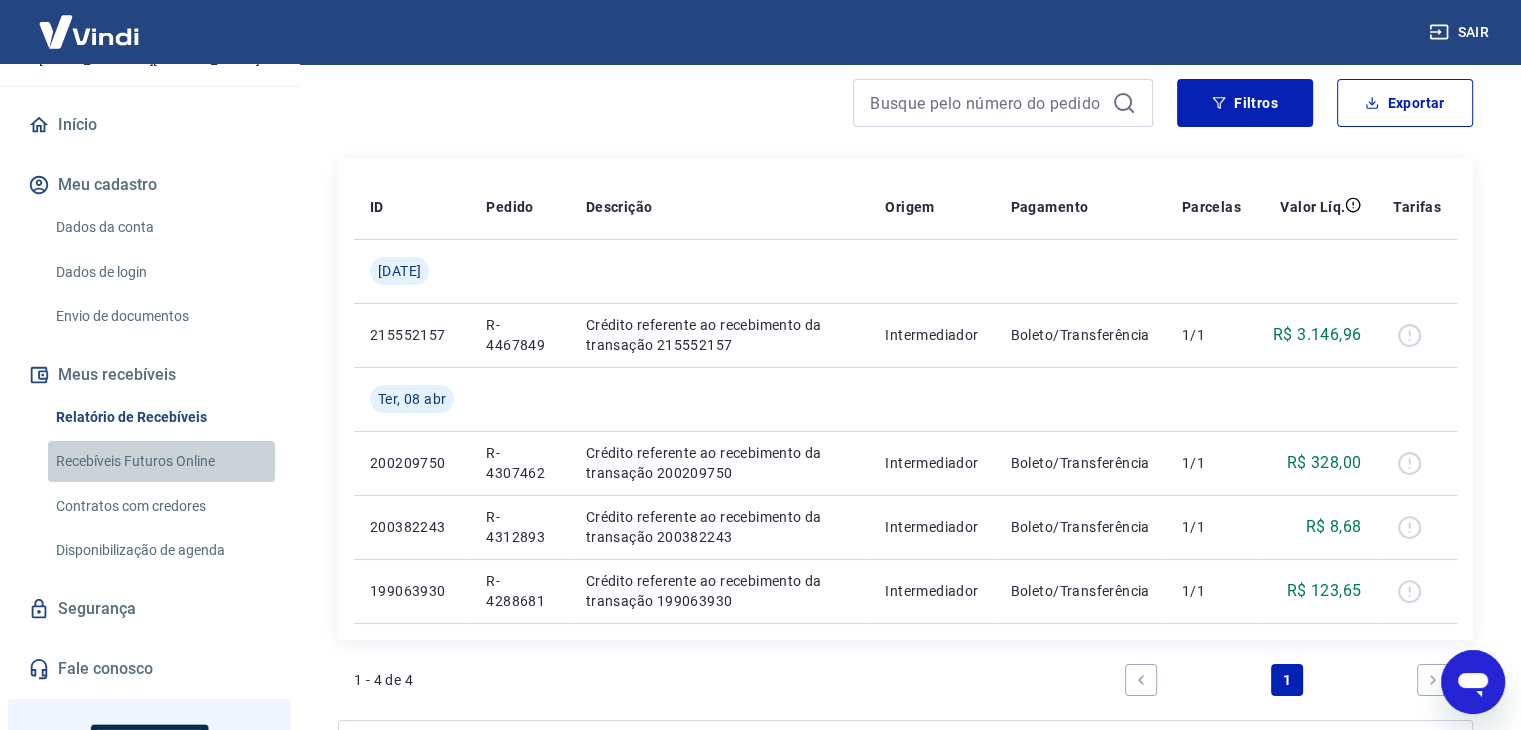 click on "Recebíveis Futuros Online" at bounding box center [161, 461] 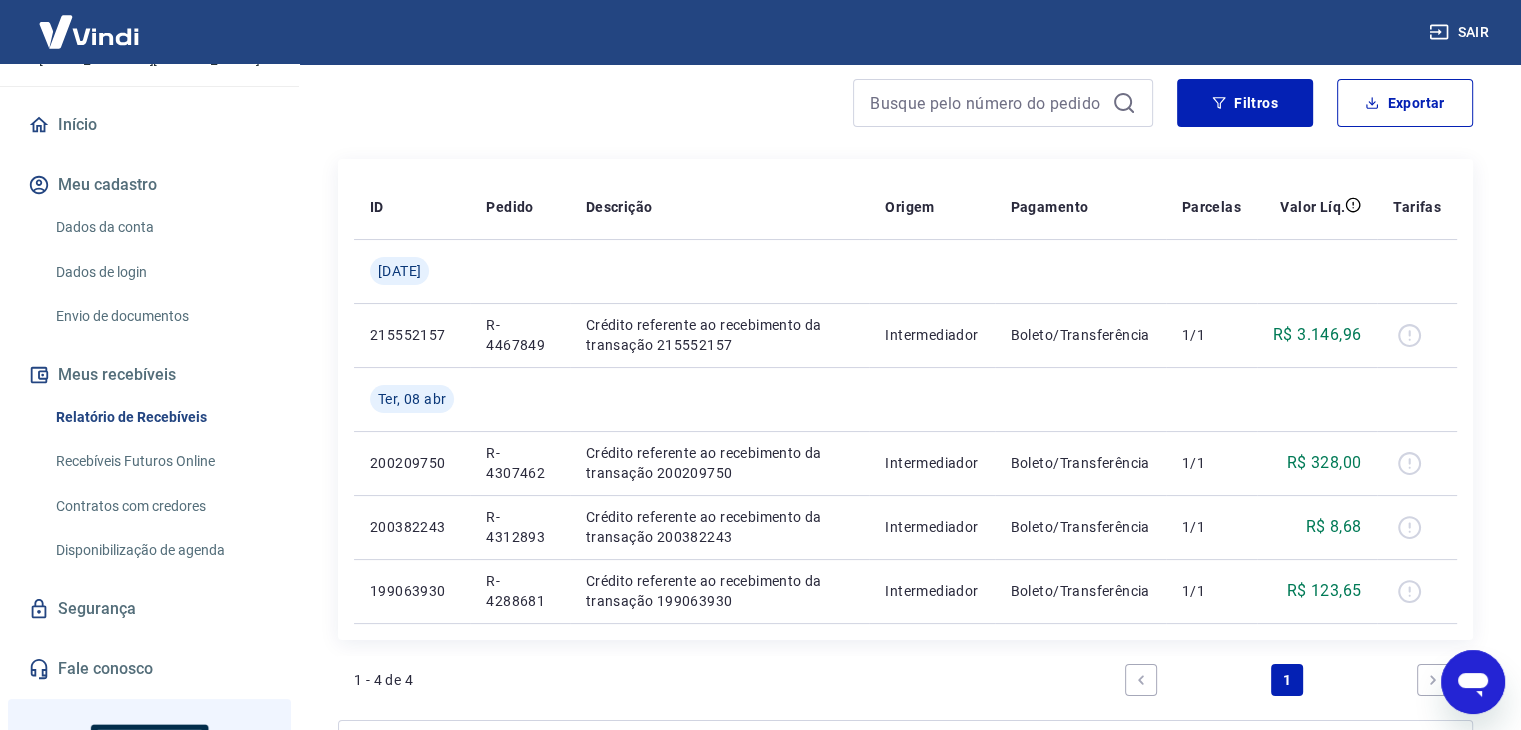 click 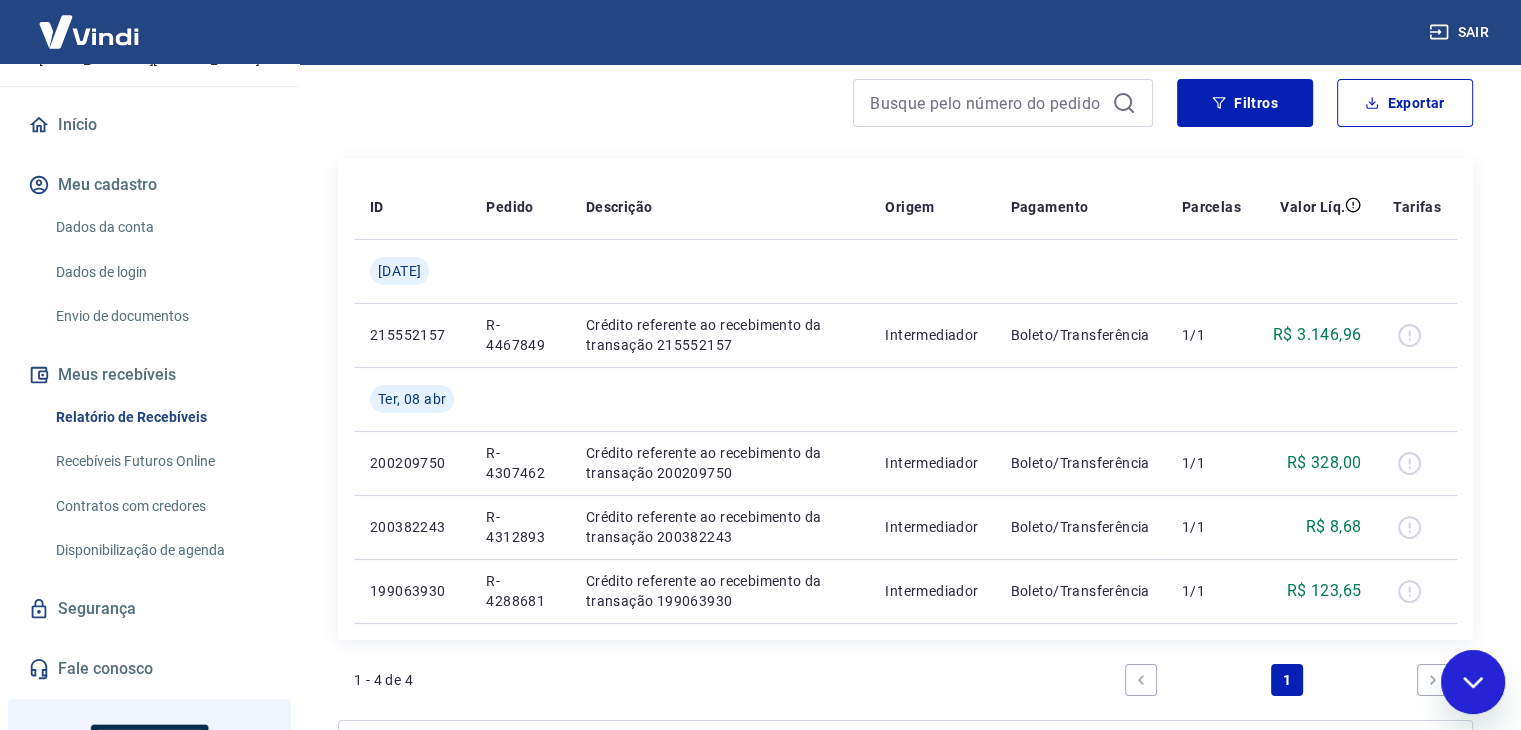 scroll, scrollTop: 0, scrollLeft: 0, axis: both 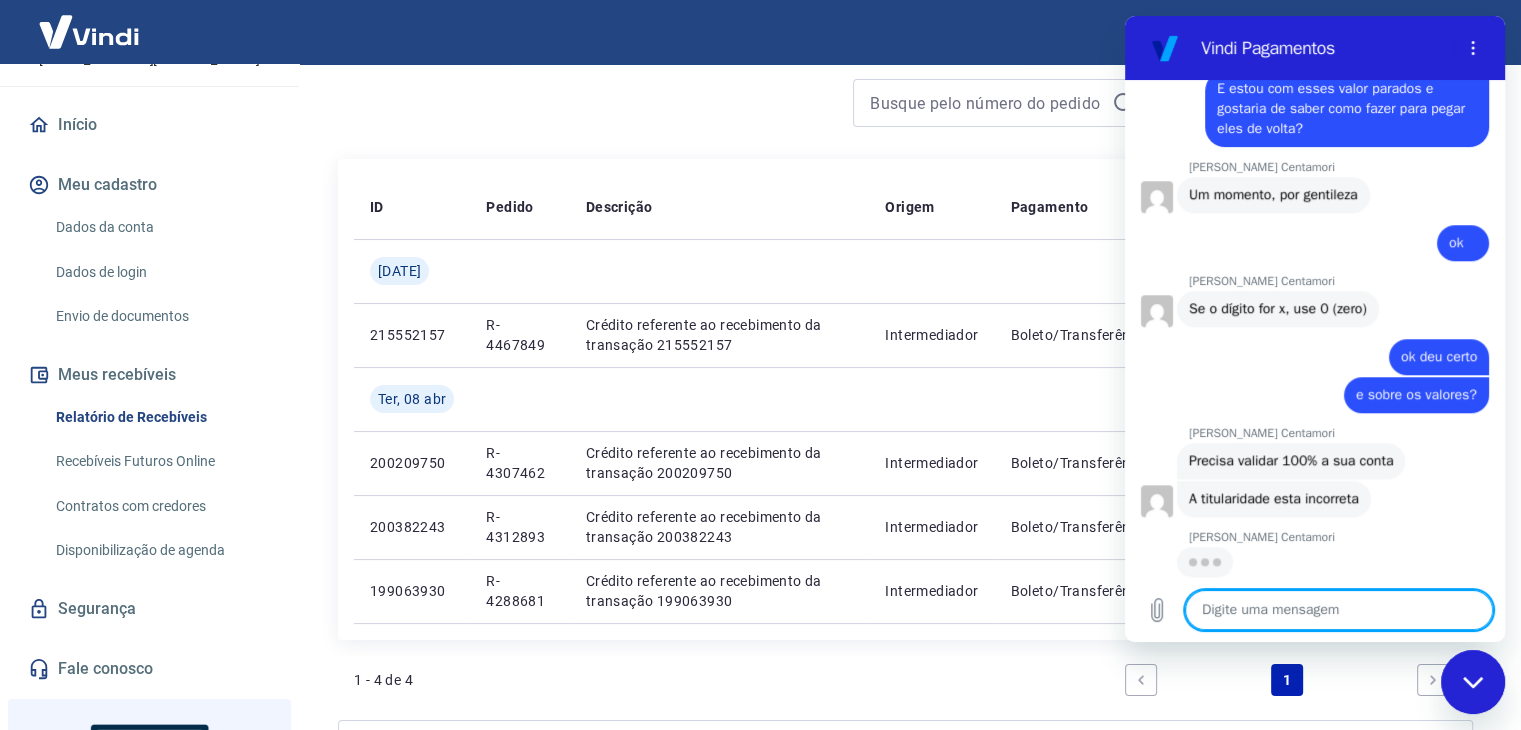 click at bounding box center [1339, 610] 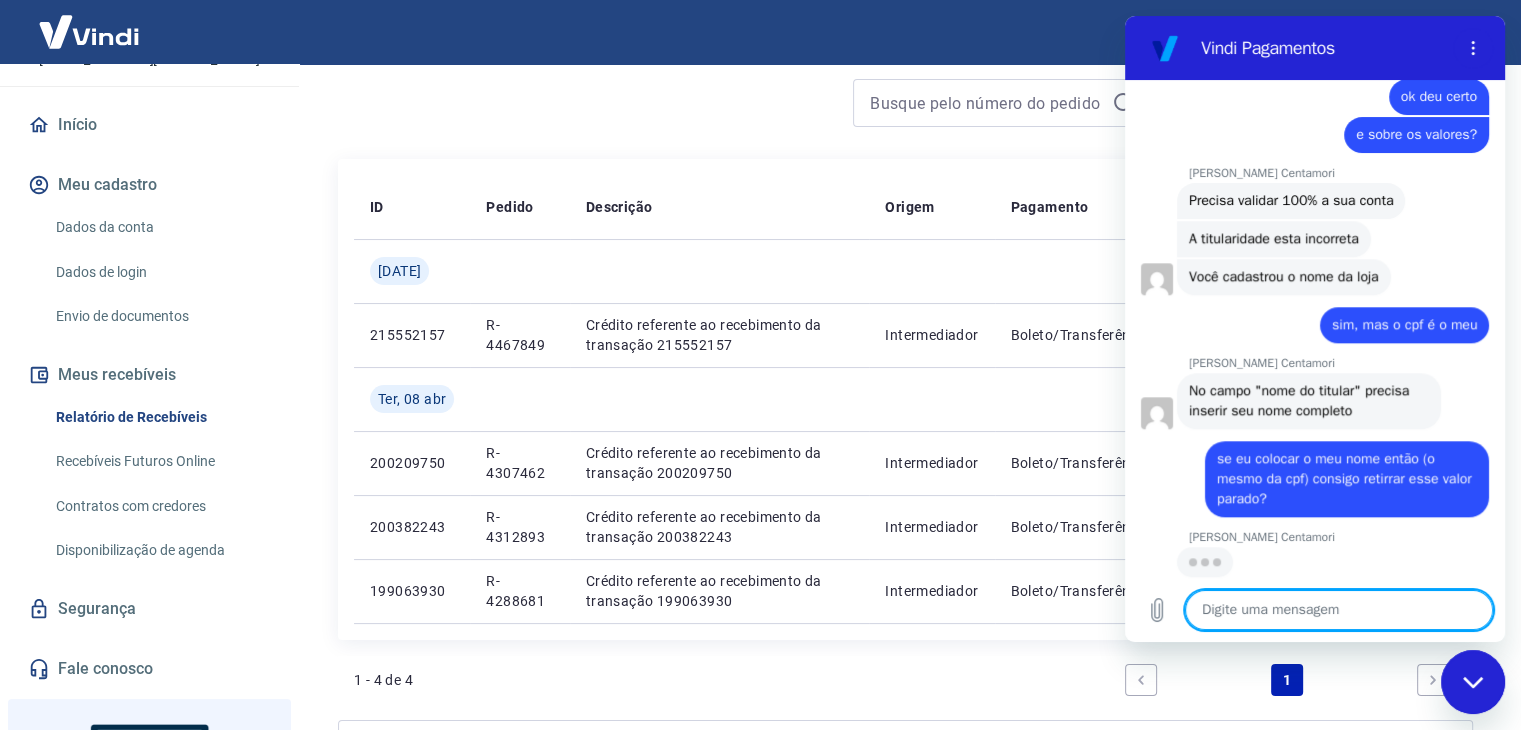 scroll, scrollTop: 1831, scrollLeft: 0, axis: vertical 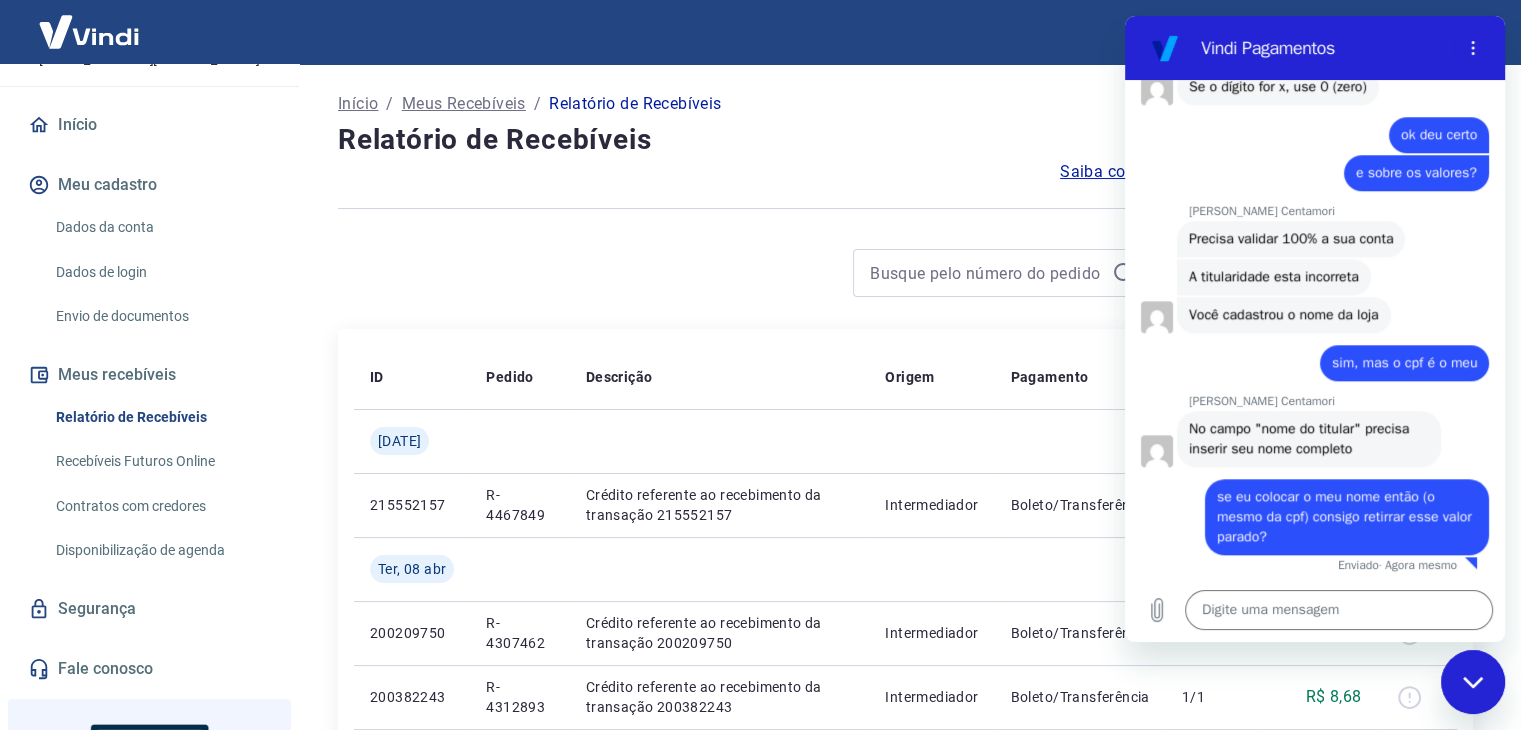 click on "Dados da conta" at bounding box center (161, 227) 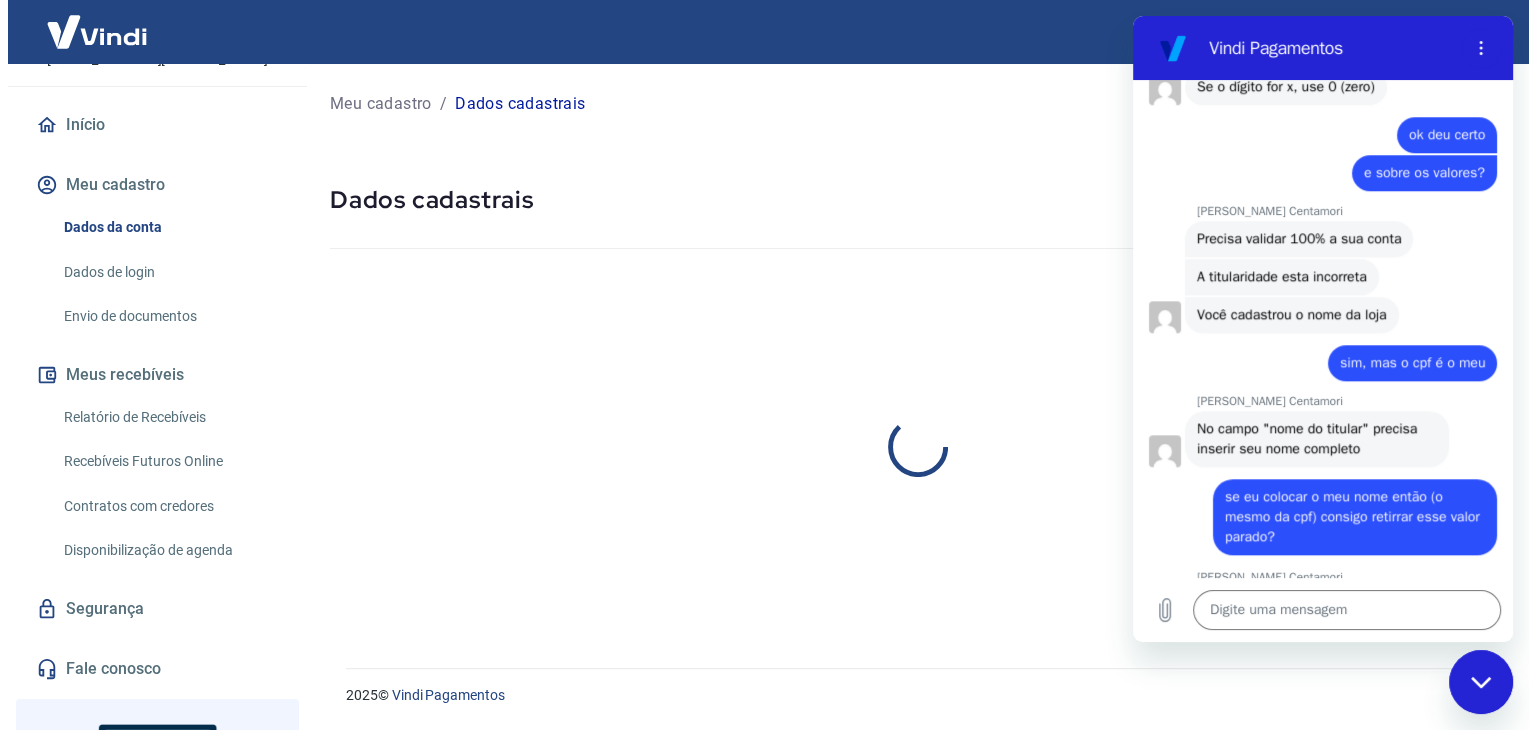 scroll, scrollTop: 0, scrollLeft: 0, axis: both 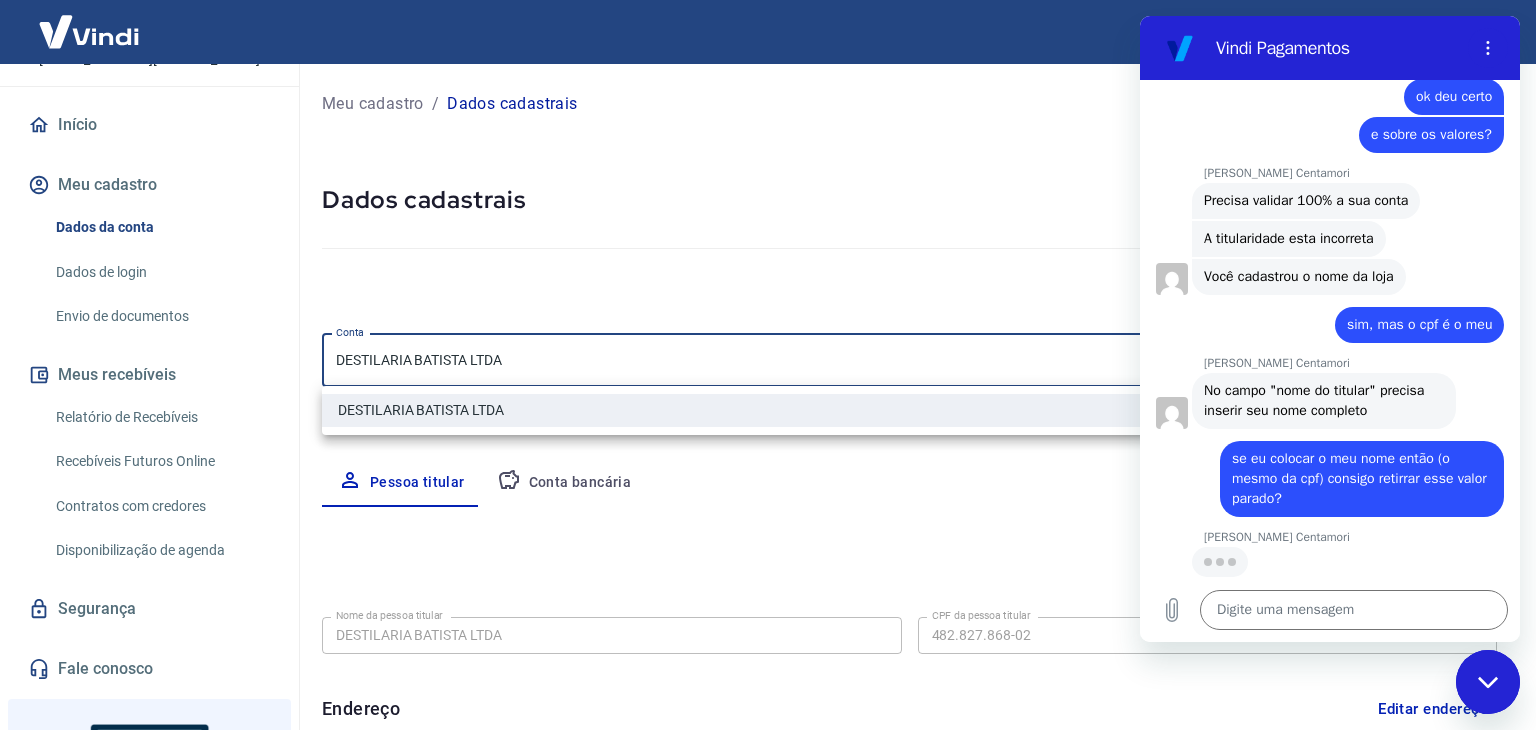 click on "Sair D Destilaria Batista cachacabatista10@gmail.com Início Meu cadastro Dados da conta Dados de login Envio de documentos Meus recebíveis Relatório de Recebíveis Recebíveis Futuros Online Contratos com credores Disponibilização de agenda Segurança Fale conosco Volte para o portal de gerenciamento de vendas do Intermediador. Voltar para  Intermediador Meu cadastro / Dados cadastrais Dados cadastrais Cancelar conta Conta DESTILARIA BATISTA LTDA [object Object] Conta Pessoa titular Conta bancária Editar nome Nome da pessoa titular DESTILARIA BATISTA LTDA Nome da pessoa titular CPF da pessoa titular 482.827.868-02 CPF da pessoa titular Atenção! Seus recebimentos podem ficar temporariamente bloqueados se o nome da pessoa titular for editado. Salvar Cancelar Endereço Editar endereço CEP 14490-000 CEP Rua Rua Marechal Deodoro Rua Número 49 Número Complemento Complemento Bairro Fazenda Boa Sorte - Zona Rural Bairro Cidade Rifaina Cidade Estado Acre Alagoas Amapá Amazonas Bahia Ceará Distrito Federal" at bounding box center [768, 365] 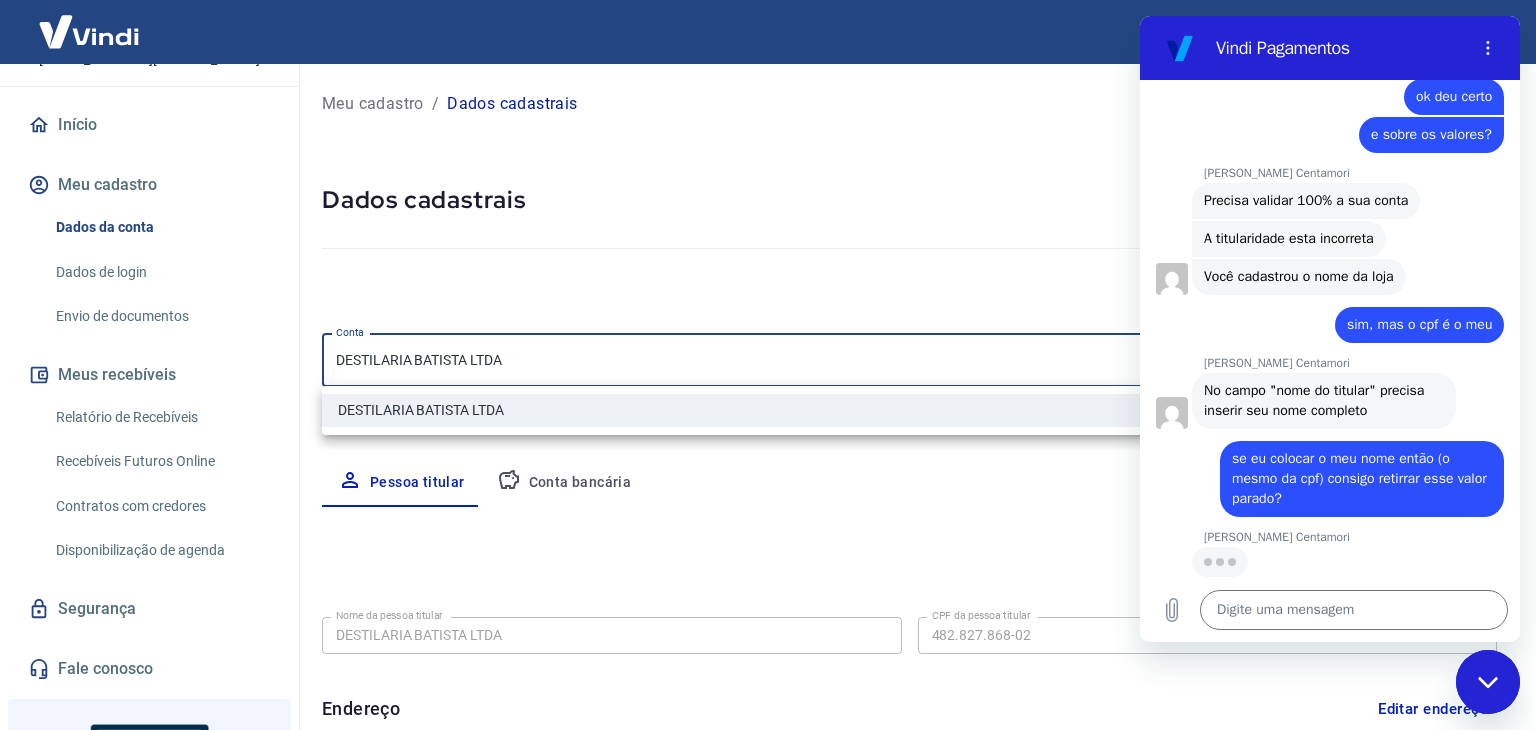 click 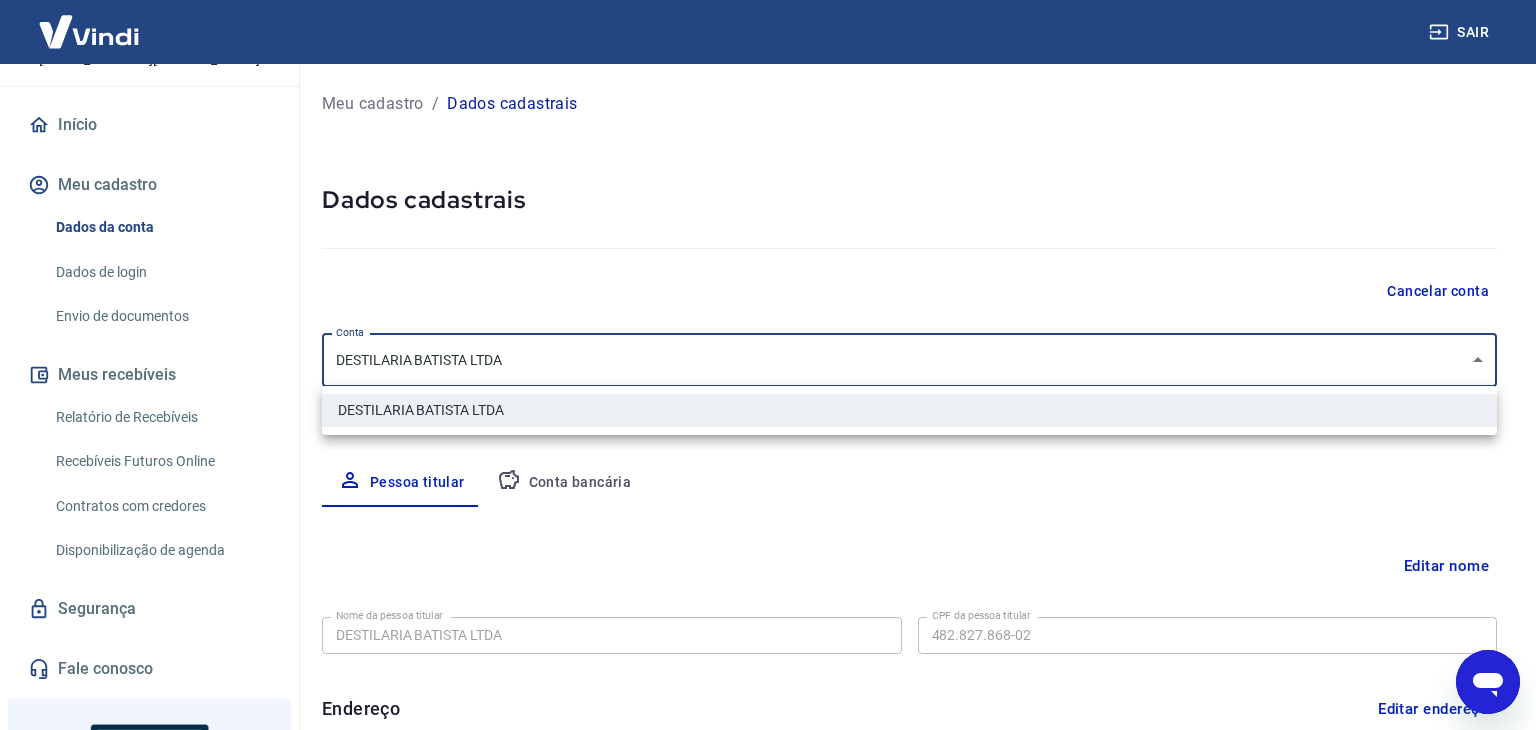 click at bounding box center [768, 365] 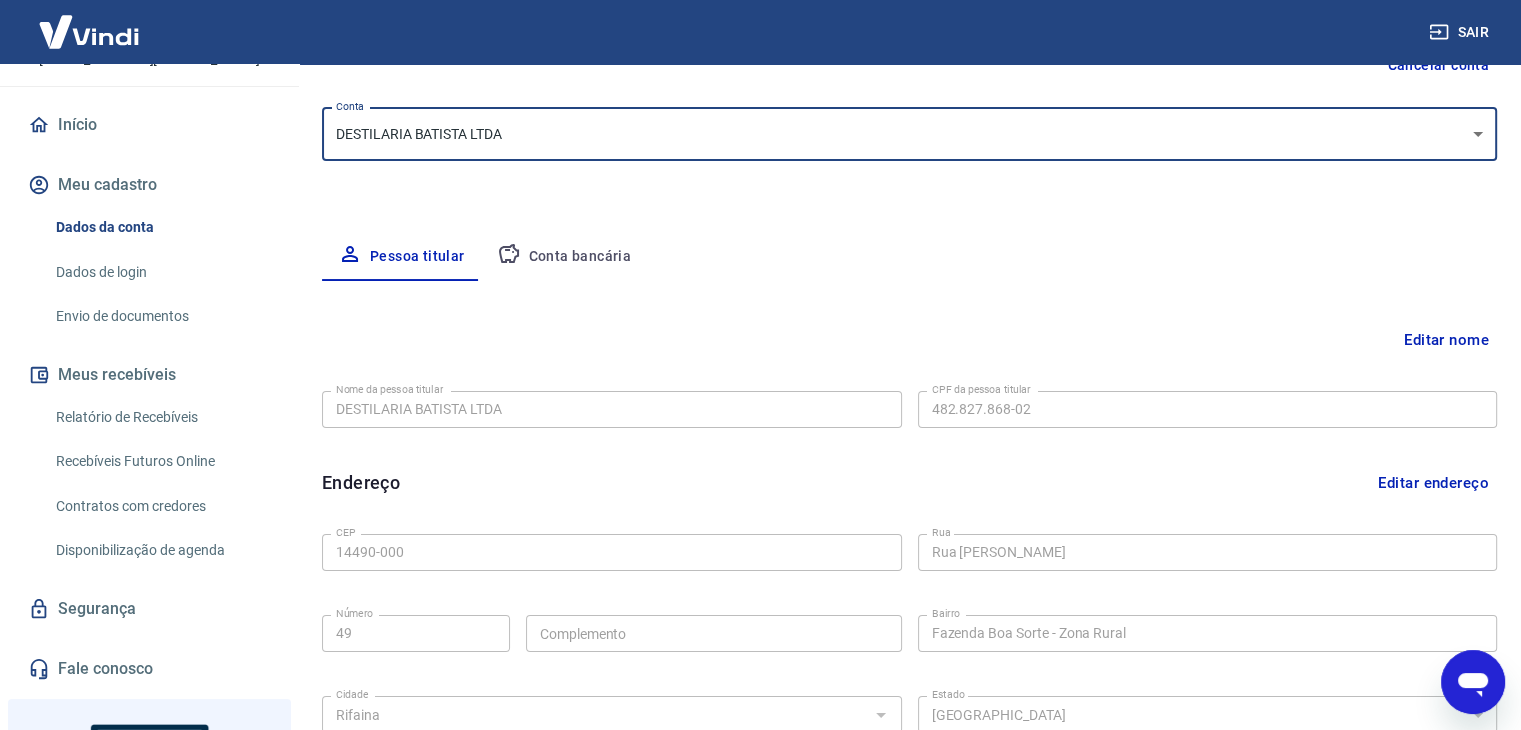 scroll, scrollTop: 227, scrollLeft: 0, axis: vertical 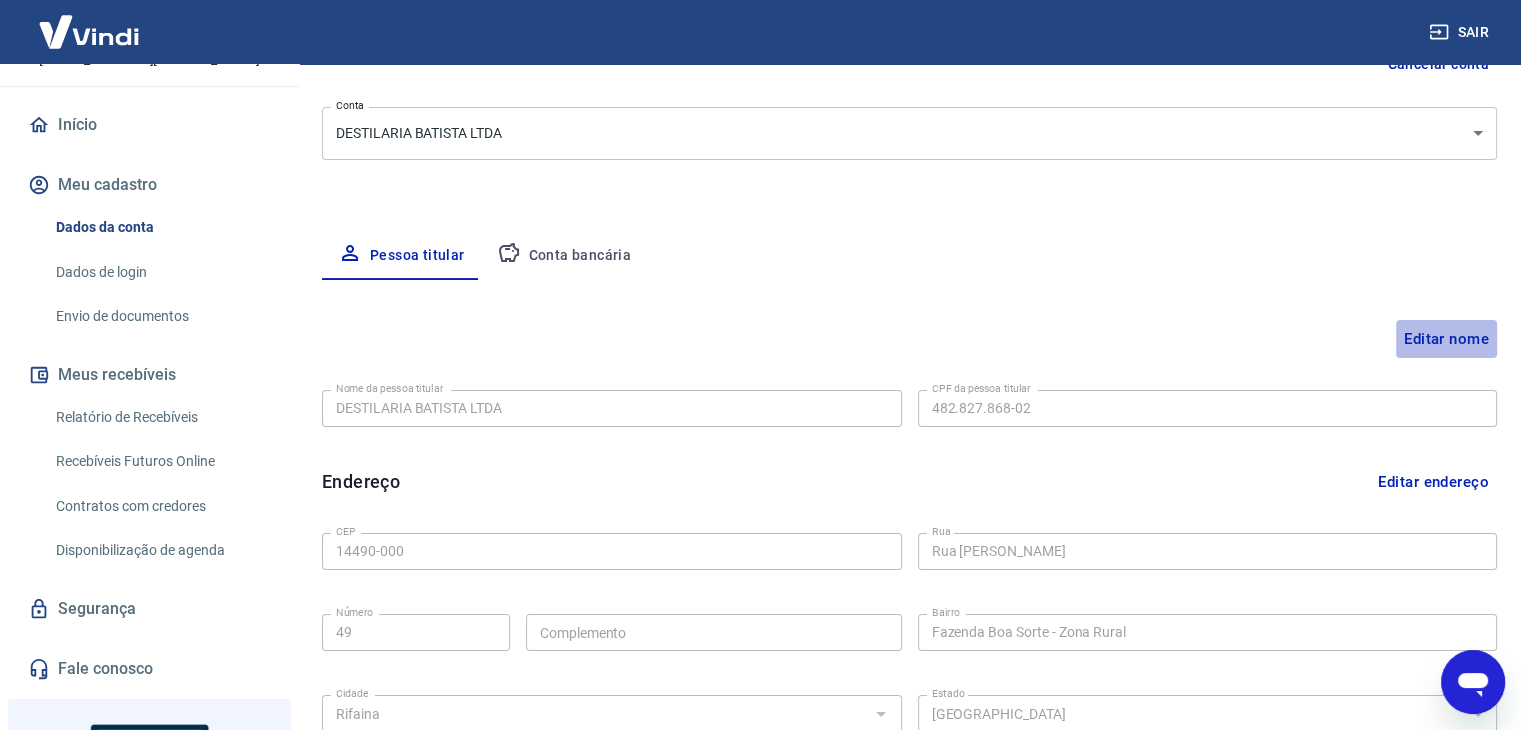 click on "Editar nome" at bounding box center (1446, 339) 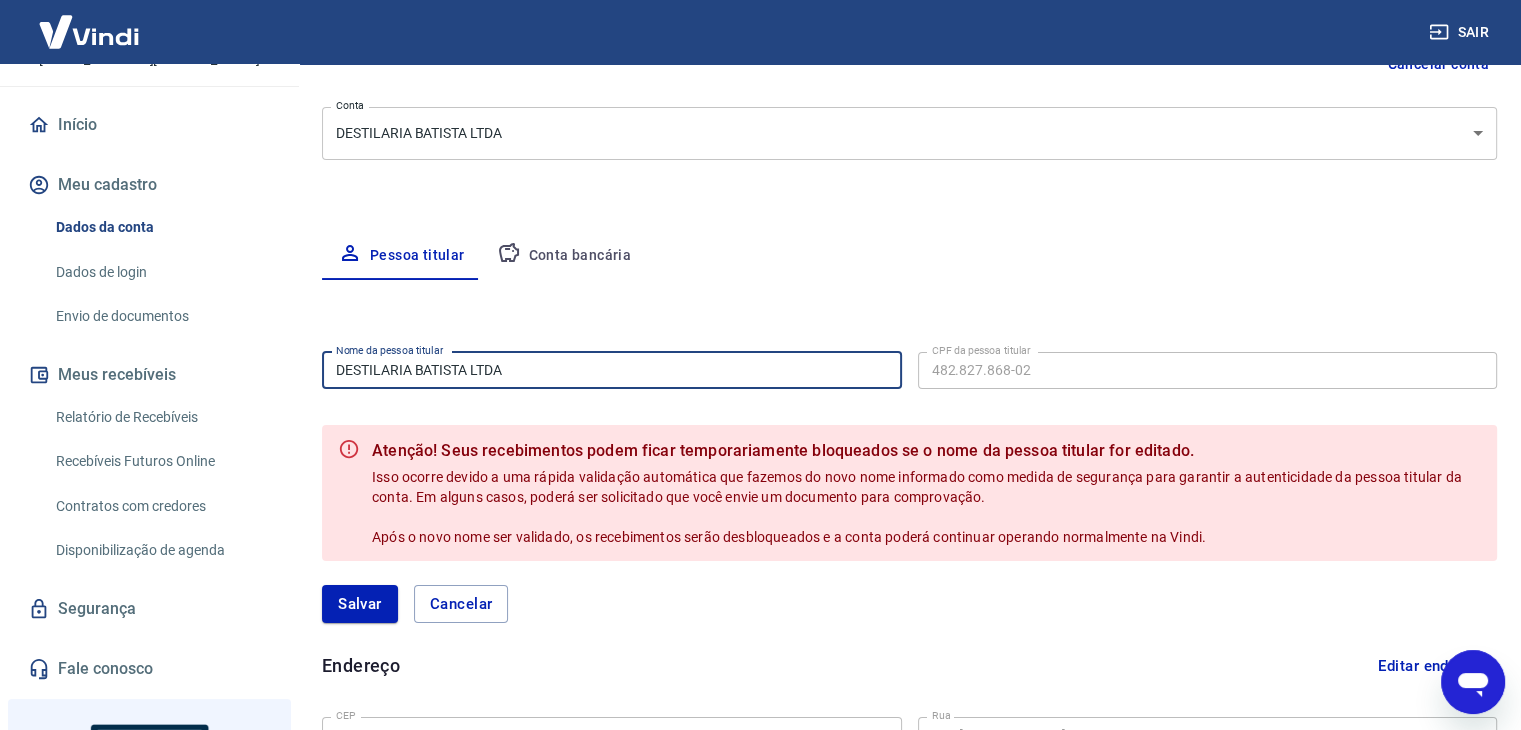 click on "DESTILARIA BATISTA LTDA" at bounding box center (612, 370) 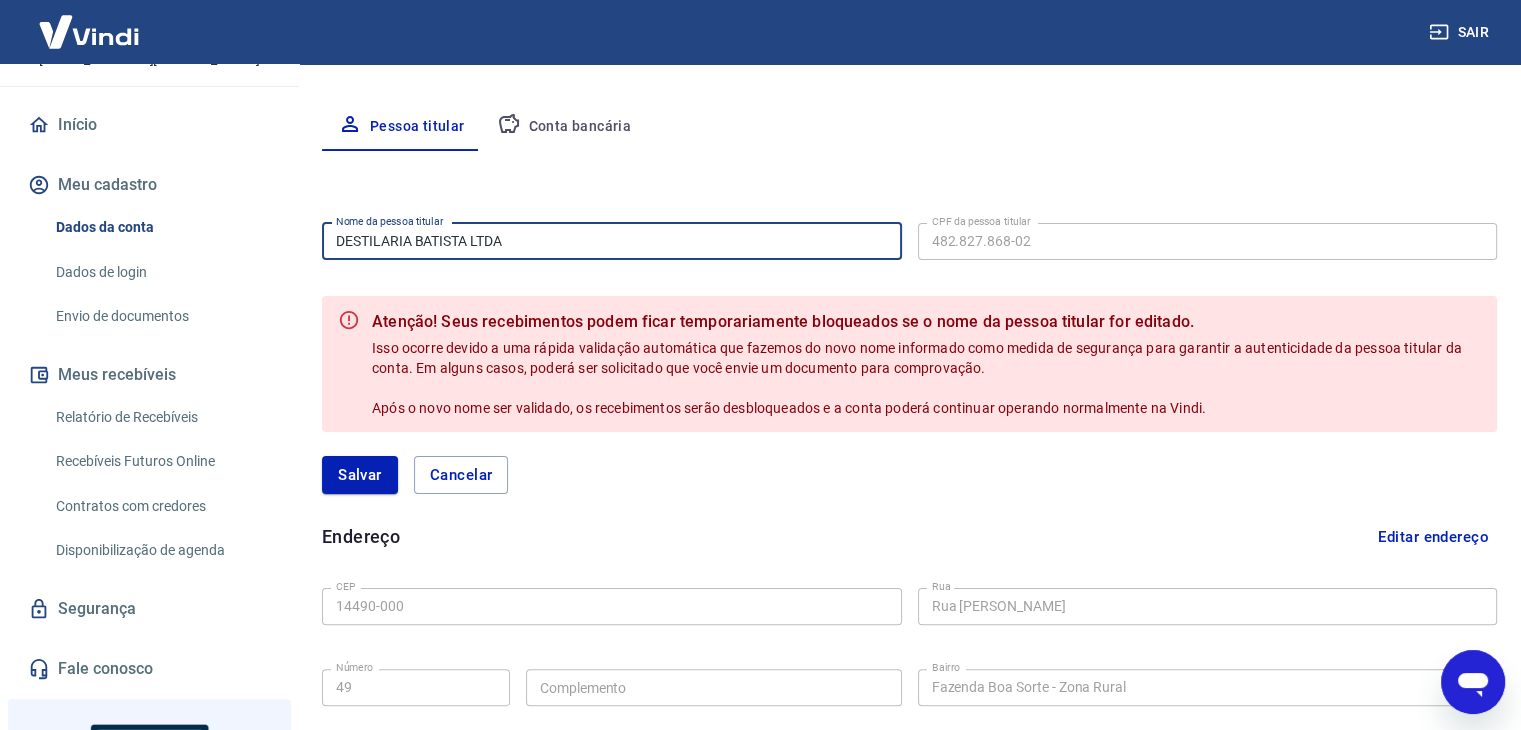 scroll, scrollTop: 364, scrollLeft: 0, axis: vertical 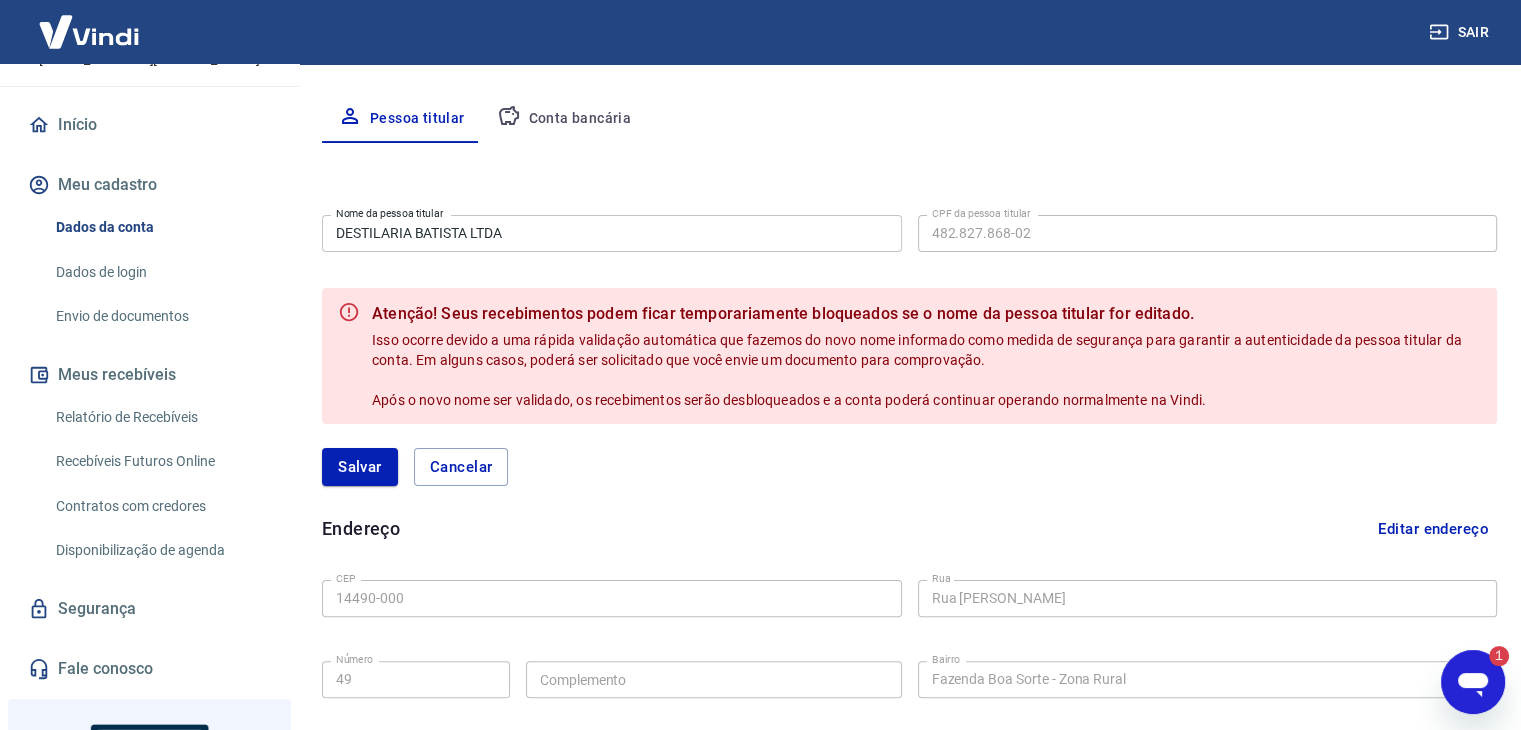 click 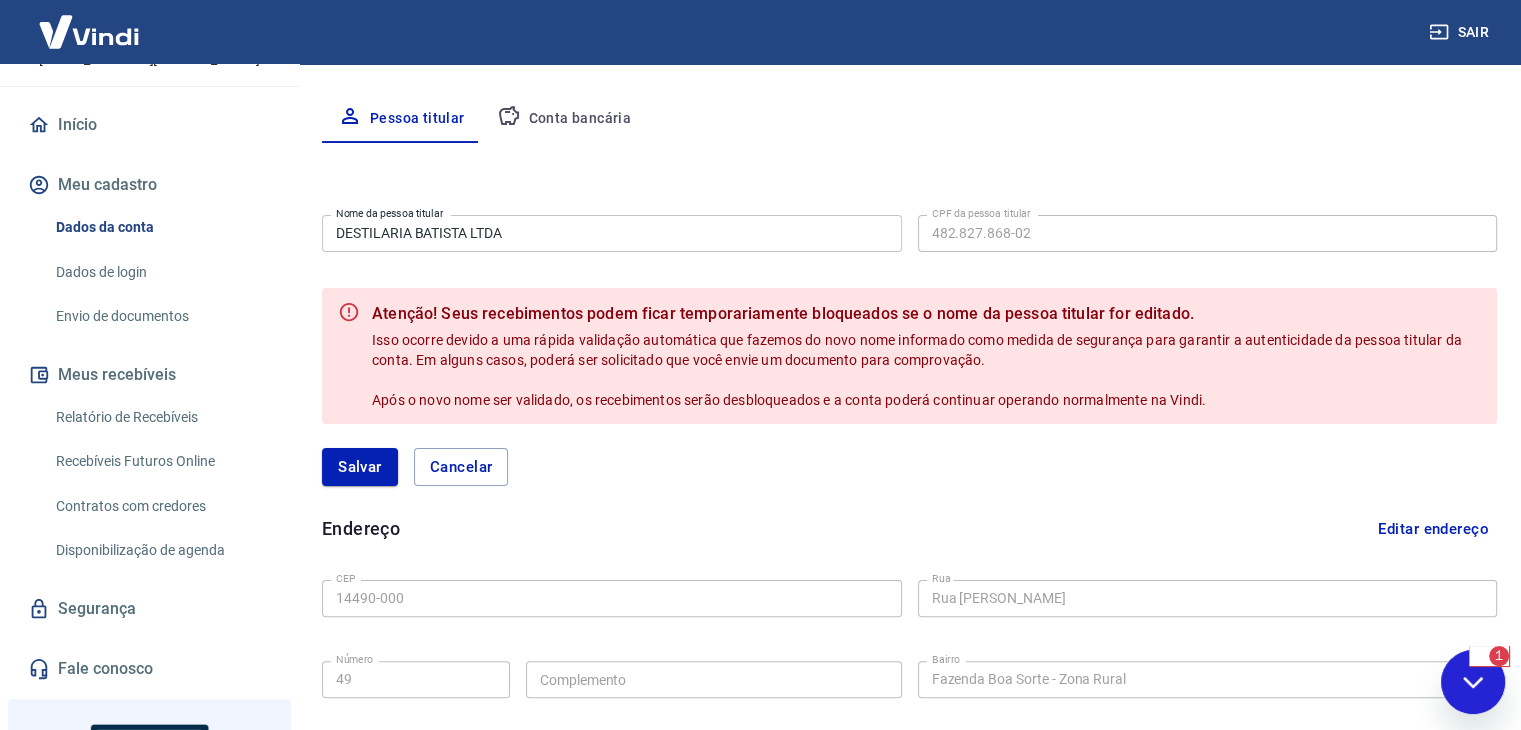 scroll, scrollTop: 0, scrollLeft: 0, axis: both 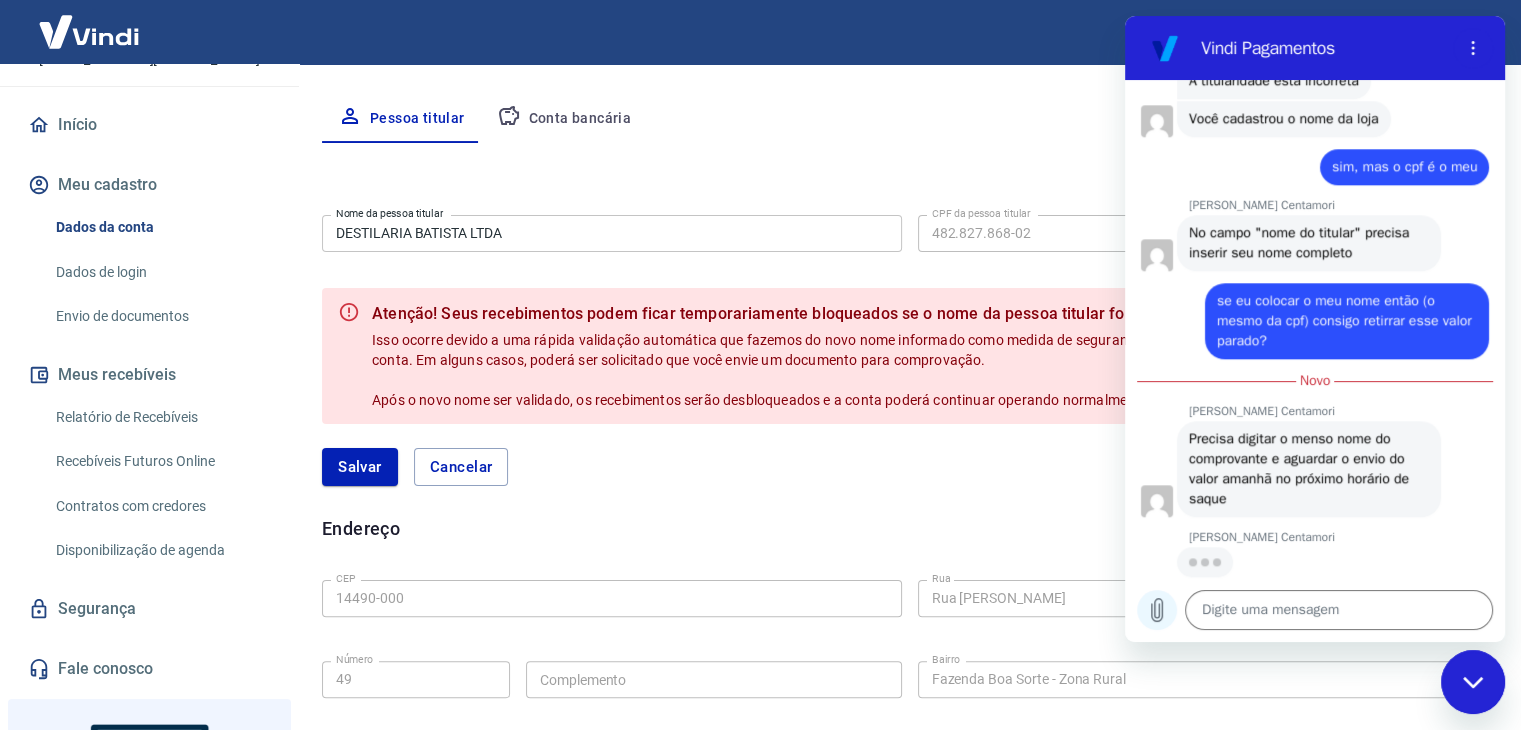 click 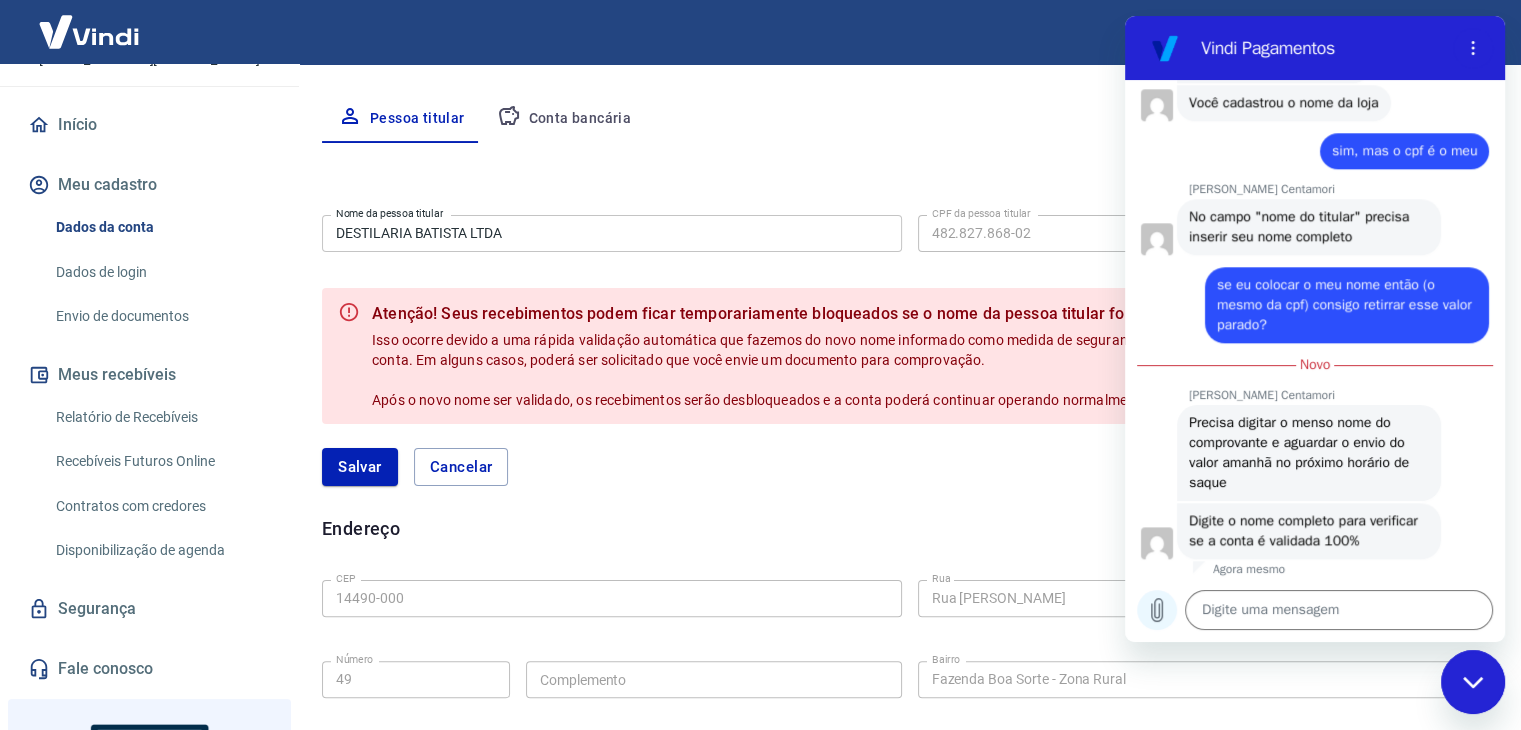 scroll, scrollTop: 2009, scrollLeft: 0, axis: vertical 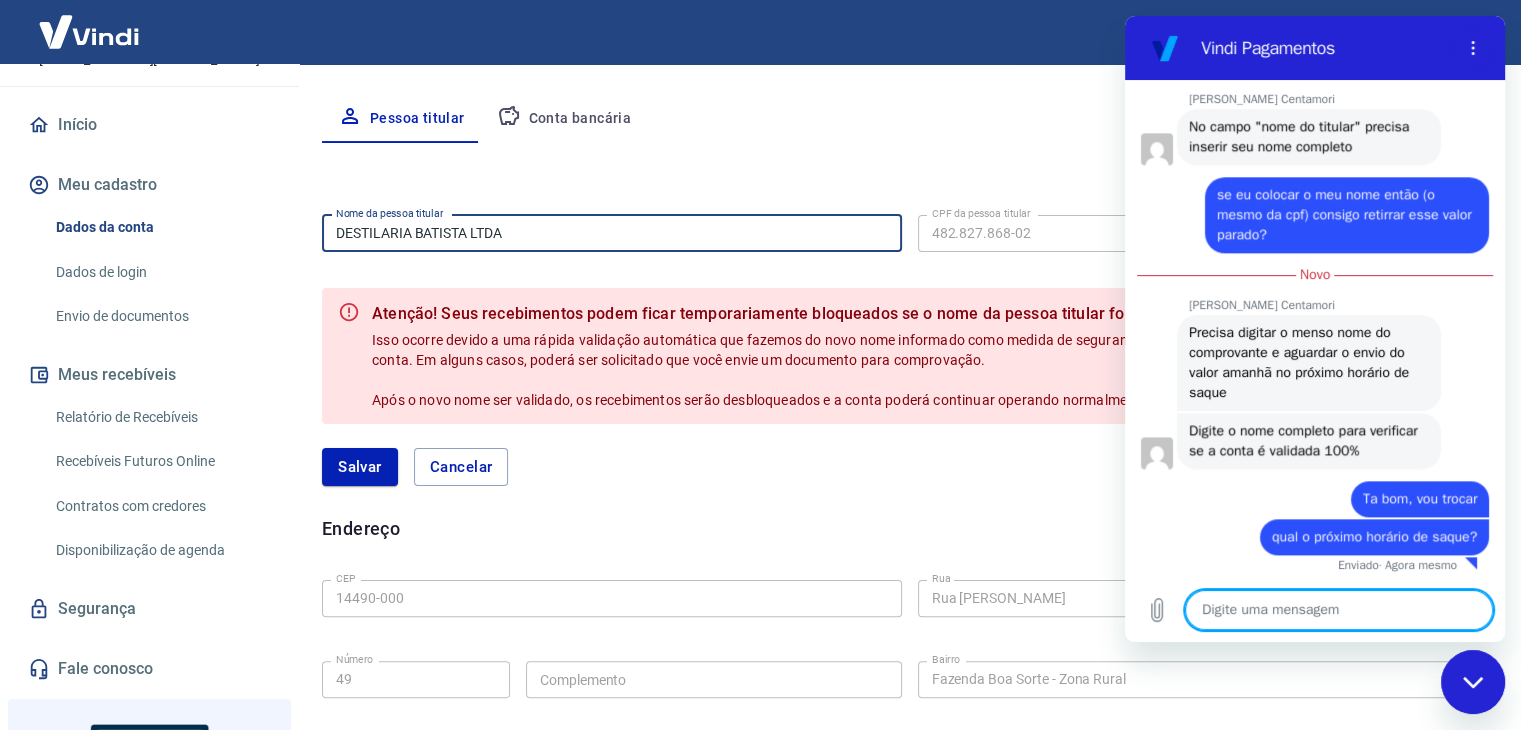 click on "DESTILARIA BATISTA LTDA" at bounding box center (612, 233) 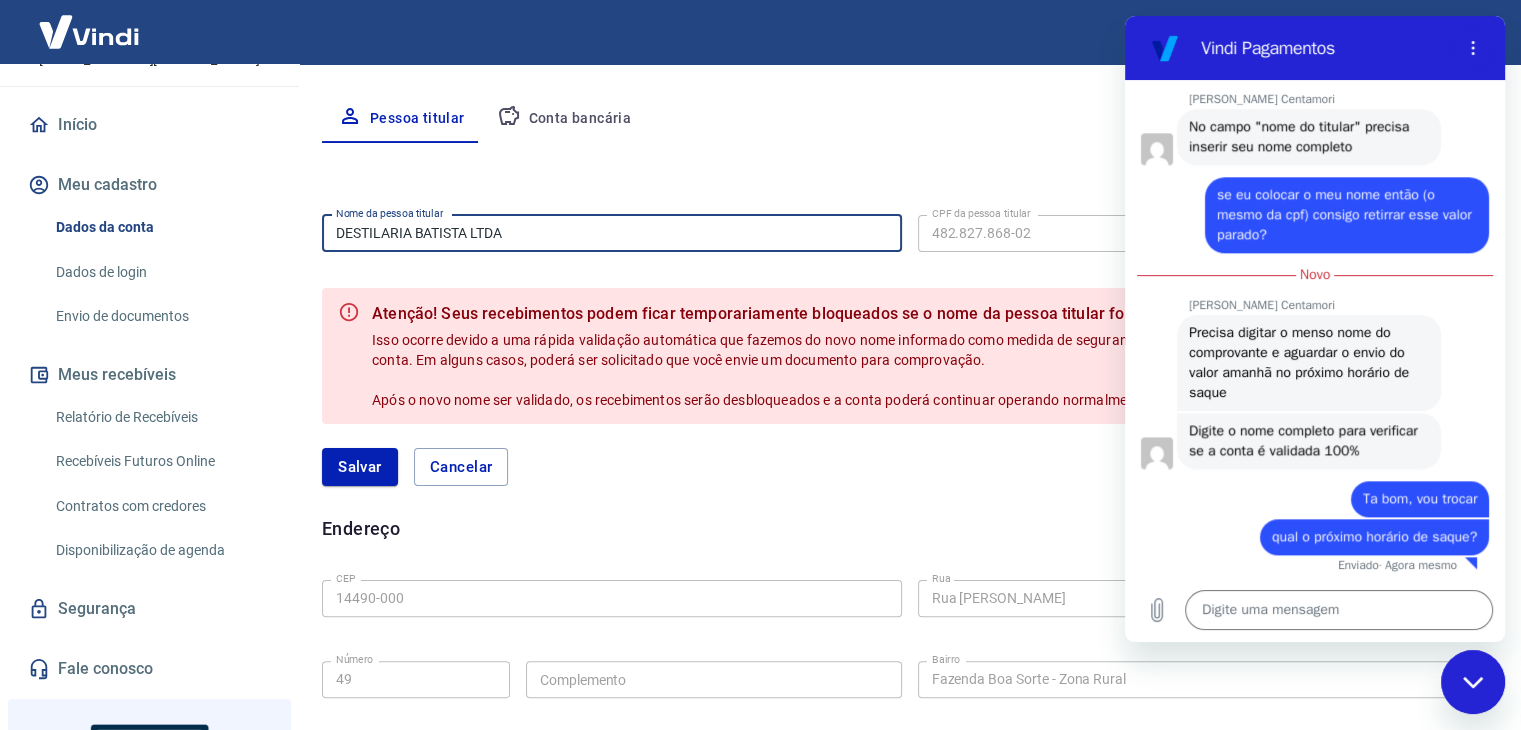 click on "DESTILARIA BATISTA LTDA" at bounding box center [612, 233] 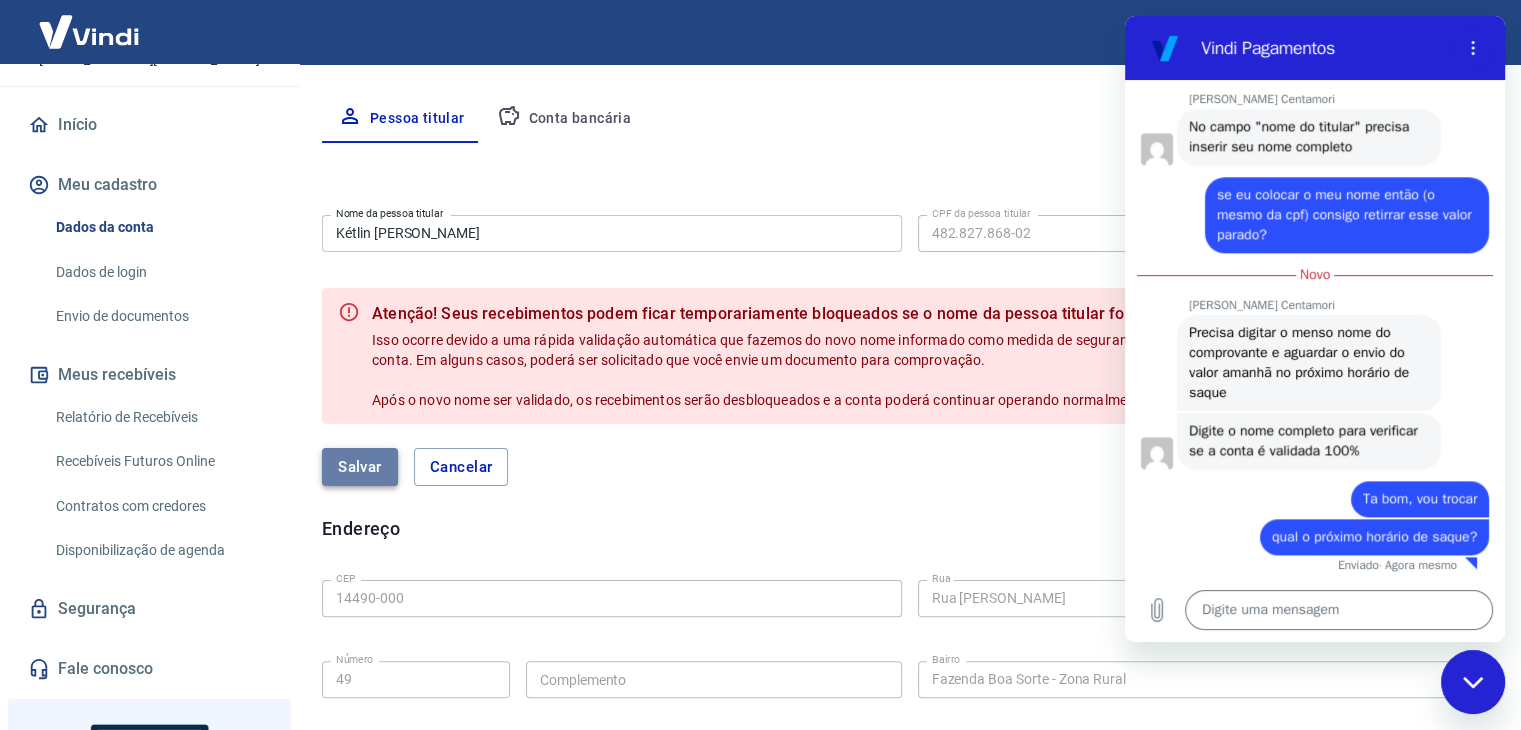 click on "Salvar" at bounding box center [360, 467] 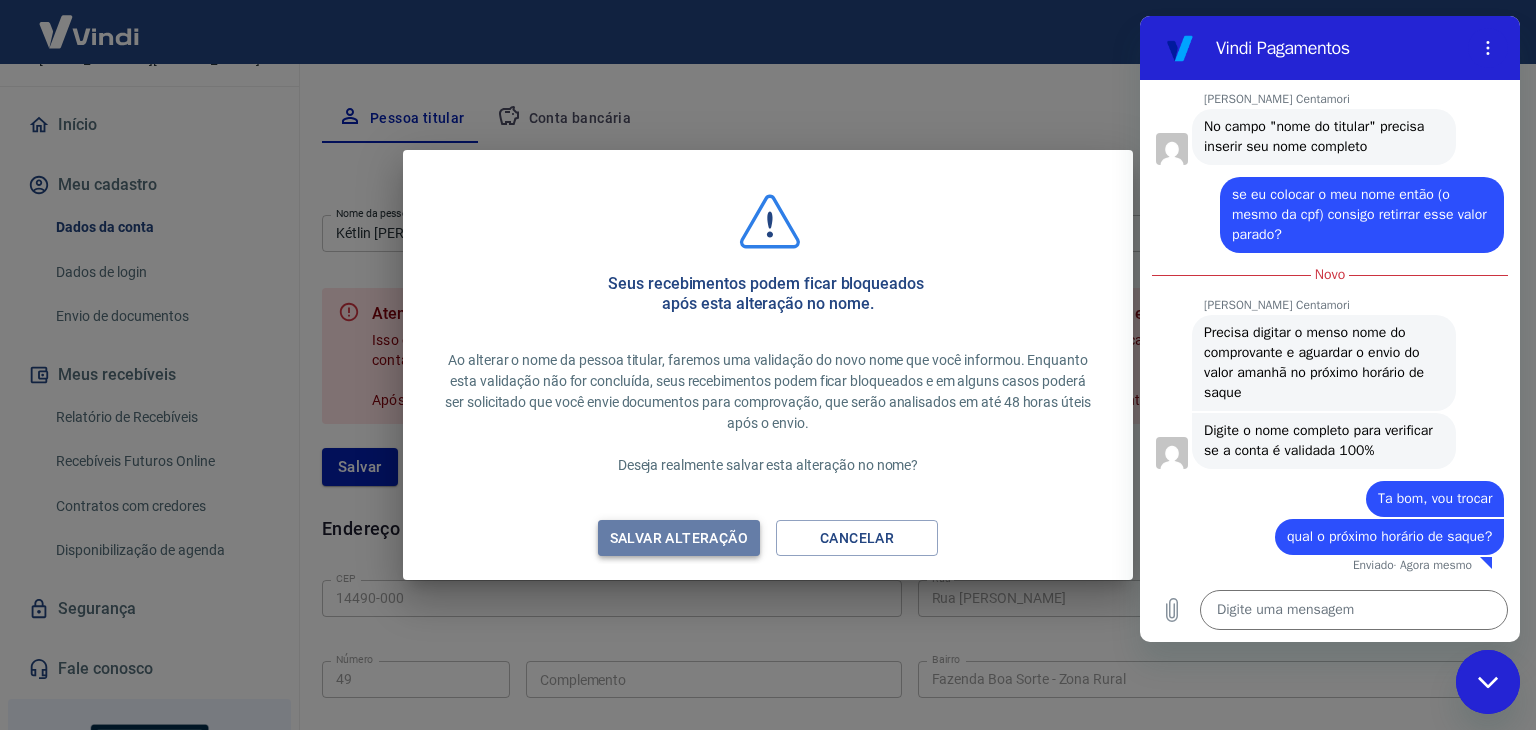 click on "Salvar alteração" at bounding box center (679, 538) 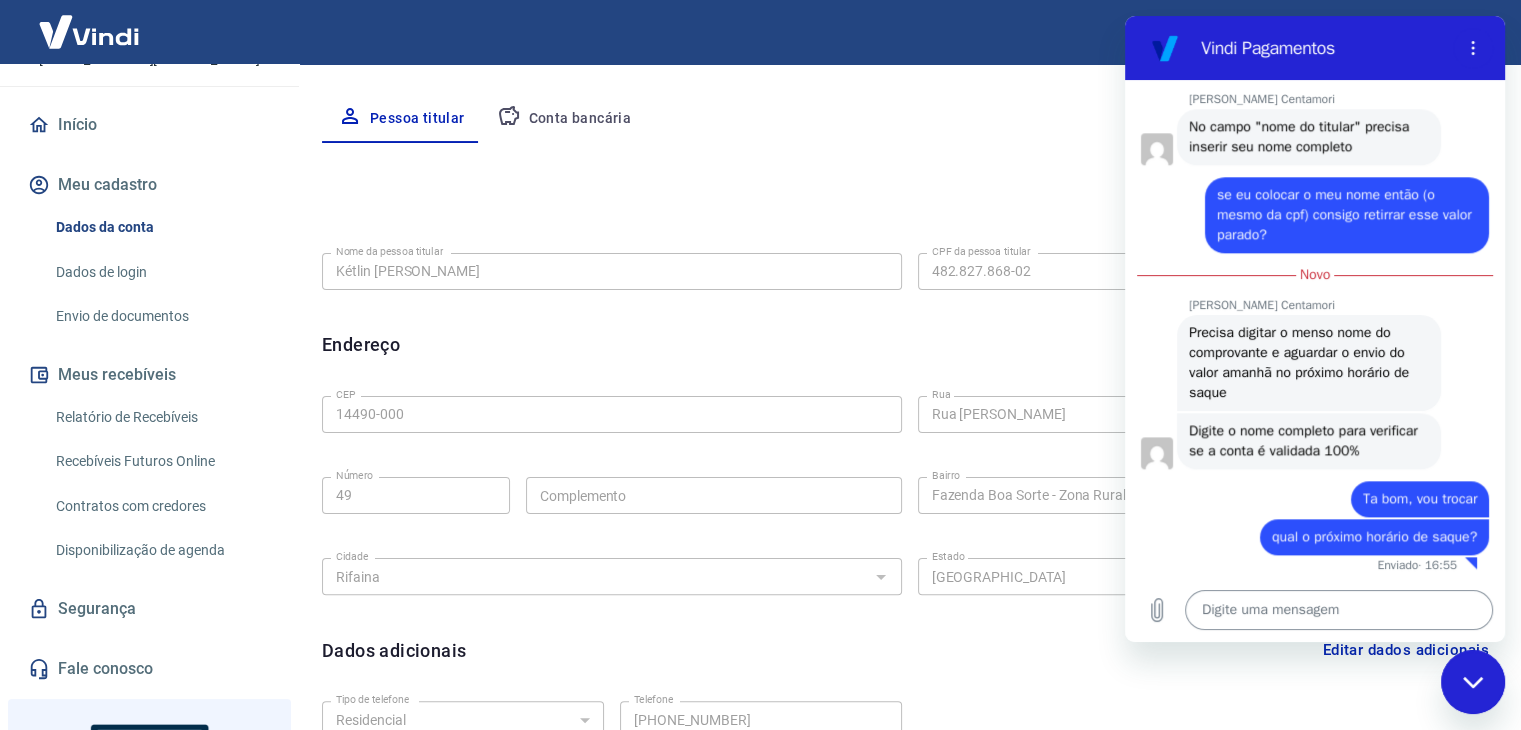 click at bounding box center (1339, 610) 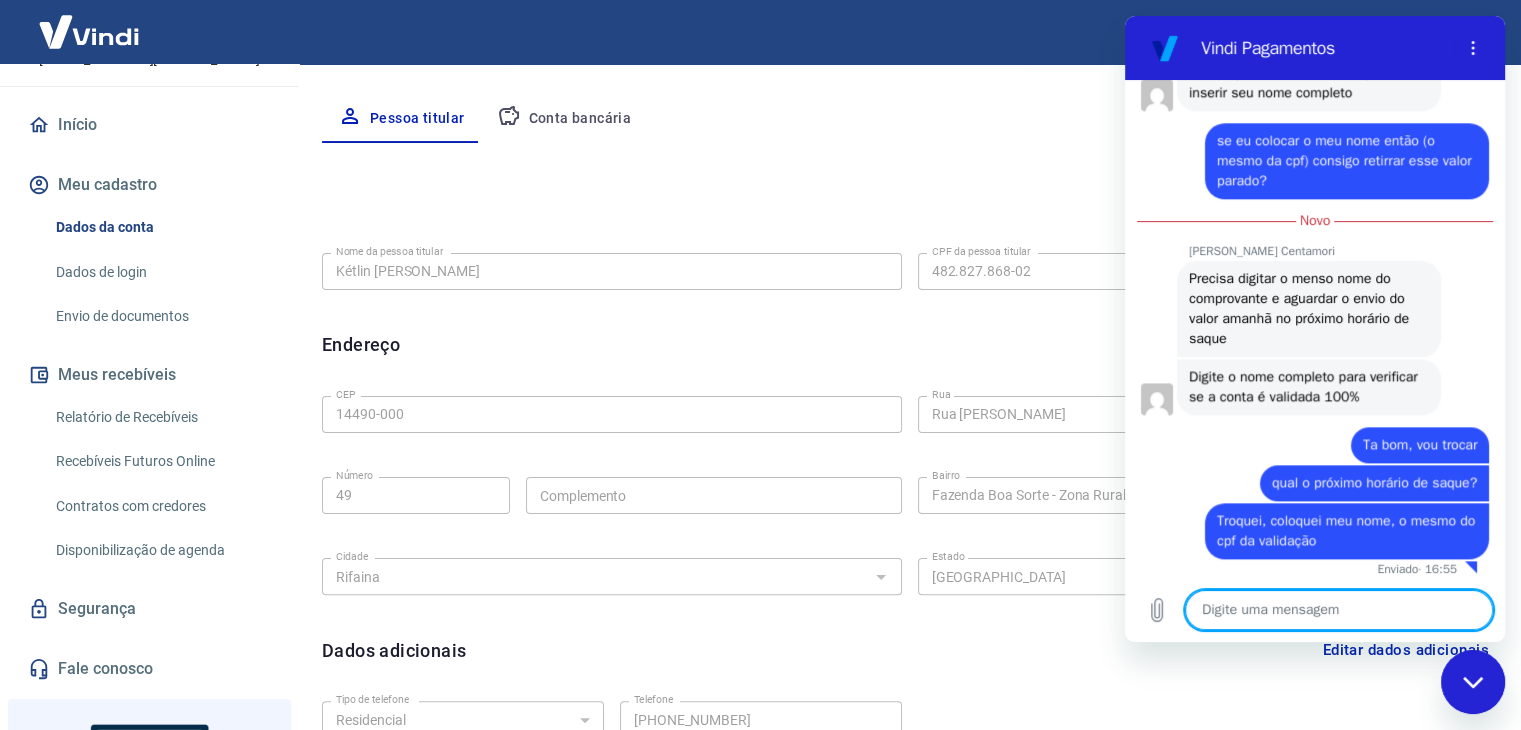 scroll, scrollTop: 2153, scrollLeft: 0, axis: vertical 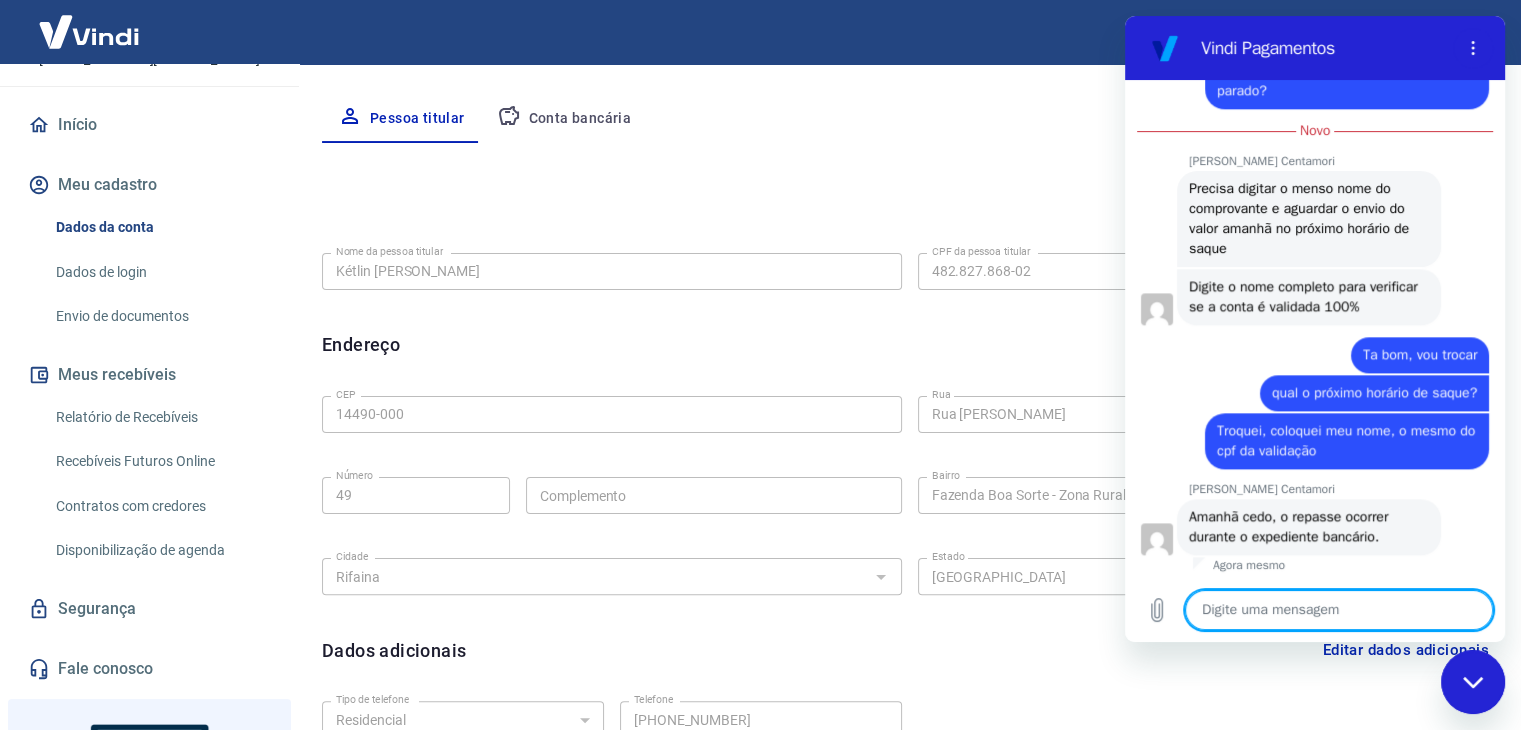 click at bounding box center (1339, 610) 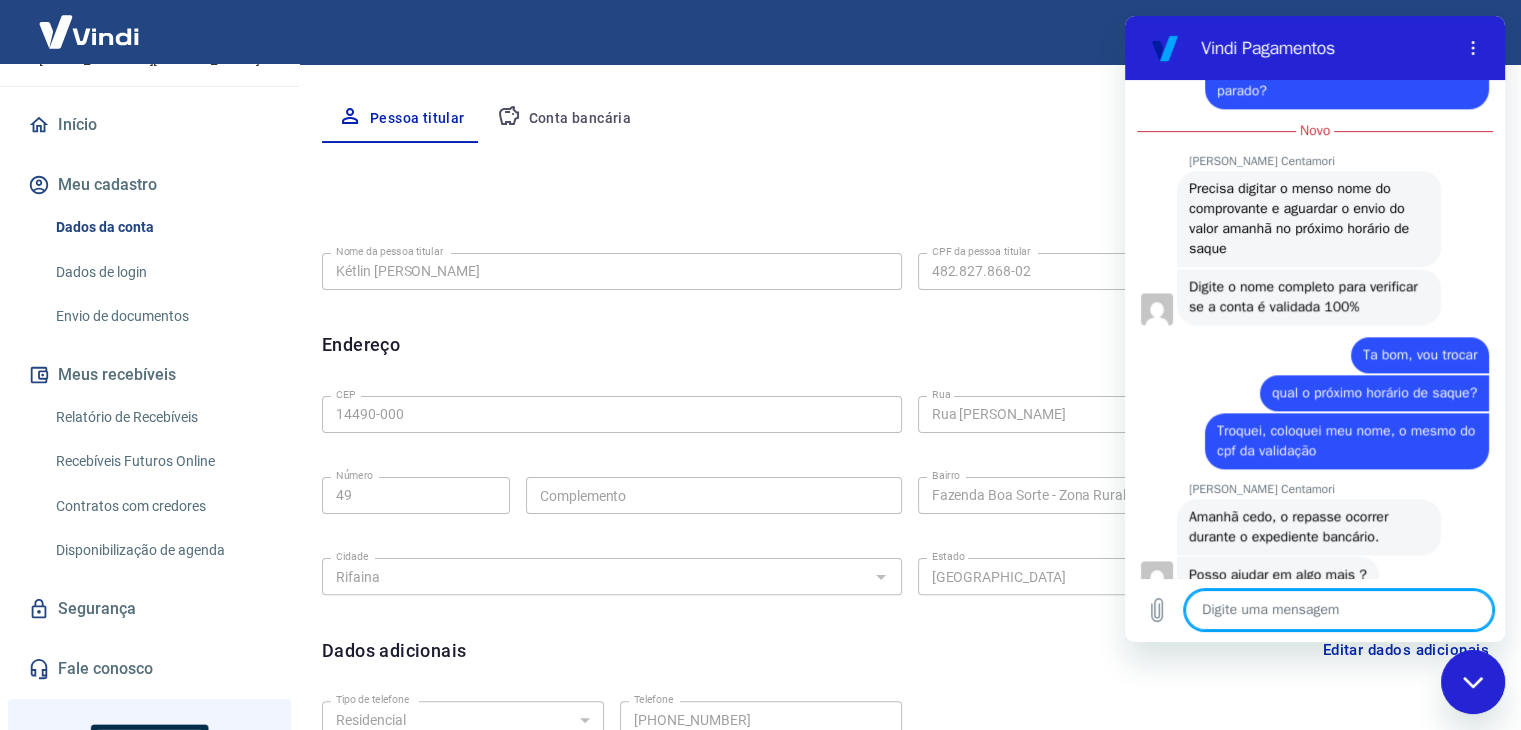 scroll, scrollTop: 2277, scrollLeft: 0, axis: vertical 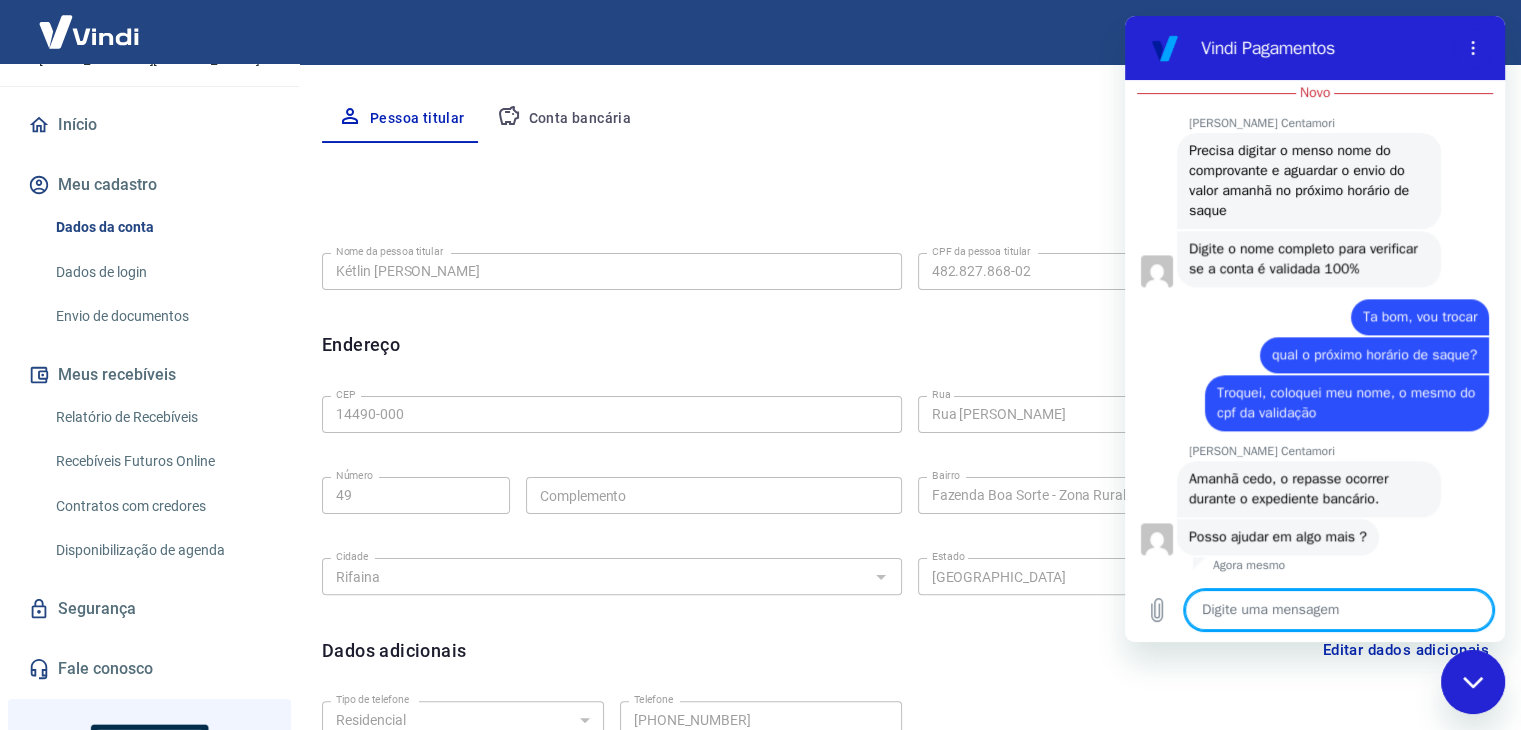 click at bounding box center [1339, 610] 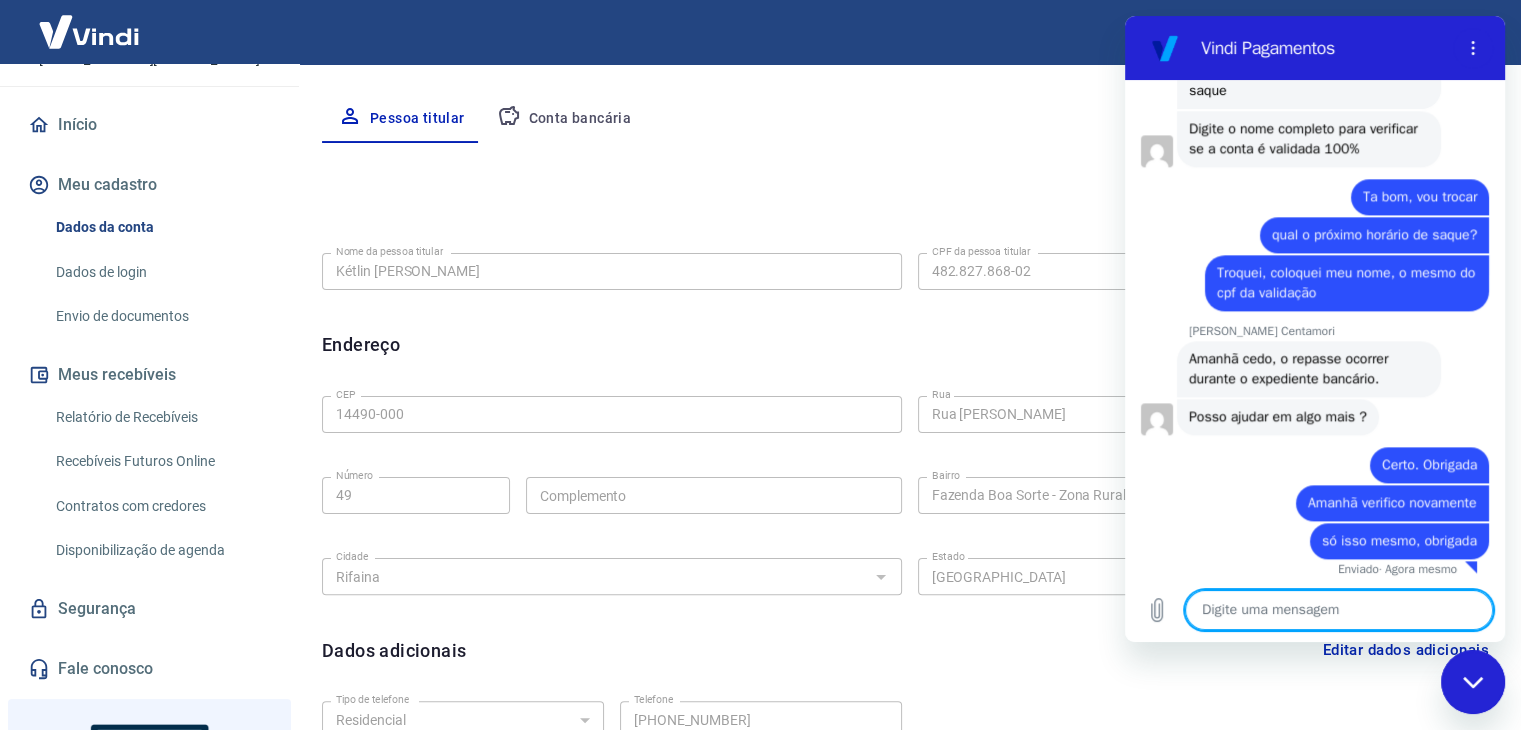 scroll, scrollTop: 2401, scrollLeft: 0, axis: vertical 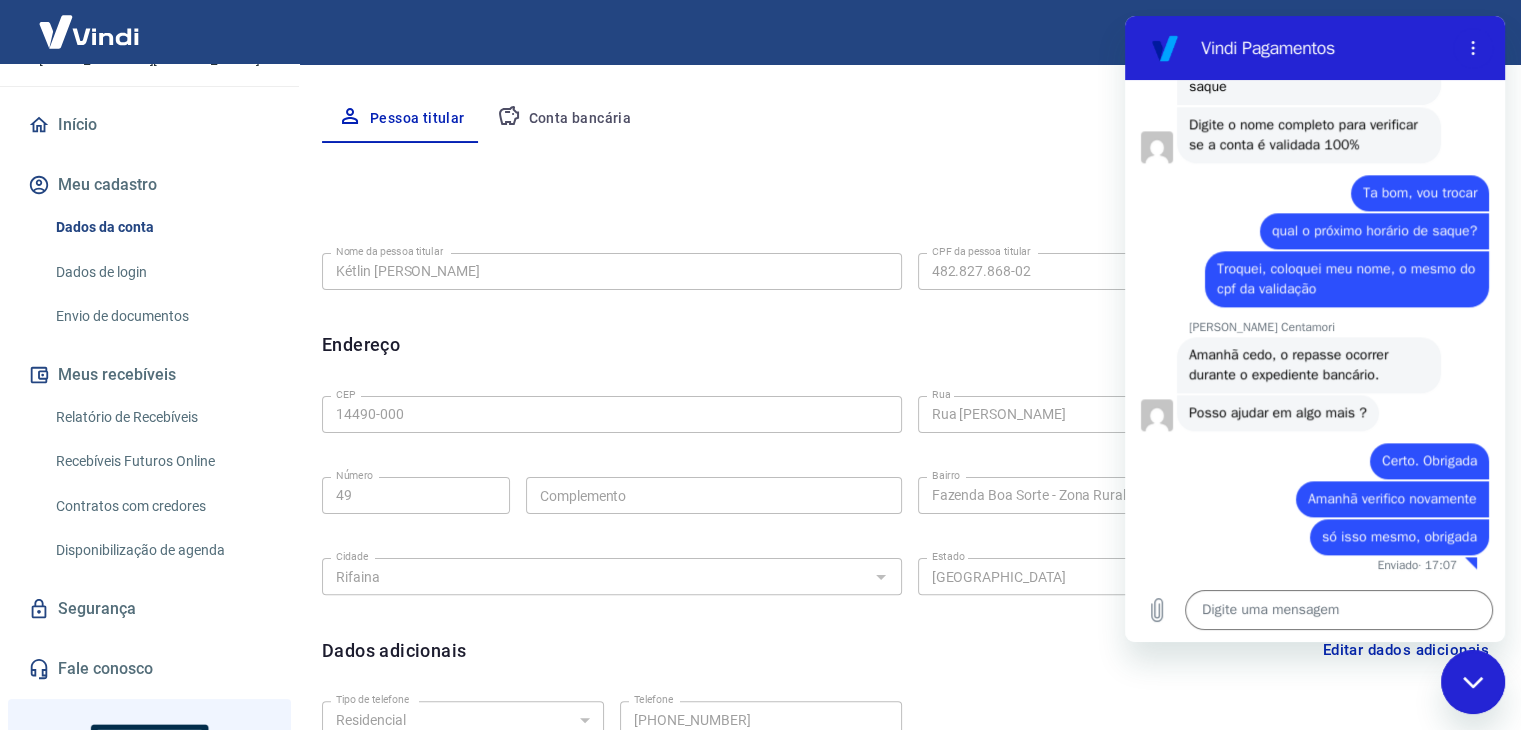 click at bounding box center [1473, 682] 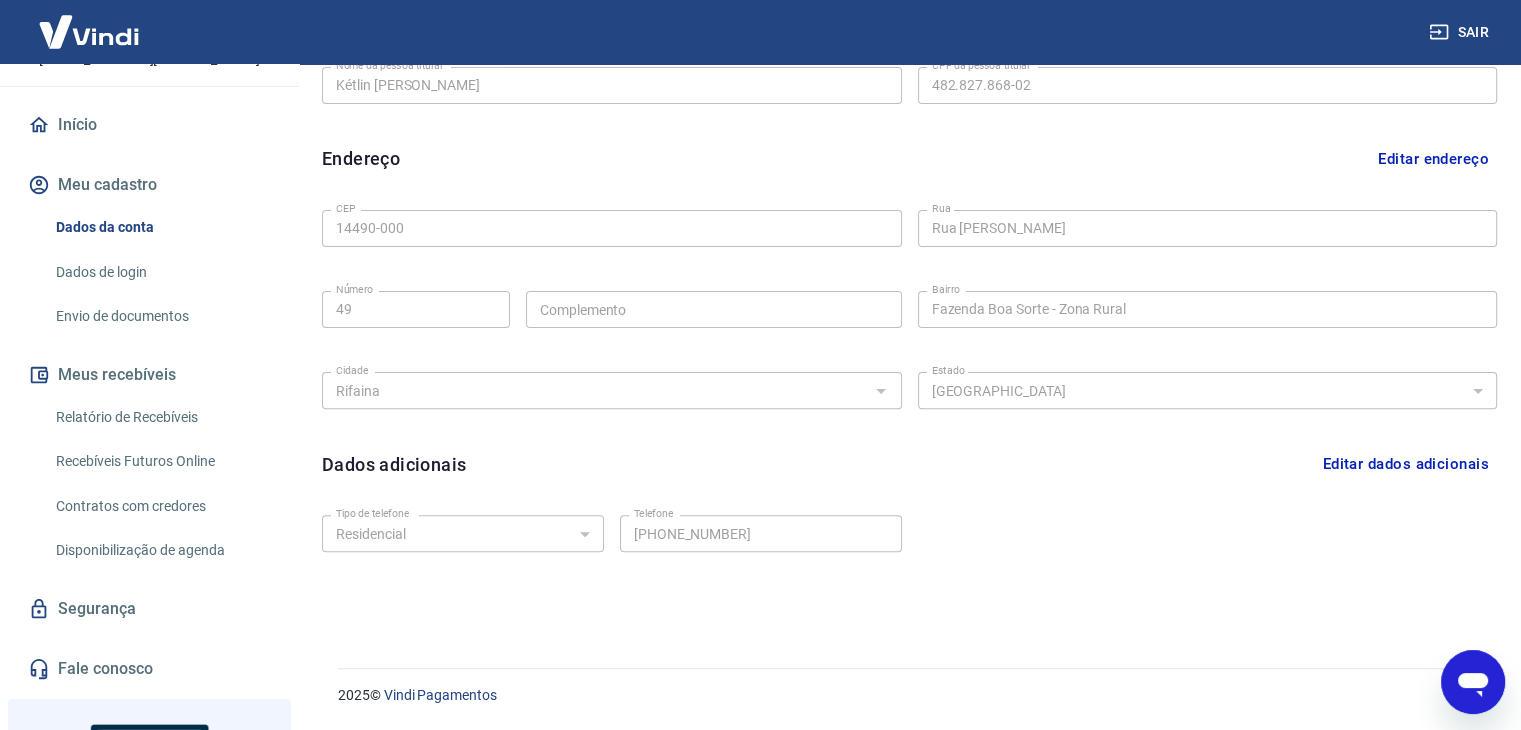scroll, scrollTop: 0, scrollLeft: 0, axis: both 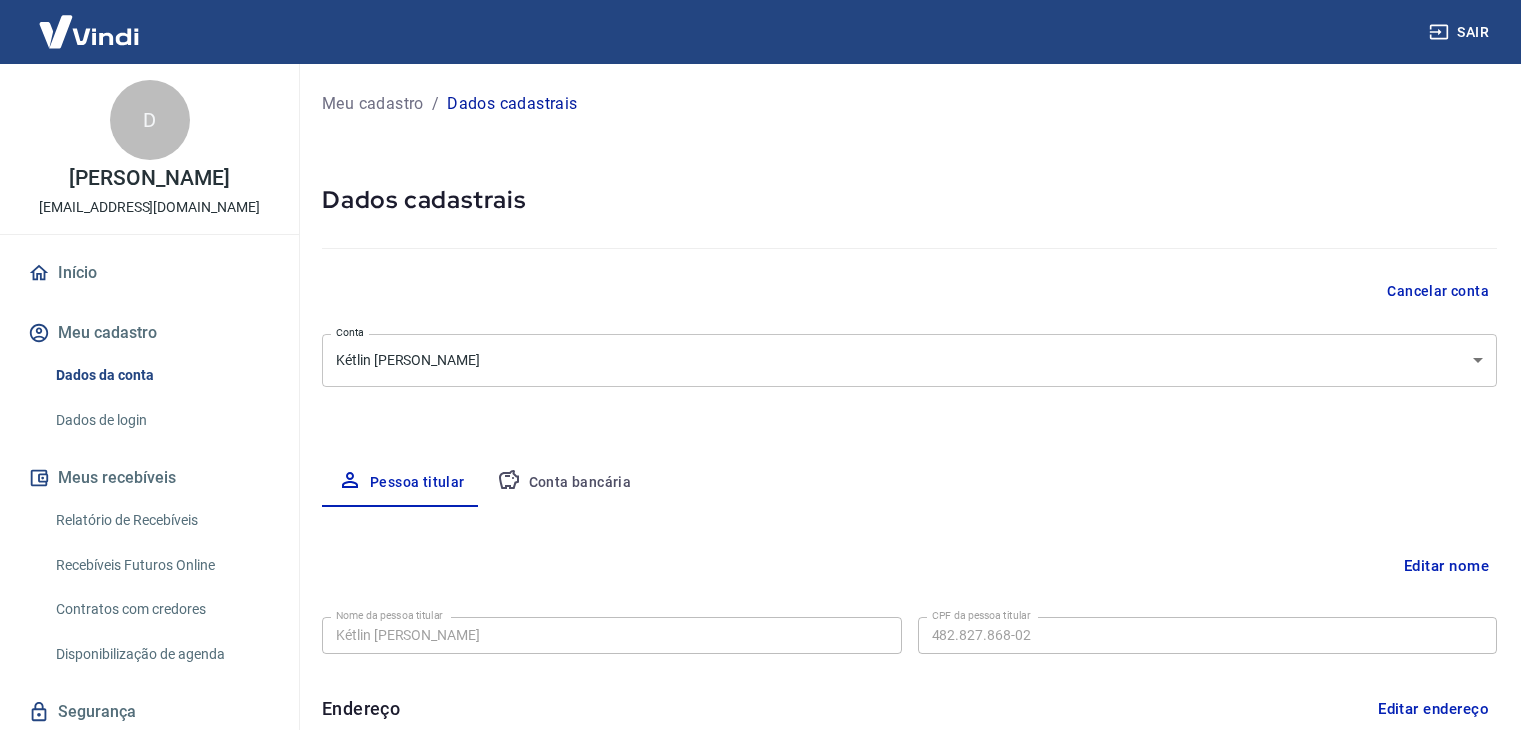 select on "SP" 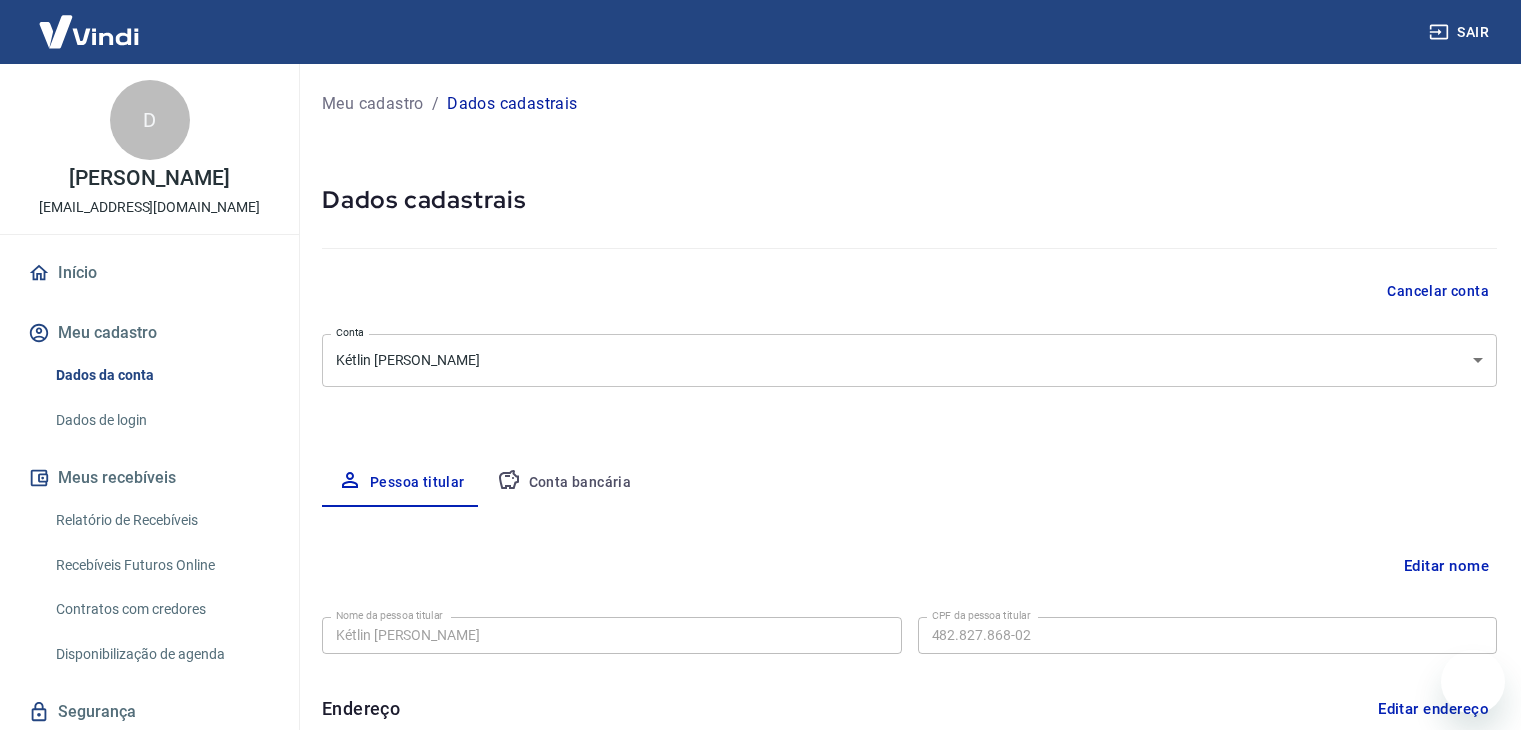 scroll, scrollTop: 0, scrollLeft: 0, axis: both 